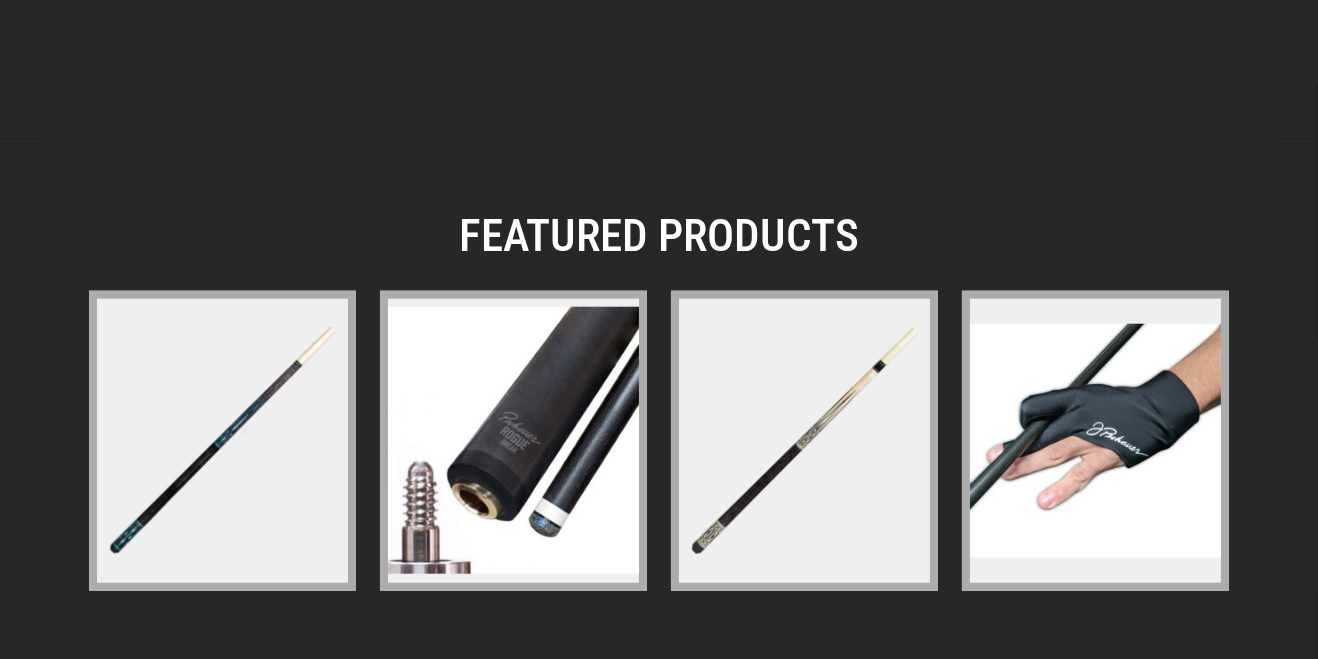 scroll, scrollTop: 2995, scrollLeft: 0, axis: vertical 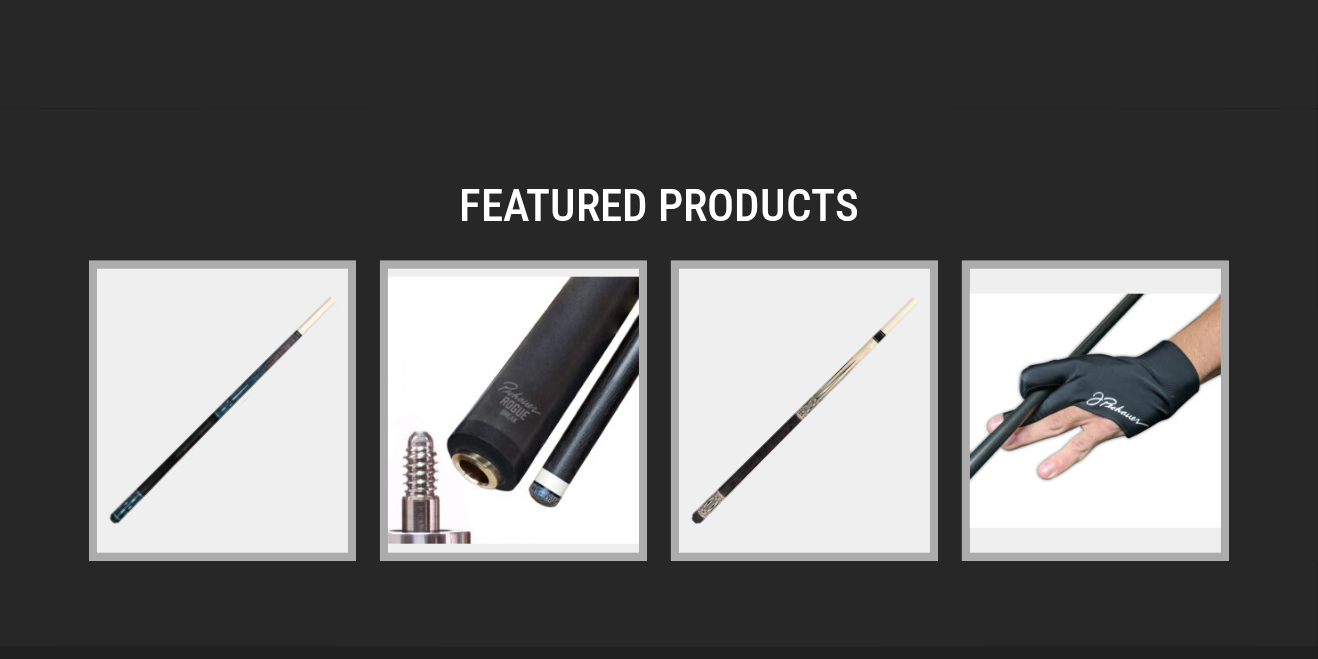 click at bounding box center [804, 411] 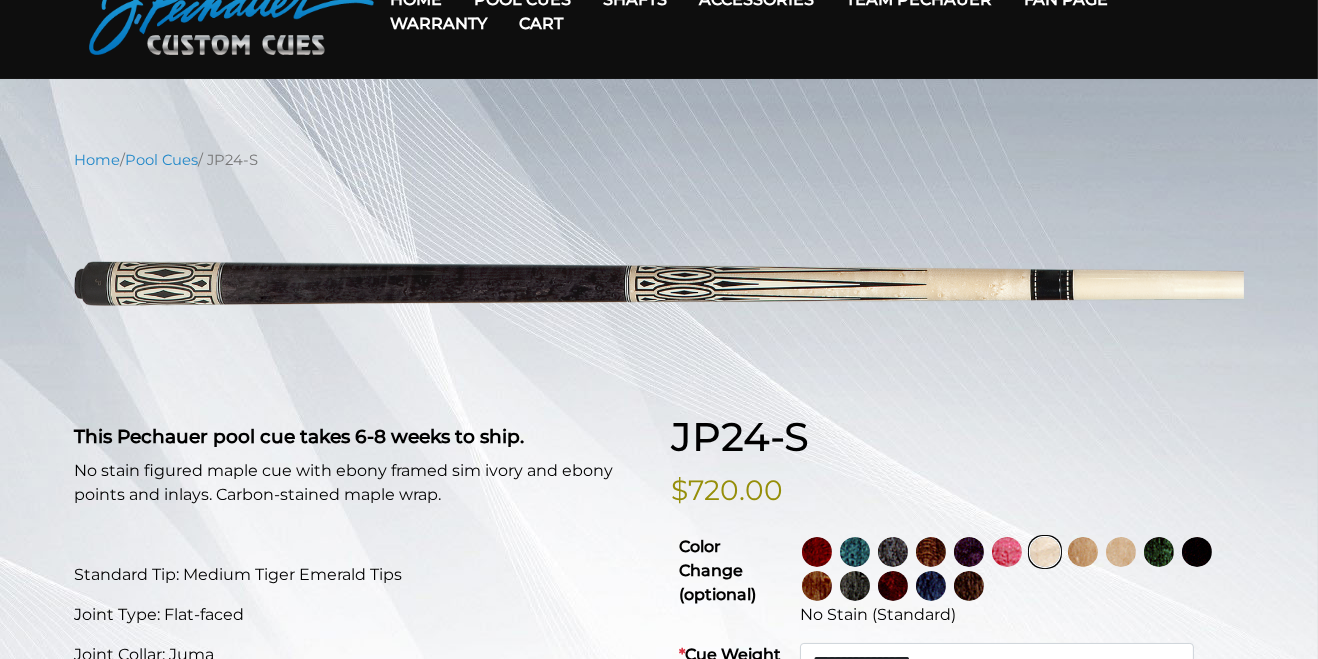 scroll, scrollTop: 0, scrollLeft: 0, axis: both 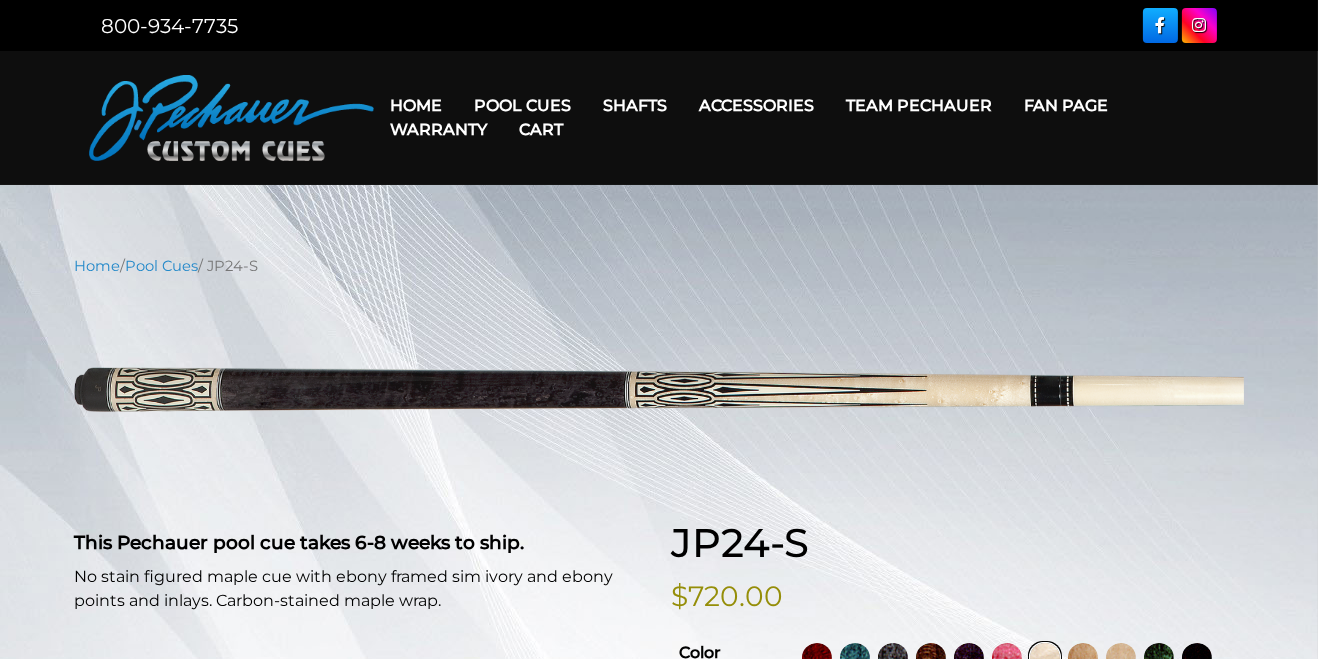 click on "Fan Page" at bounding box center (1066, 105) 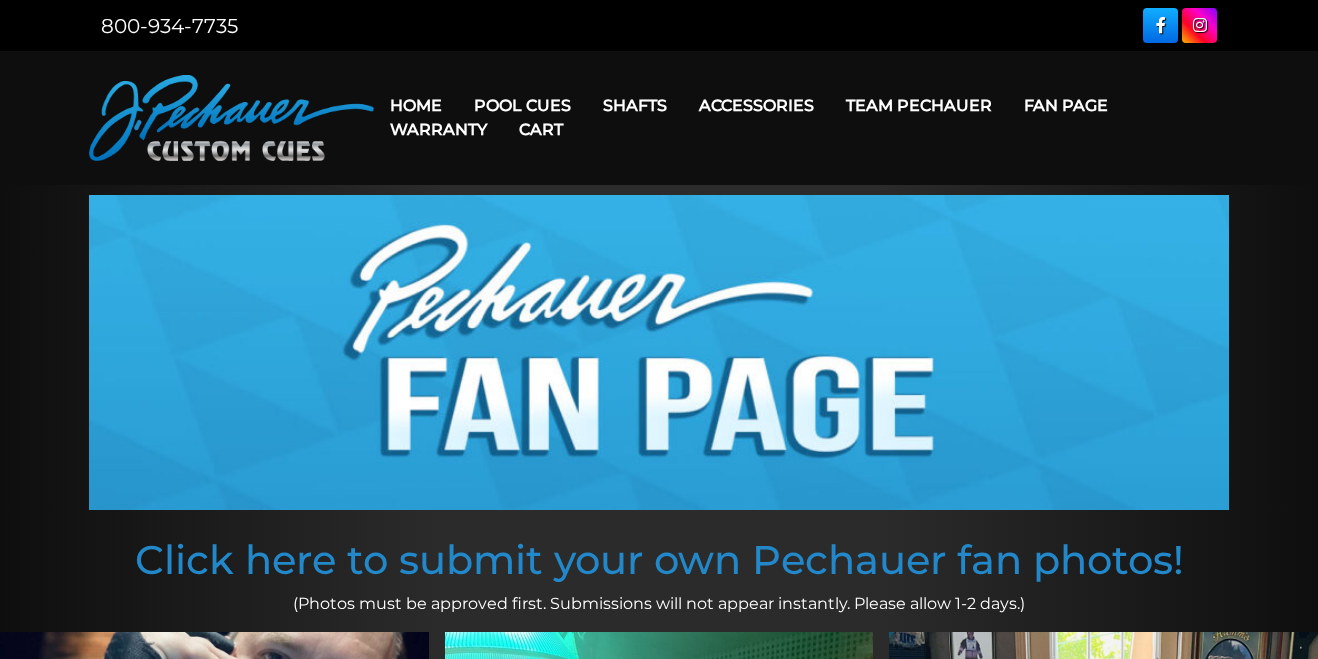 scroll, scrollTop: 0, scrollLeft: 0, axis: both 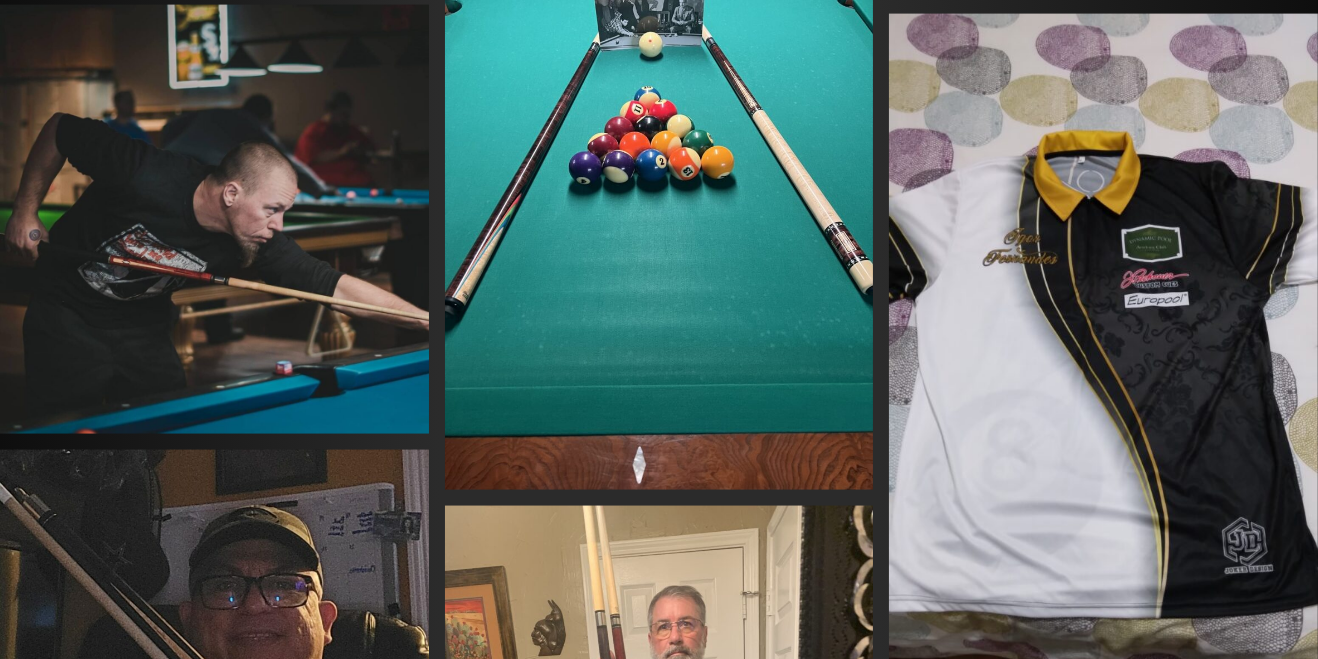 click at bounding box center (1103, 395) 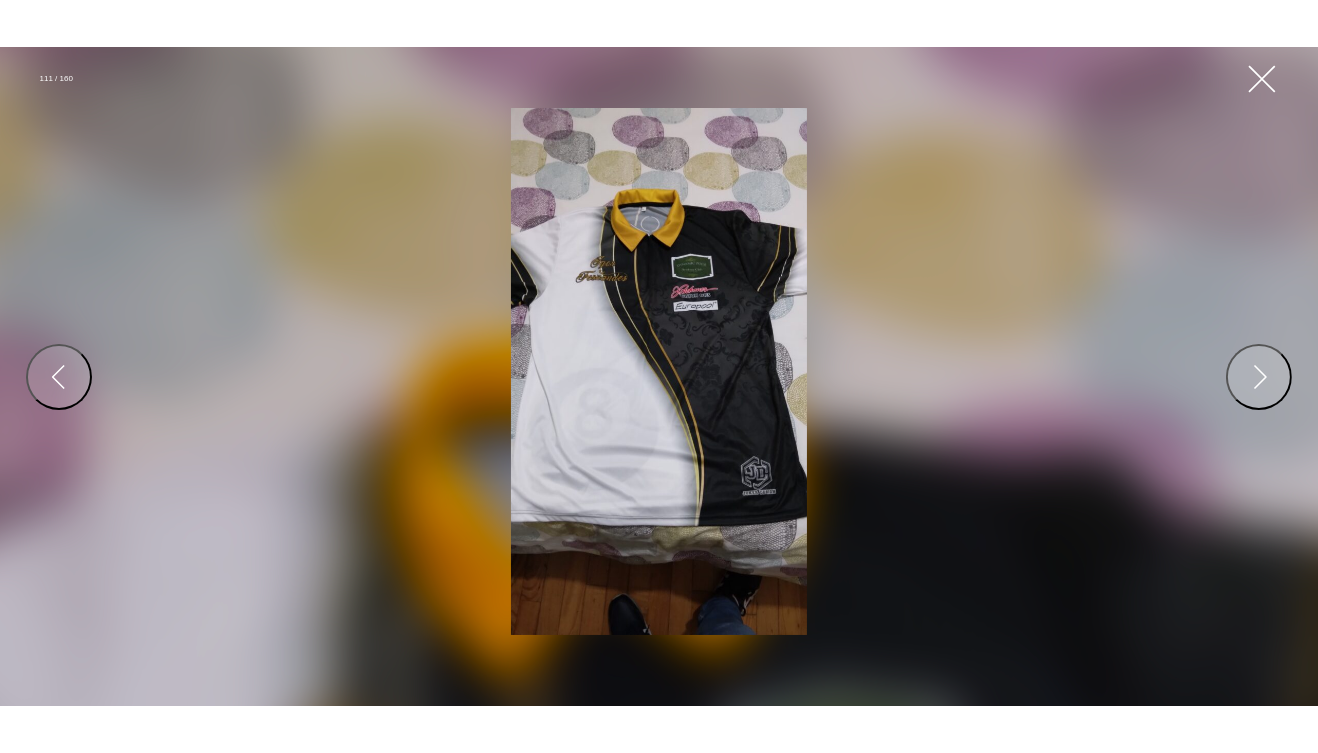 scroll, scrollTop: 6786, scrollLeft: 0, axis: vertical 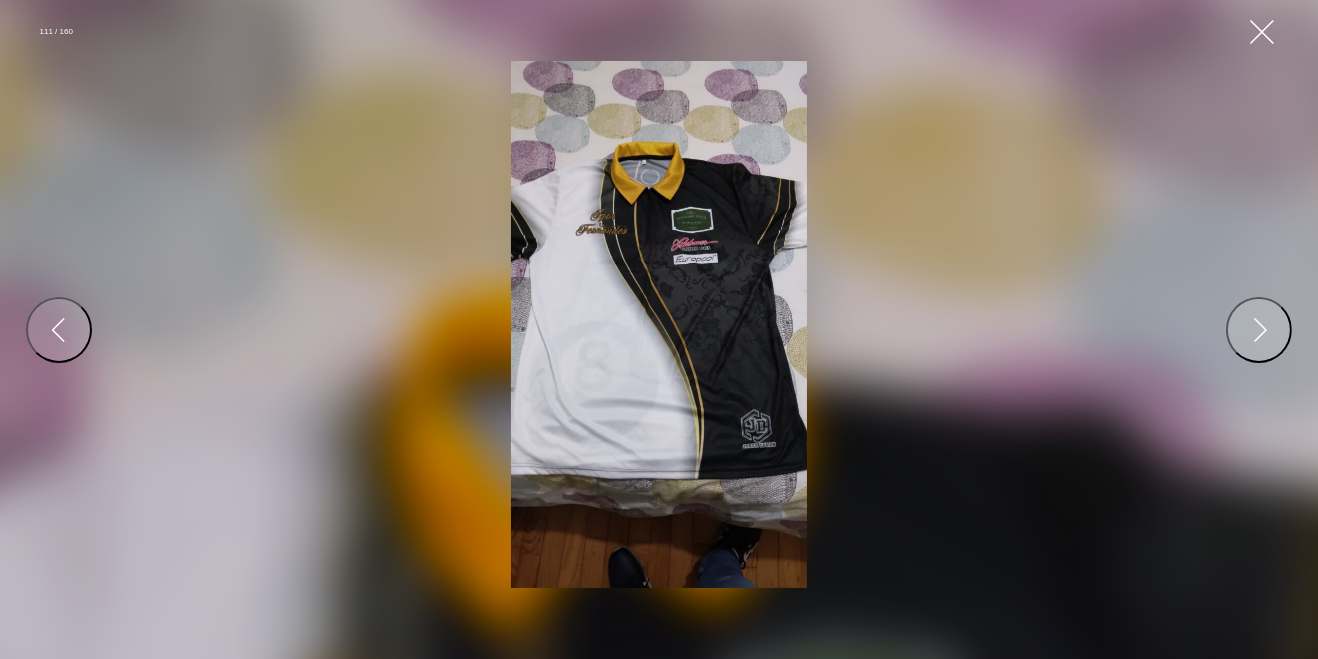 click at bounding box center (1262, 32) 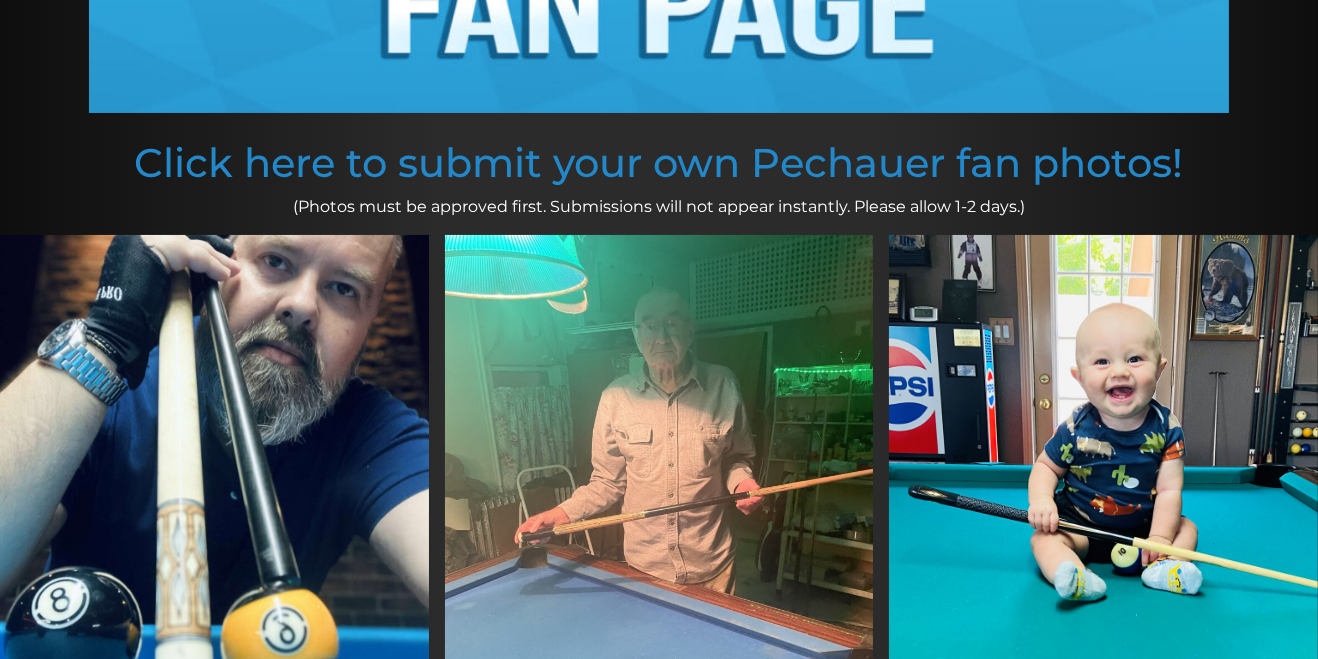 scroll, scrollTop: 0, scrollLeft: 0, axis: both 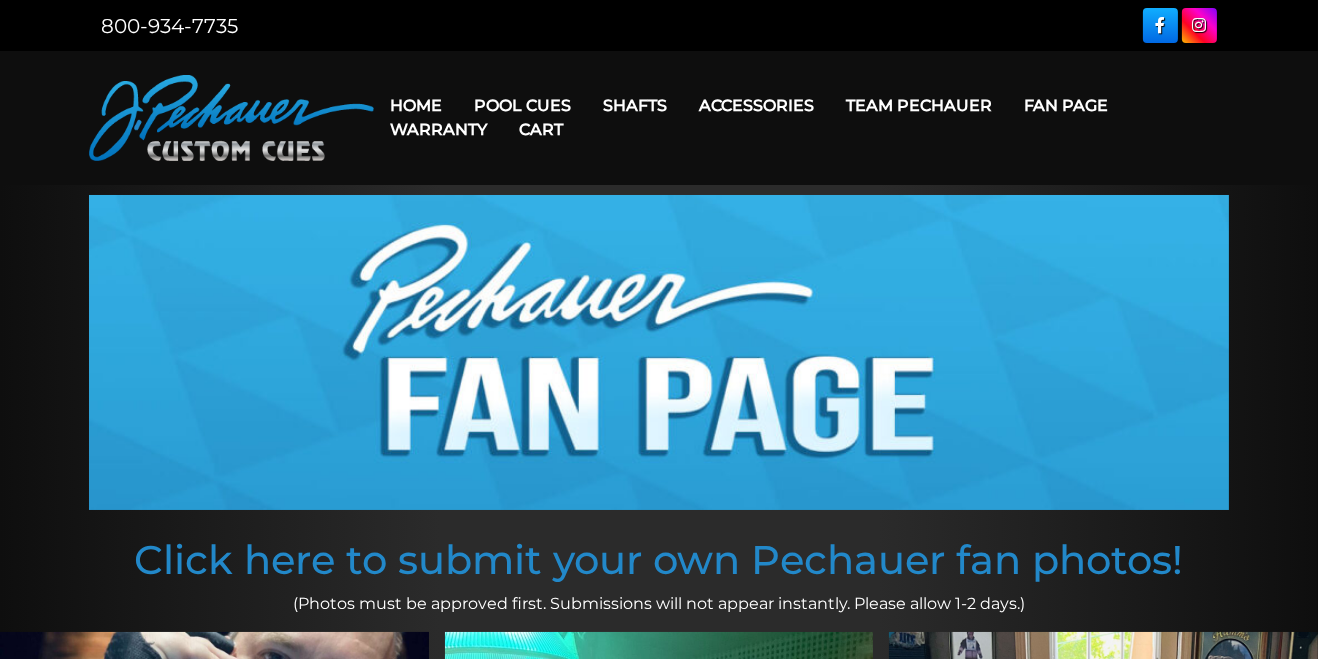 click on "Cart" at bounding box center [541, 129] 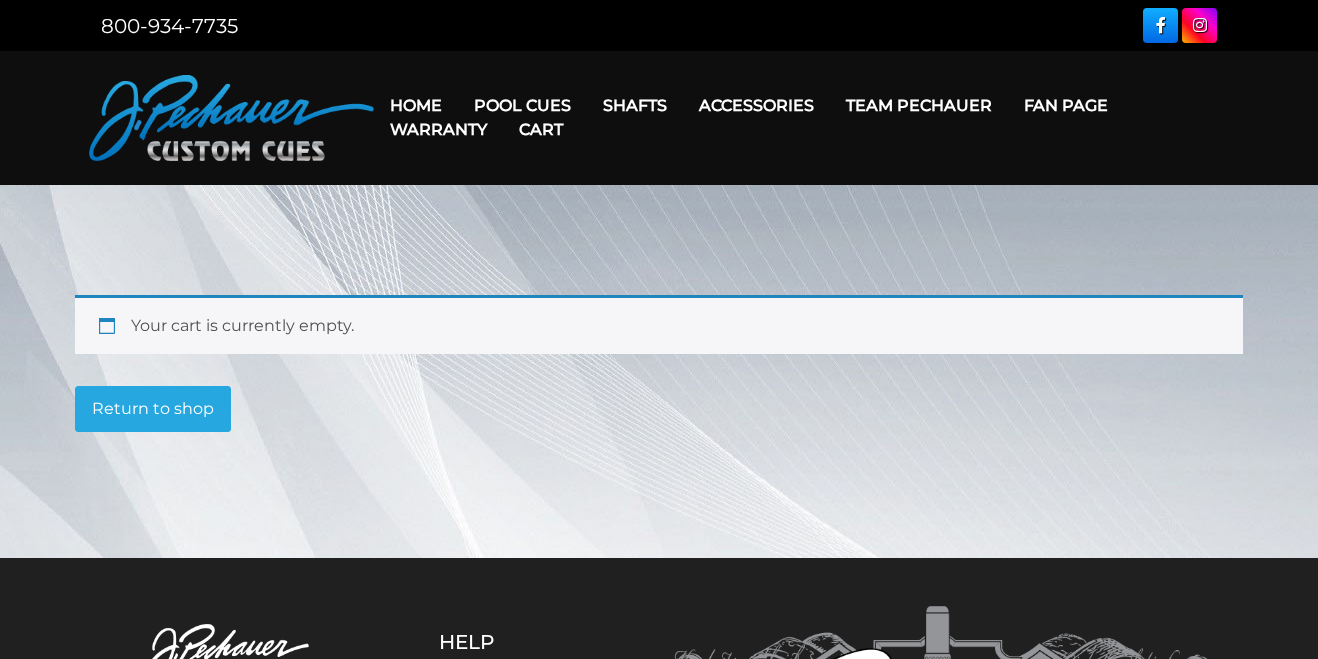 scroll, scrollTop: 0, scrollLeft: 0, axis: both 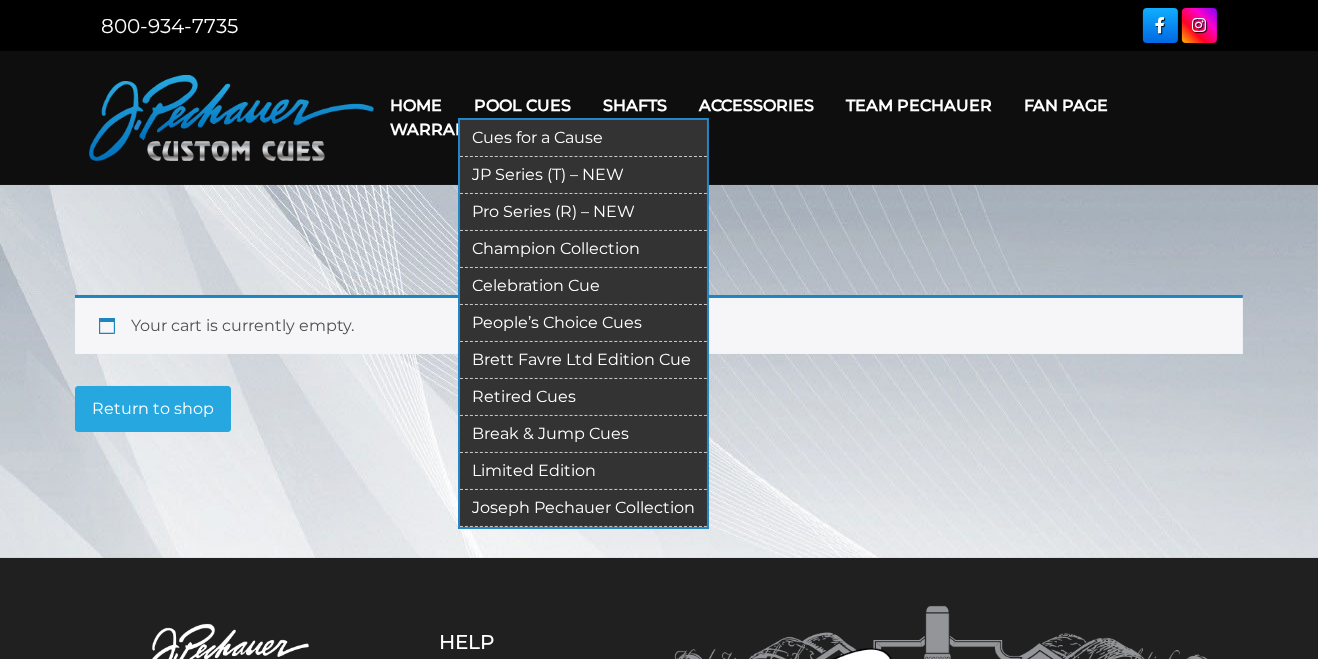click on "Break & Jump Cues" at bounding box center [583, 434] 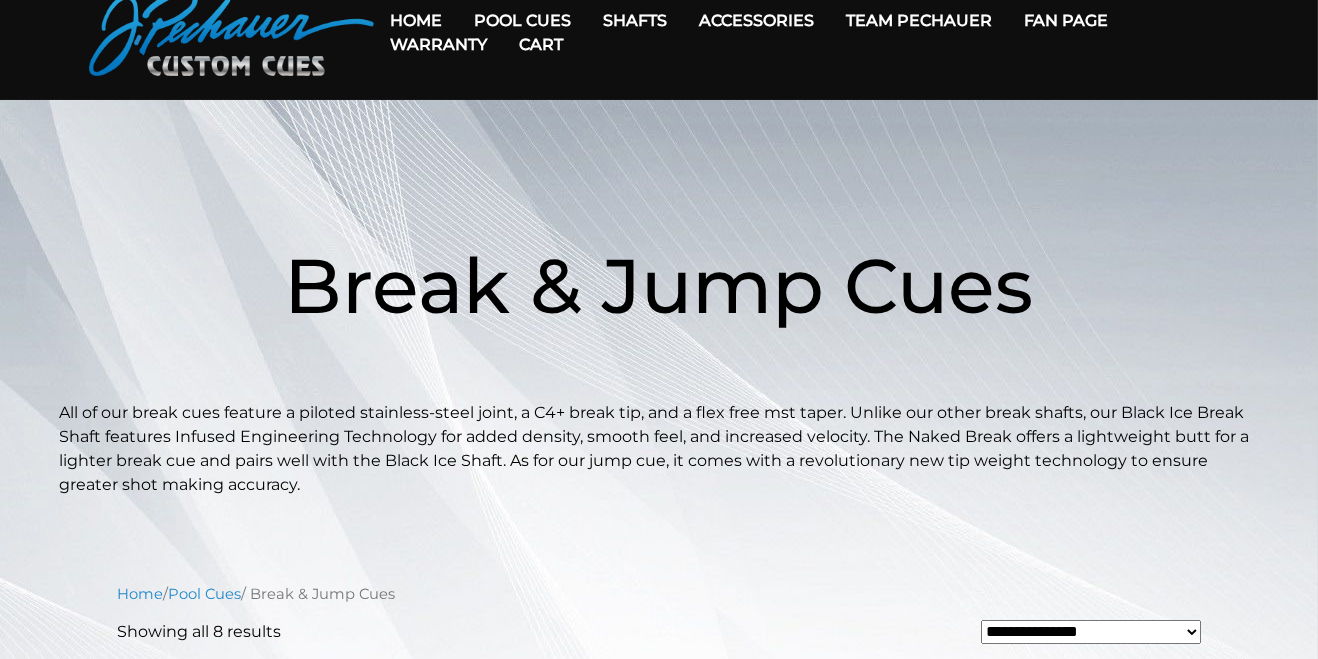 scroll, scrollTop: 0, scrollLeft: 0, axis: both 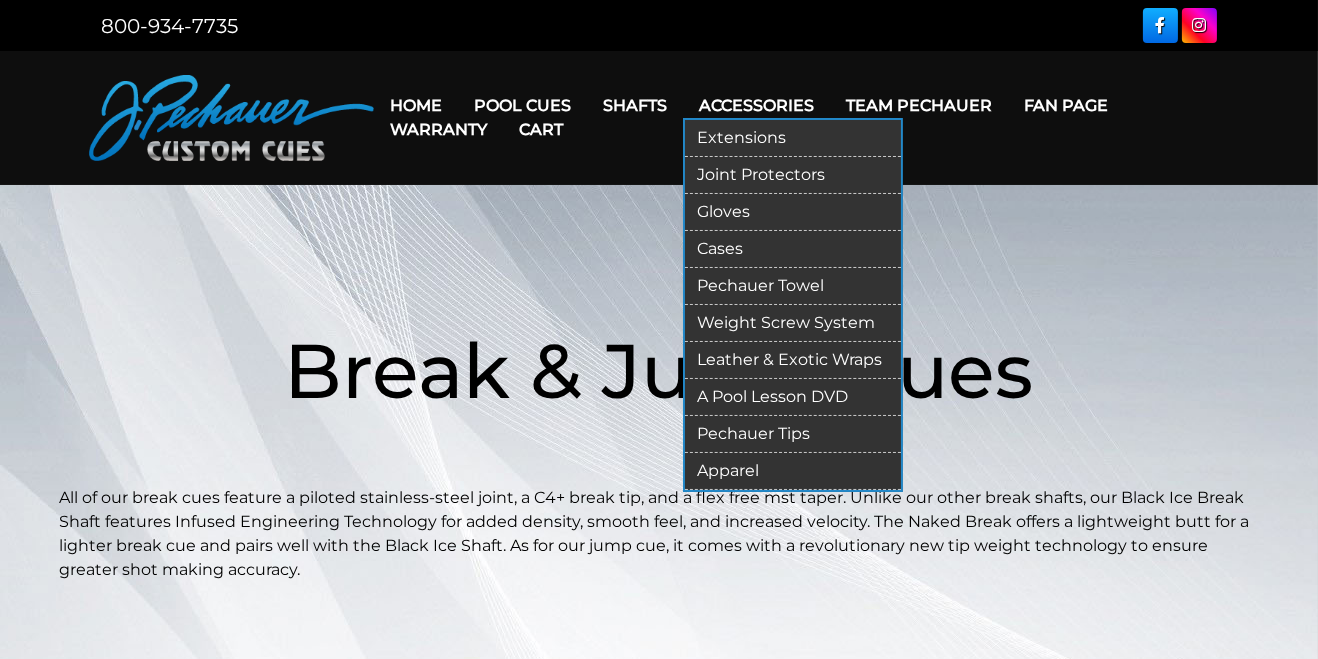 click on "Accessories" at bounding box center [756, 105] 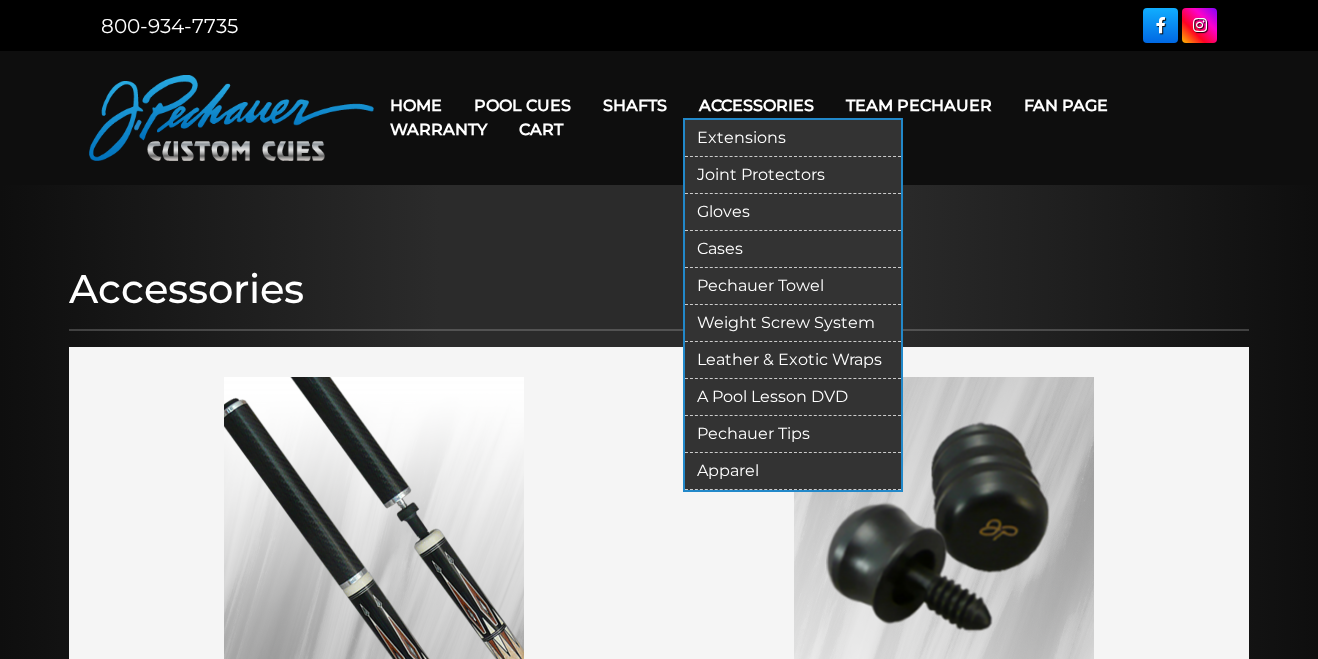 scroll, scrollTop: 0, scrollLeft: 0, axis: both 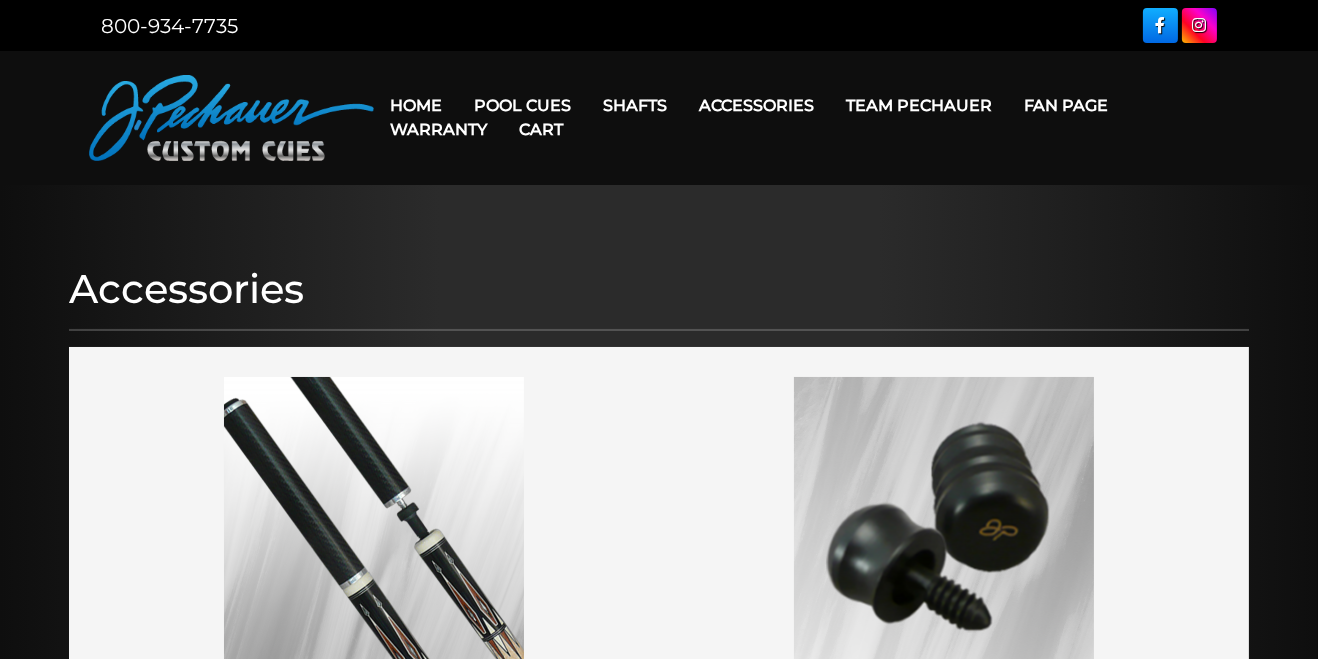 click on "Cart" at bounding box center [541, 129] 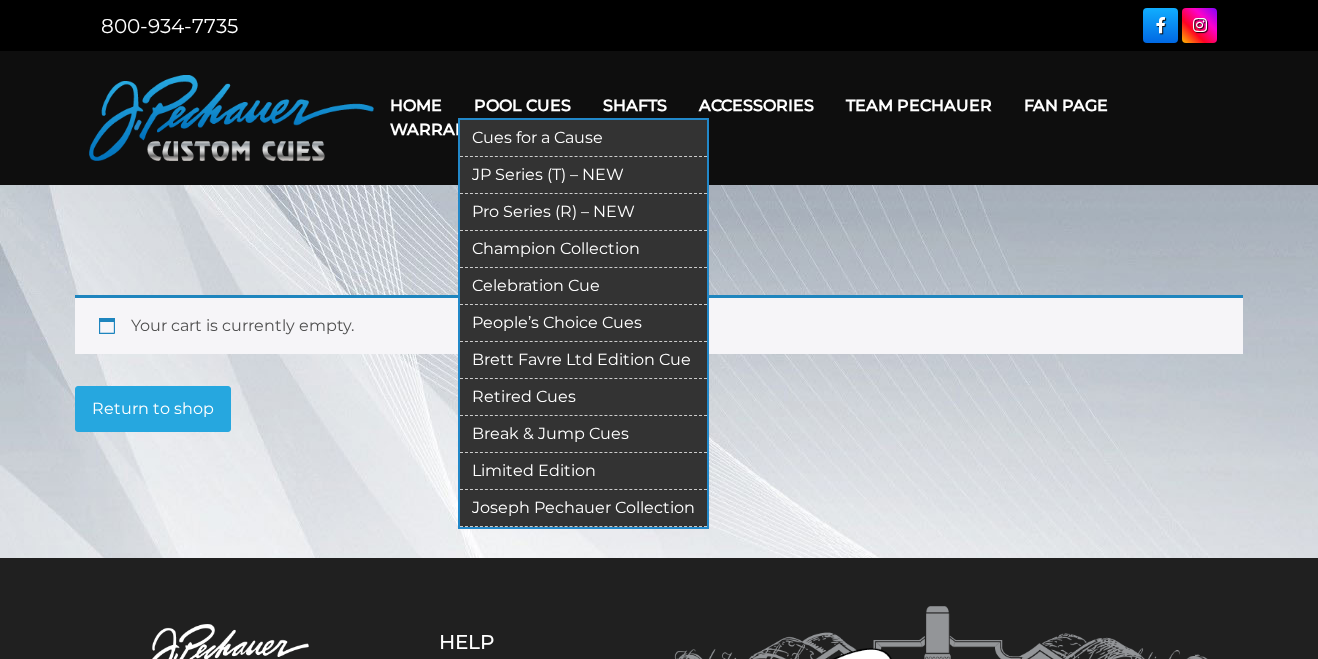 scroll, scrollTop: 0, scrollLeft: 0, axis: both 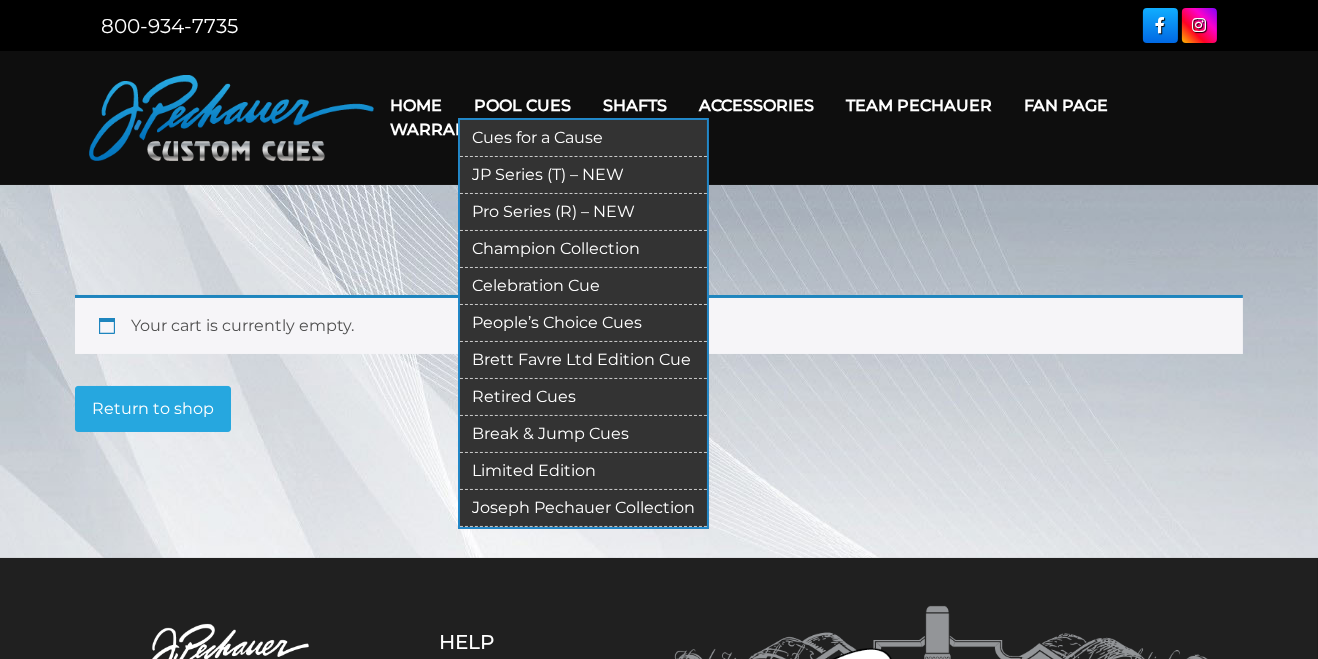 click on "JP Series (T) – NEW" at bounding box center (583, 175) 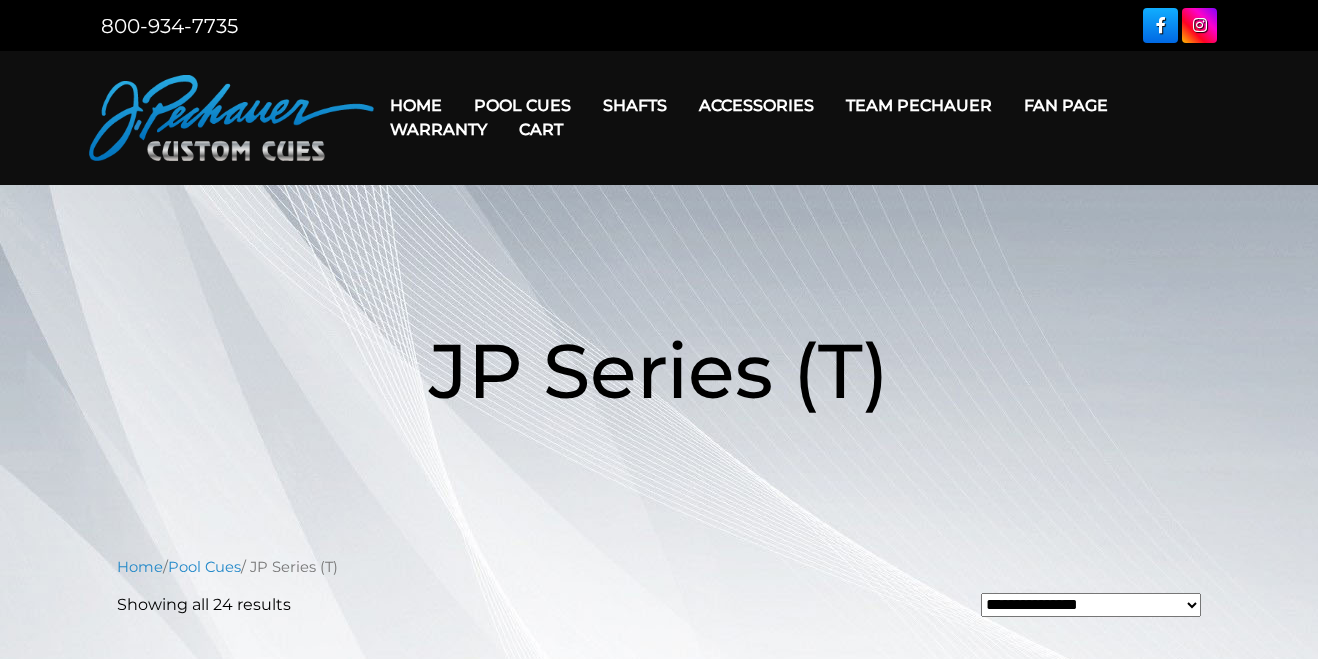 scroll, scrollTop: 0, scrollLeft: 0, axis: both 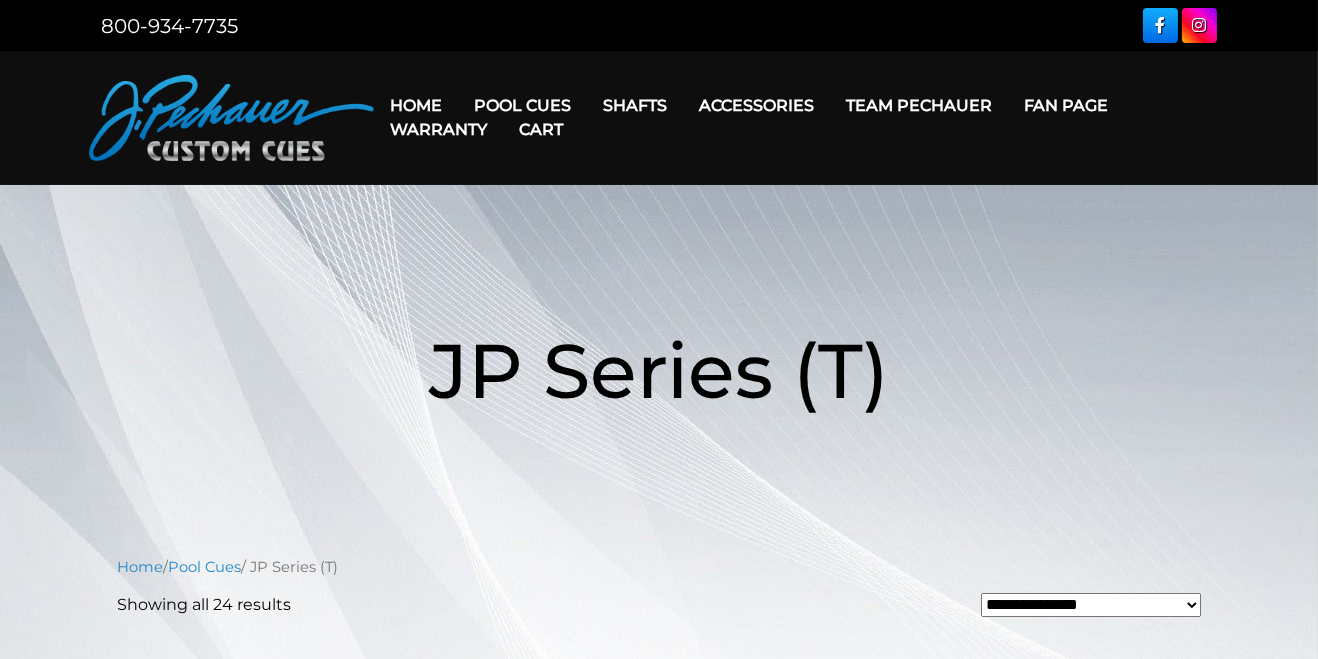 click on "Cart" at bounding box center (541, 129) 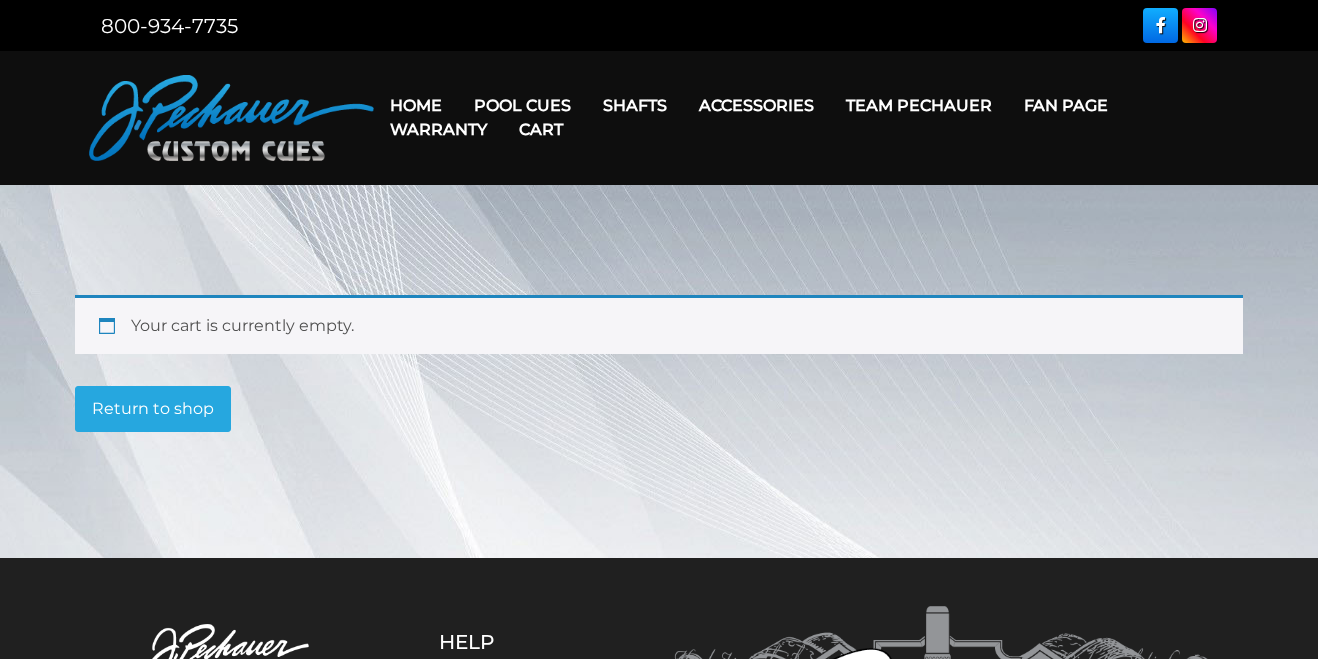 scroll, scrollTop: 0, scrollLeft: 0, axis: both 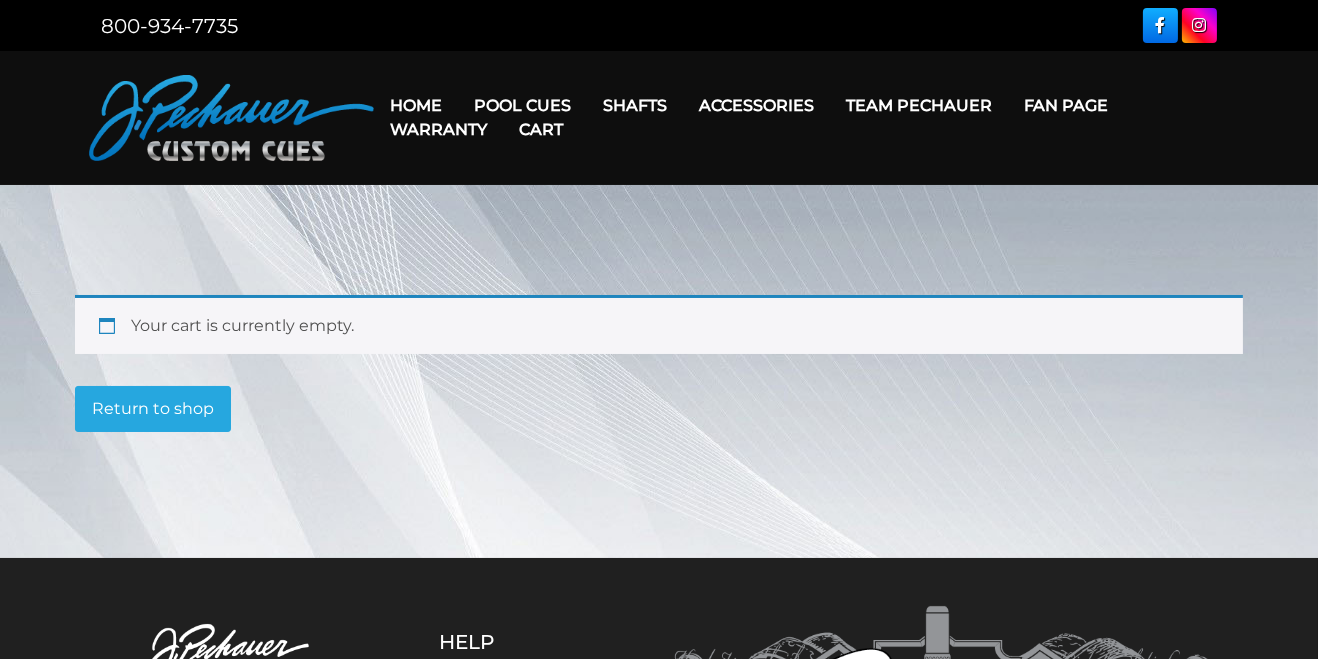 click on "Your cart is currently empty." at bounding box center [659, 324] 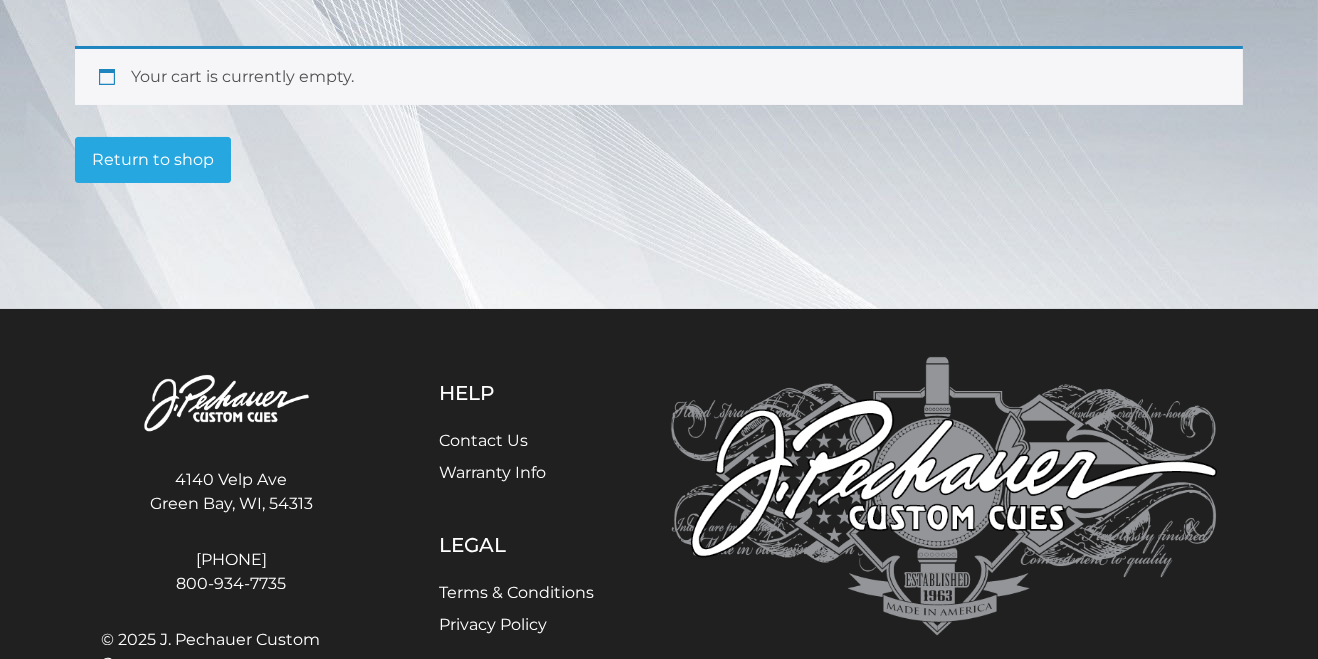 scroll, scrollTop: 267, scrollLeft: 0, axis: vertical 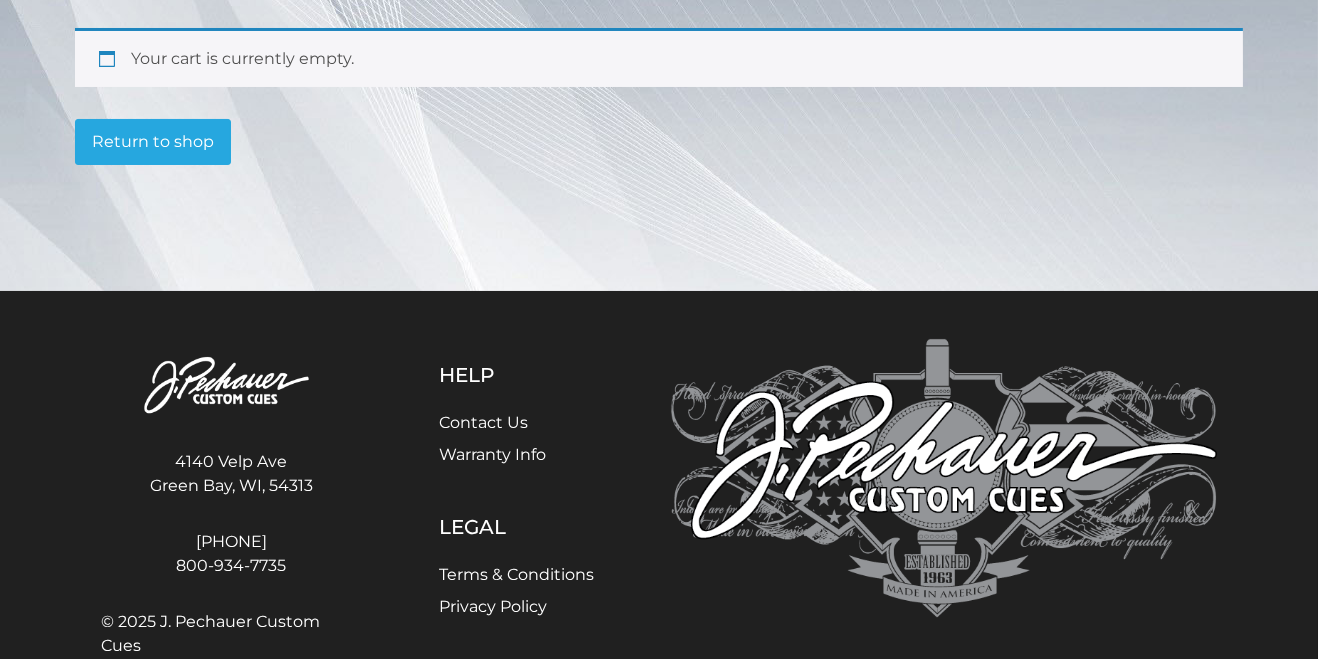 click on "Return to shop" at bounding box center [153, 142] 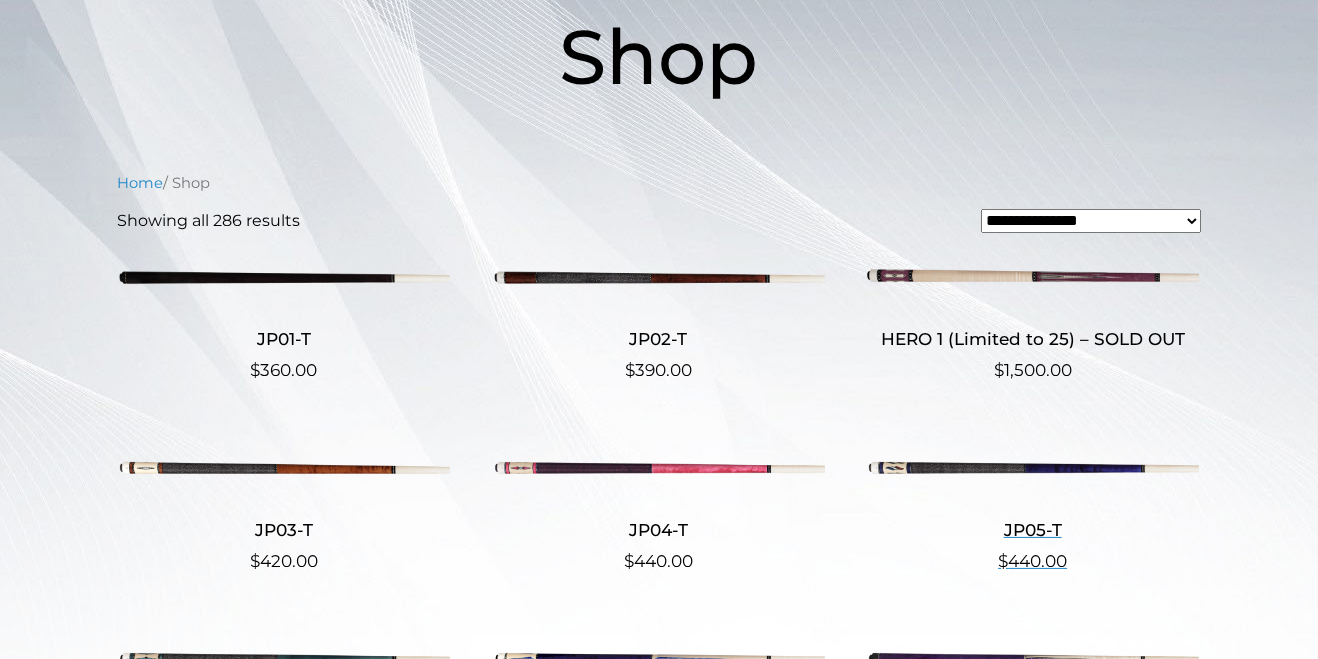 scroll, scrollTop: 313, scrollLeft: 0, axis: vertical 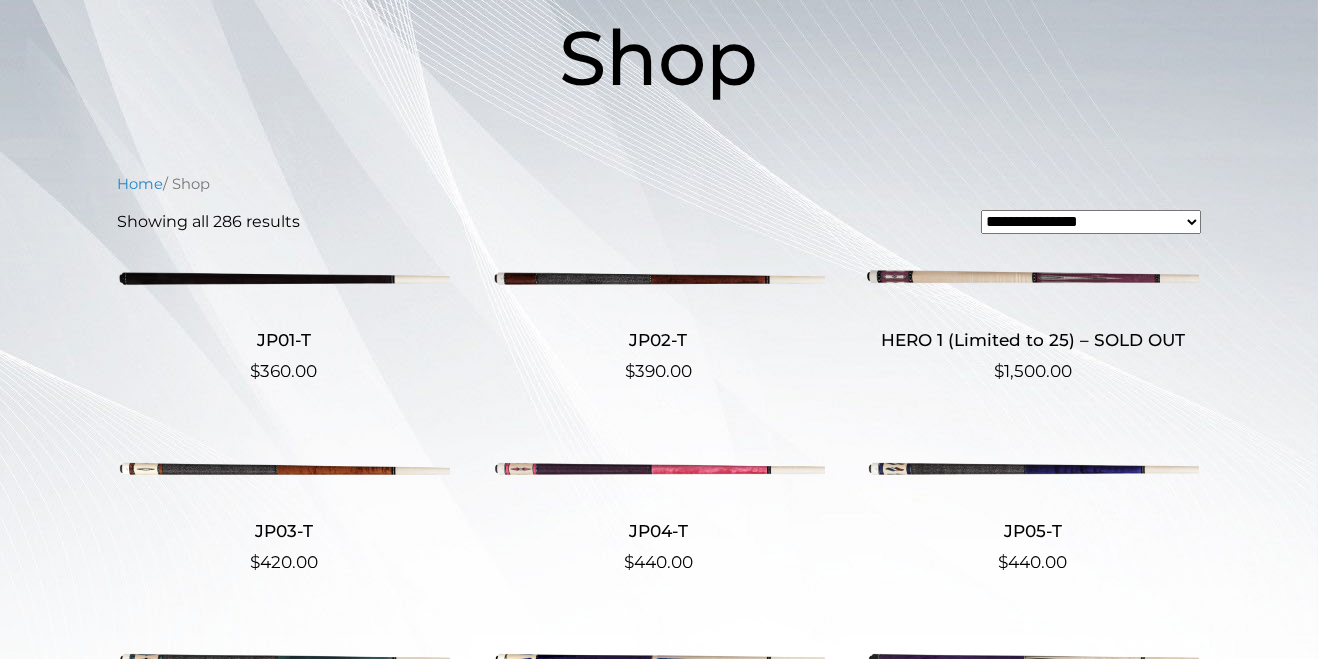 click on "**********" at bounding box center [1091, 222] 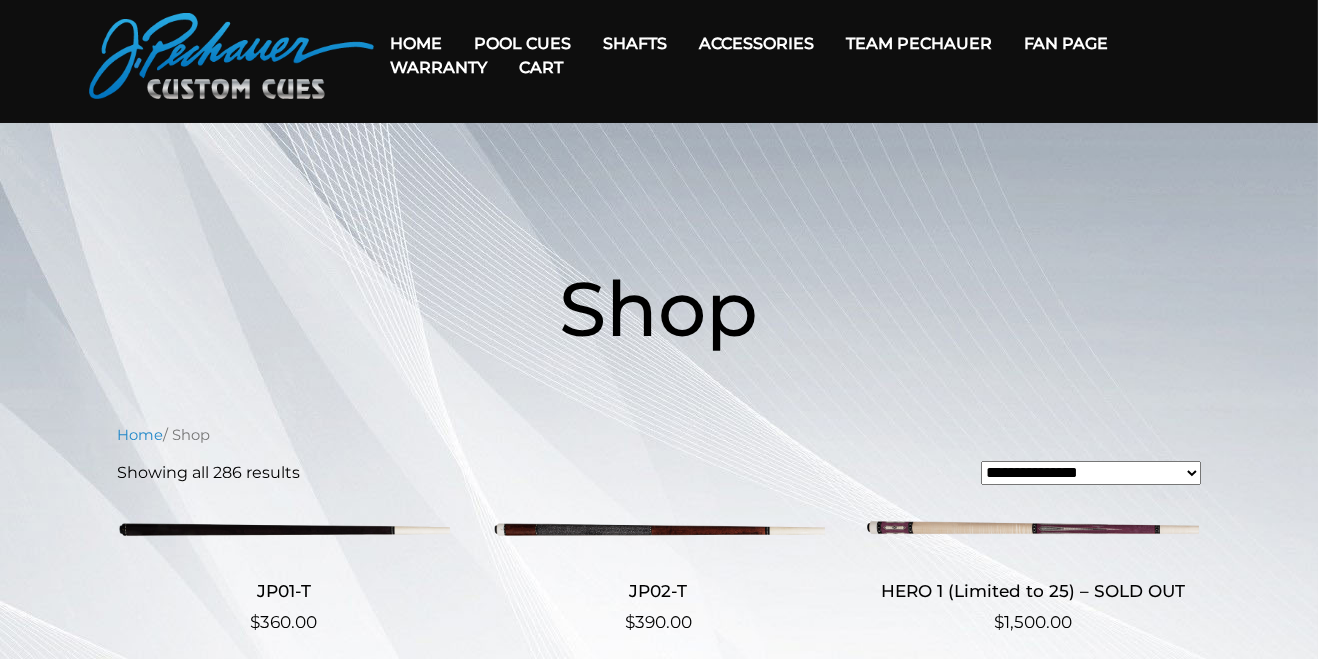 scroll, scrollTop: 0, scrollLeft: 0, axis: both 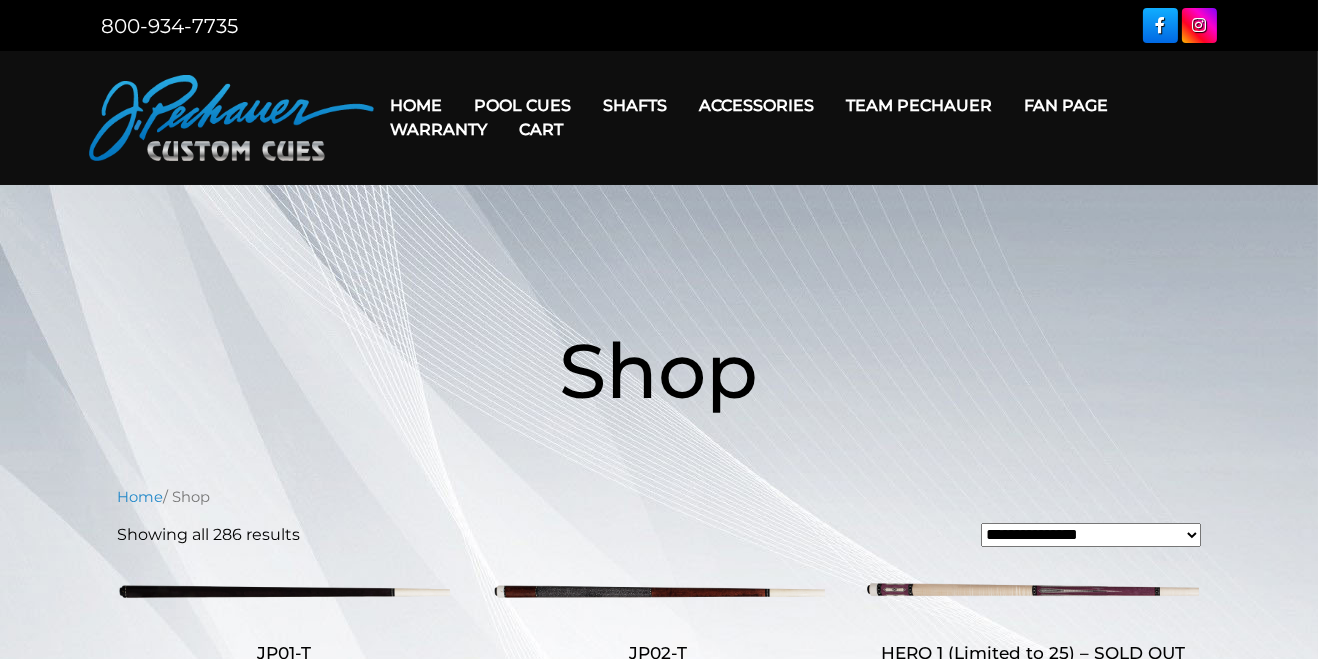 click on "Team Pechauer" at bounding box center [919, 105] 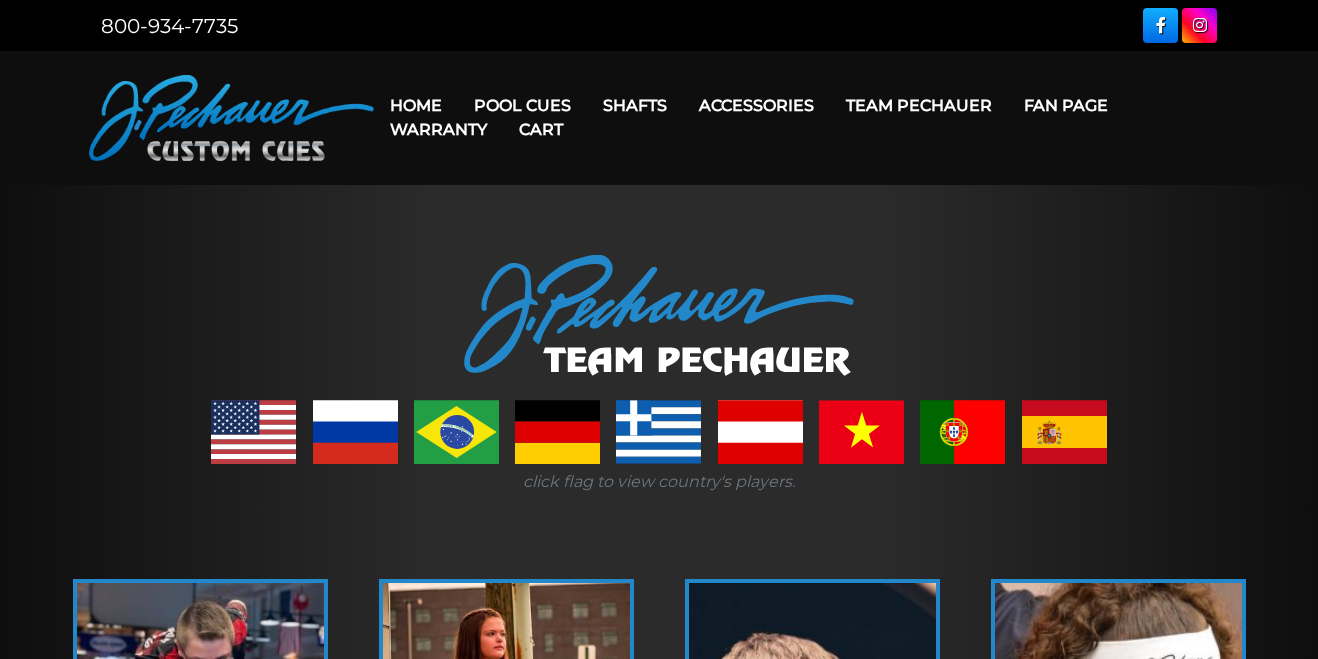 scroll, scrollTop: 0, scrollLeft: 0, axis: both 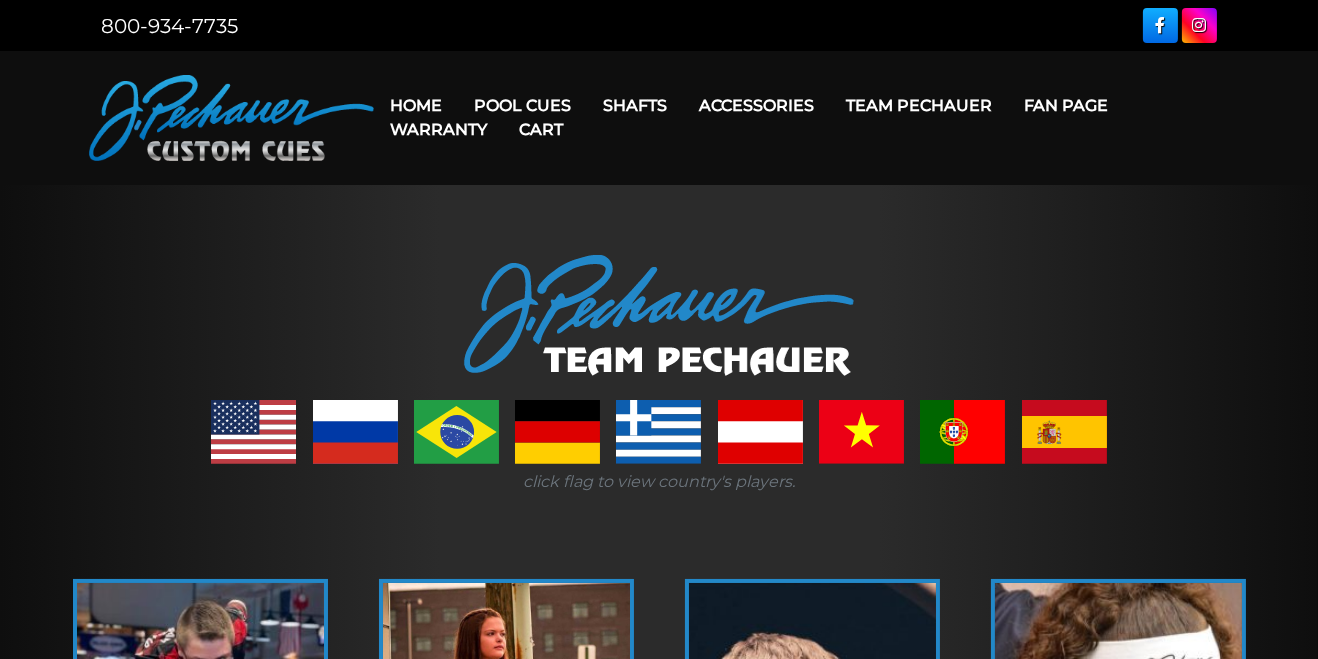 click on "Cart" at bounding box center (541, 129) 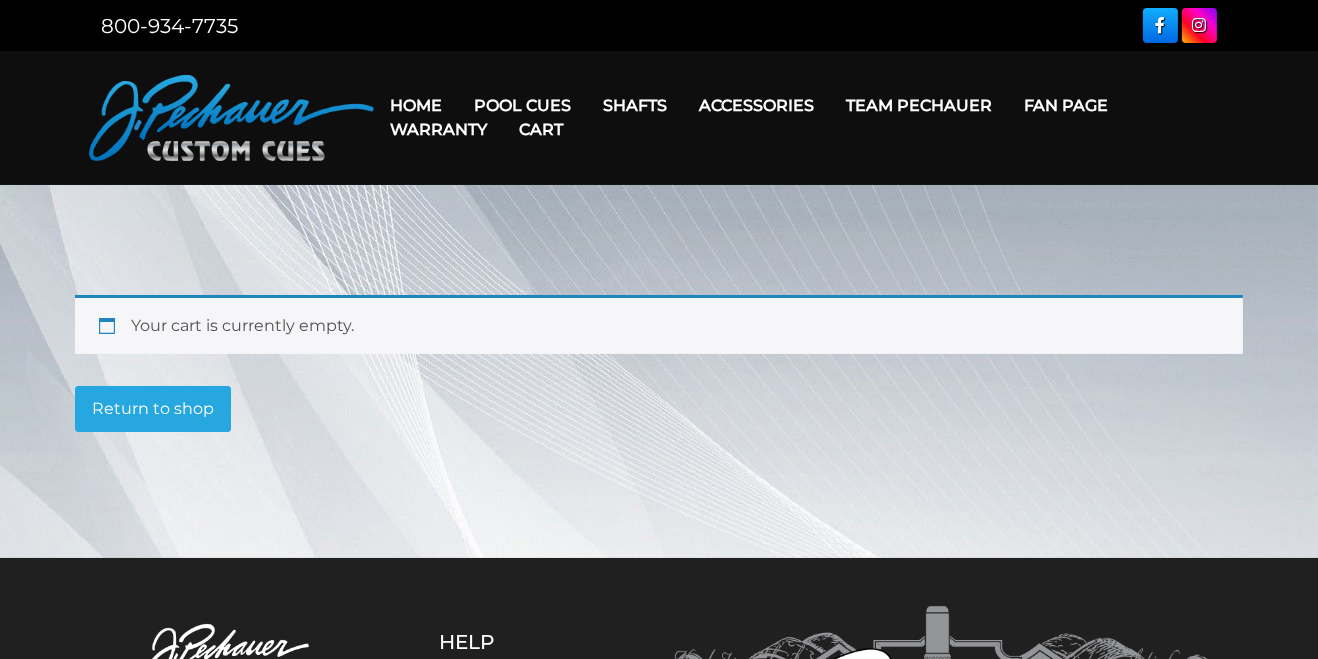 scroll, scrollTop: 8, scrollLeft: 0, axis: vertical 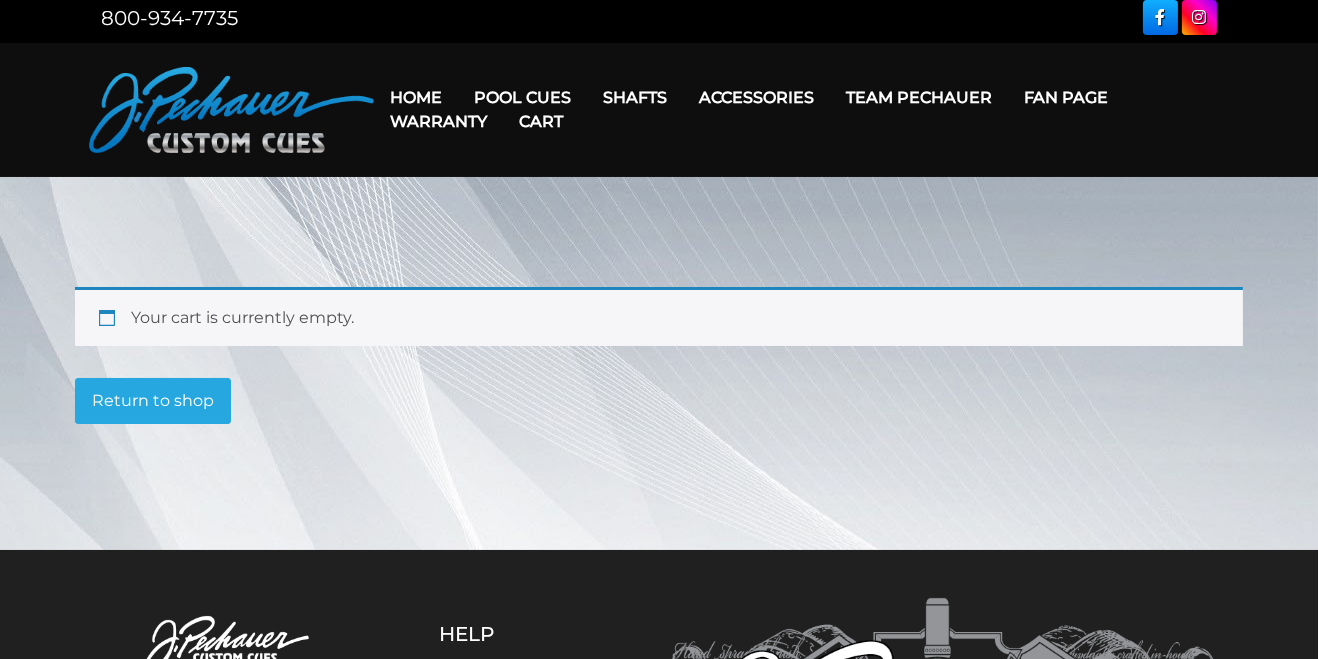 click on "Cart" at bounding box center (541, 121) 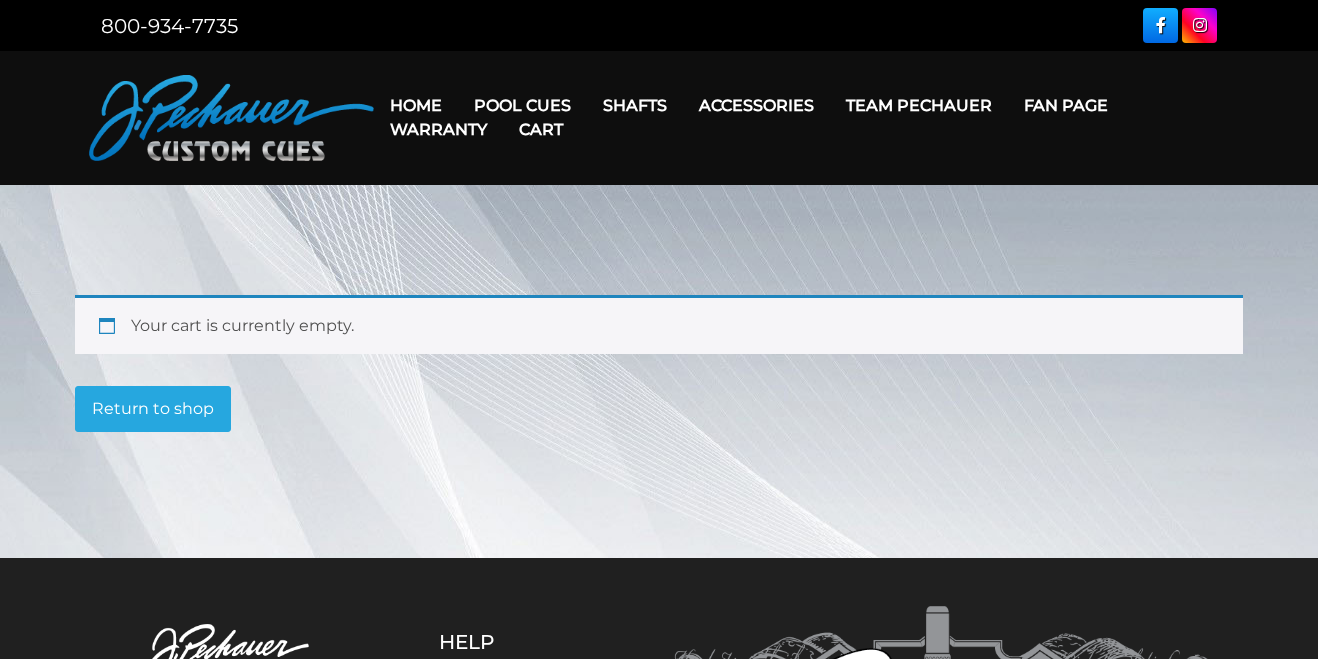 scroll, scrollTop: 0, scrollLeft: 0, axis: both 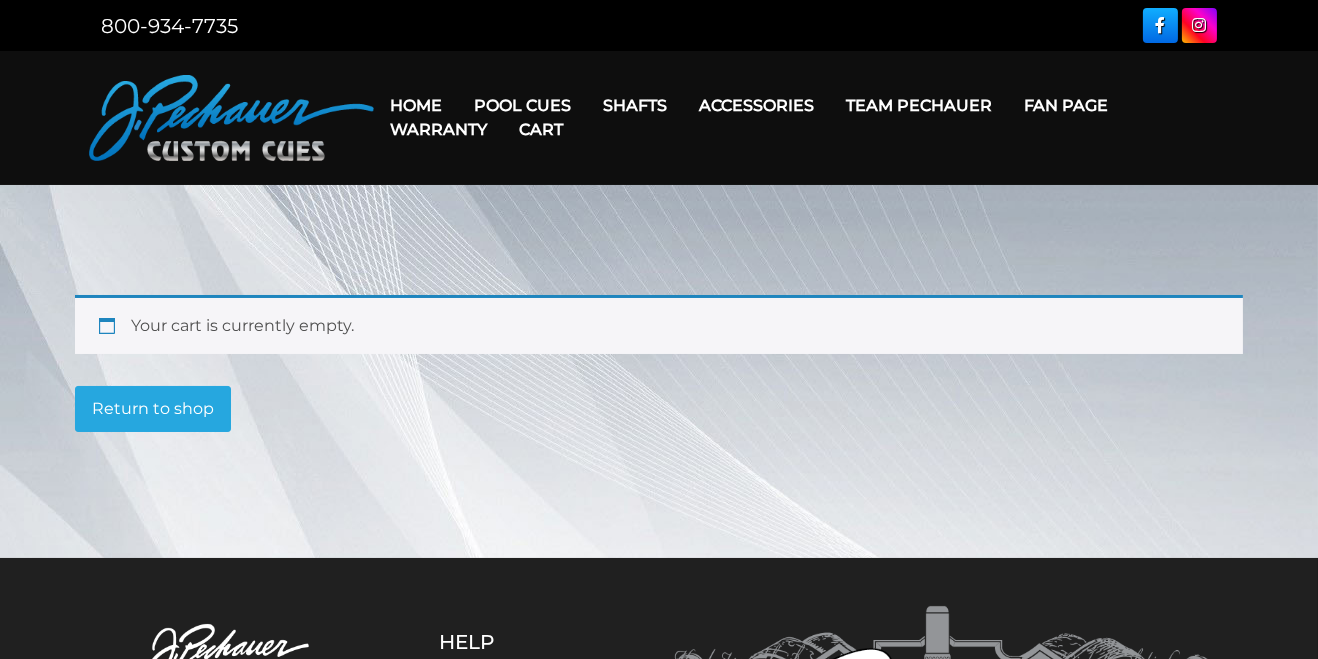 click on "Cart" at bounding box center (541, 129) 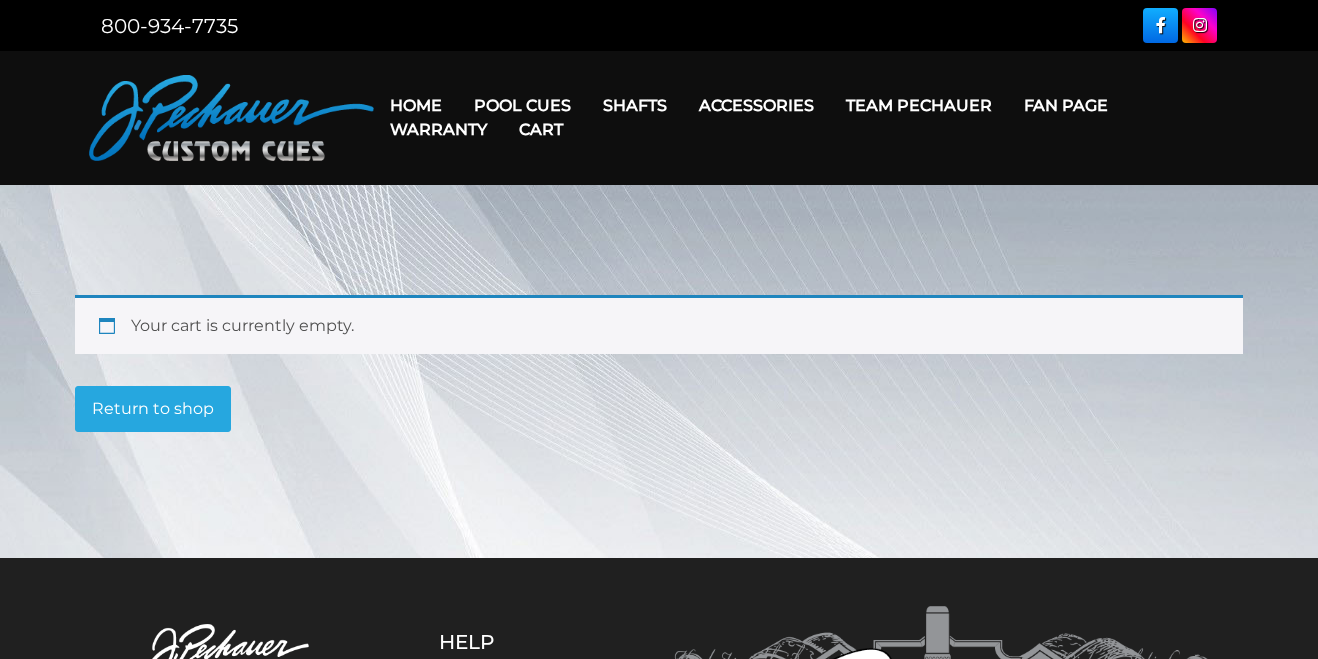 scroll, scrollTop: 0, scrollLeft: 0, axis: both 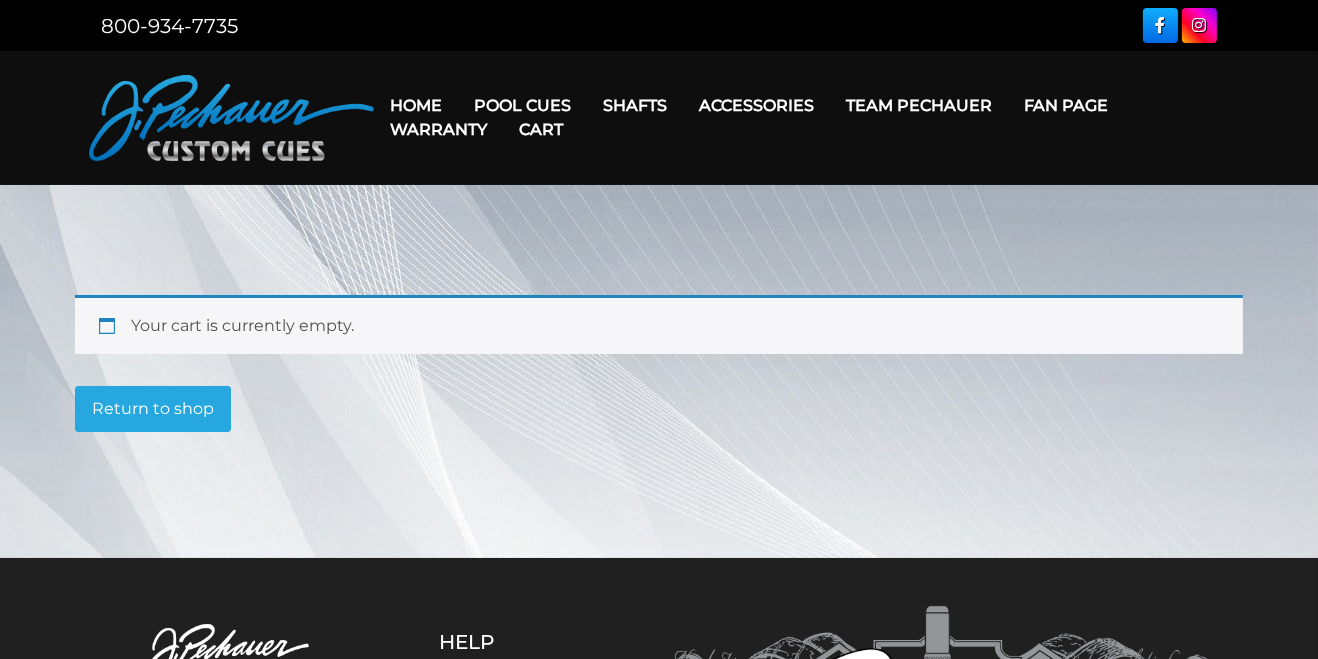 click on "Cart" at bounding box center [541, 129] 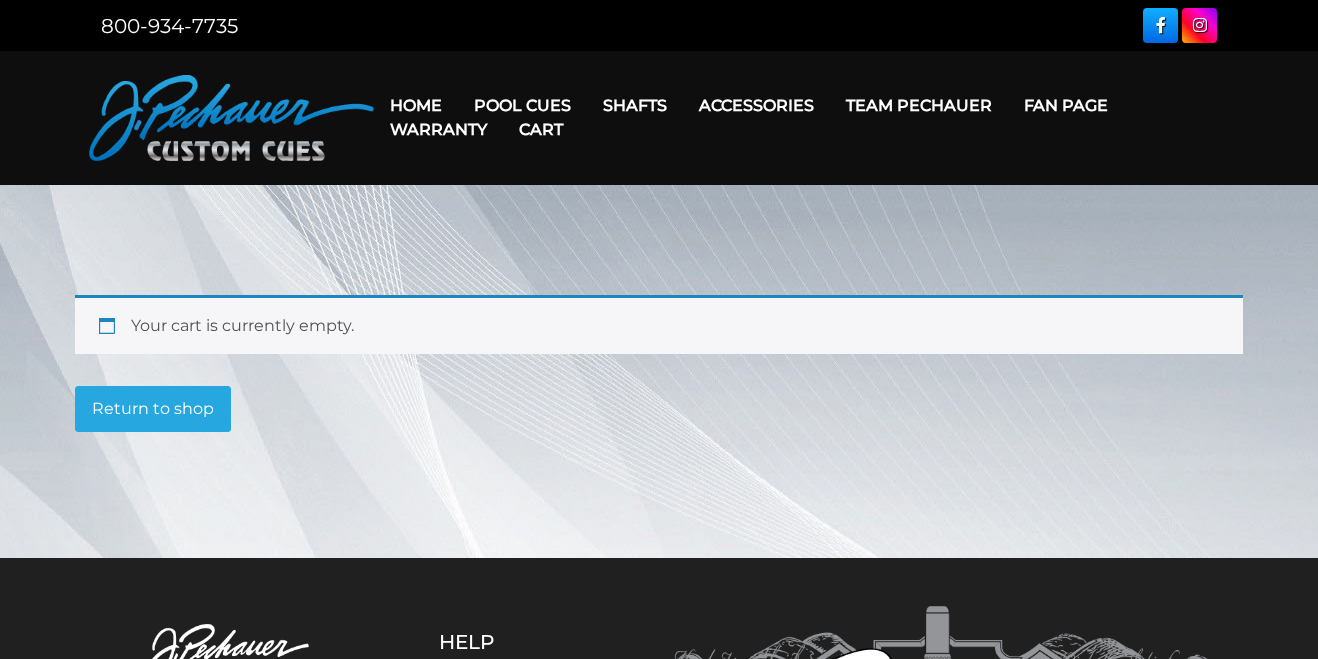 scroll, scrollTop: 0, scrollLeft: 0, axis: both 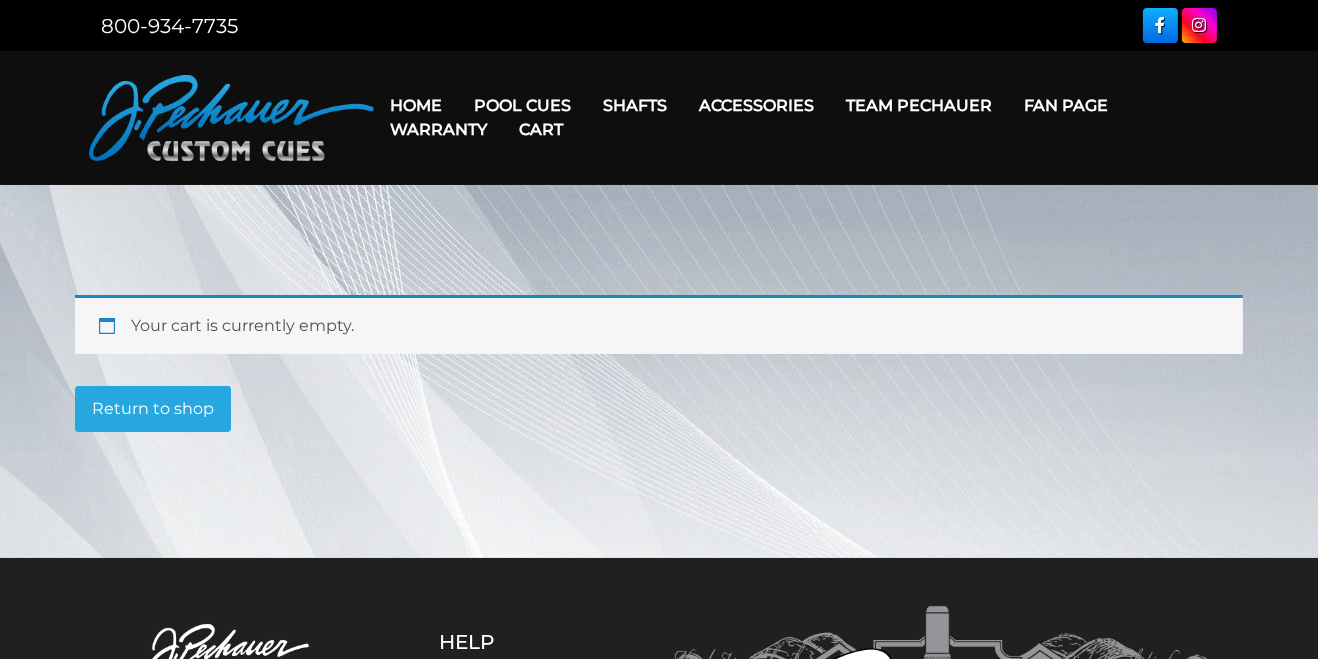 click on "Cart" at bounding box center [541, 129] 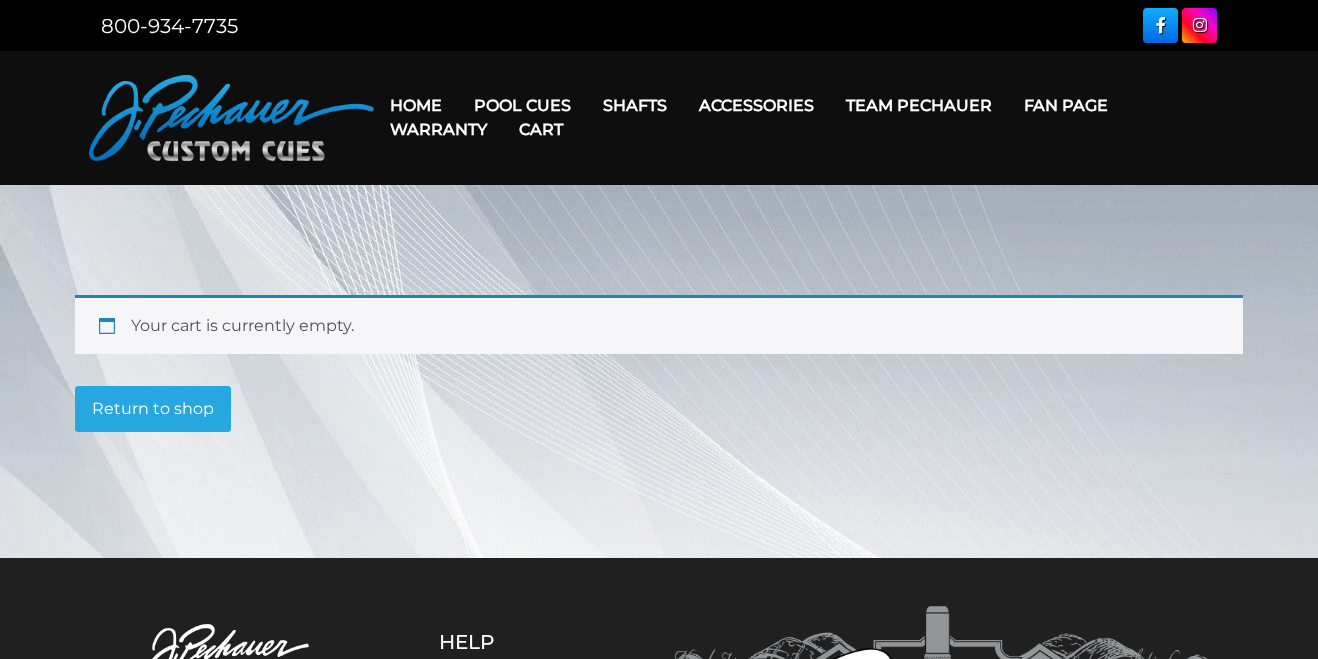 scroll, scrollTop: 0, scrollLeft: 0, axis: both 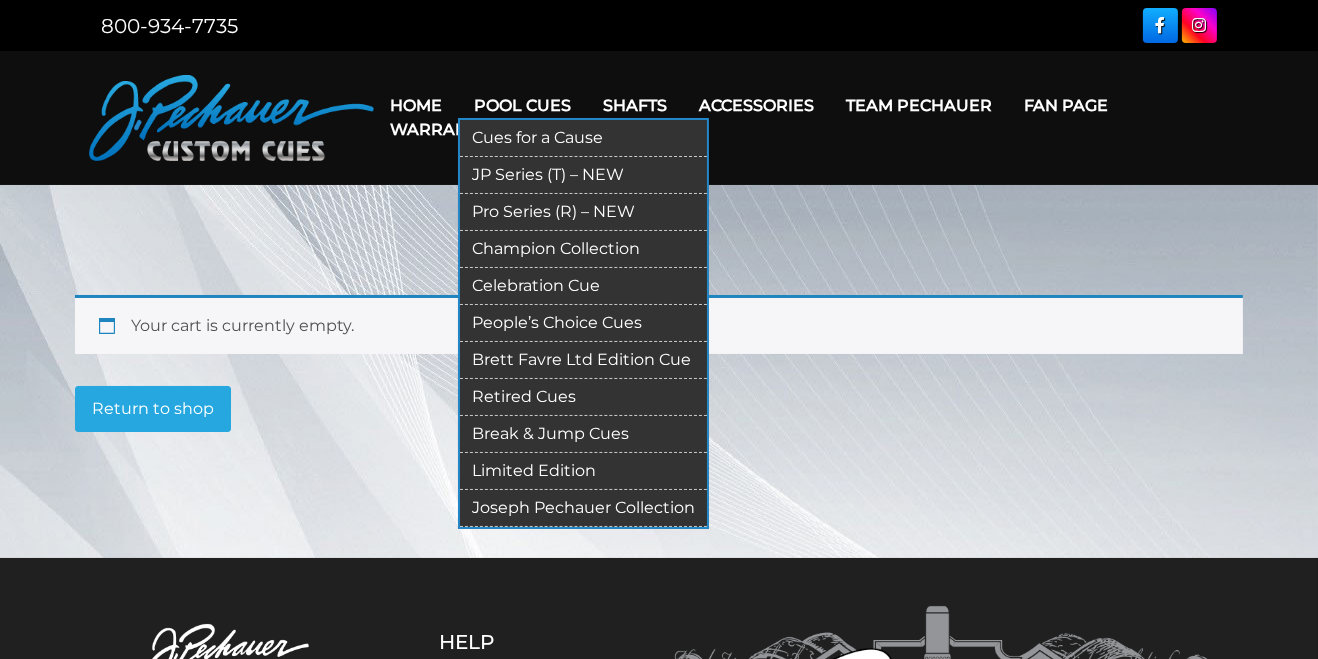 click on "Retired Cues" at bounding box center [583, 397] 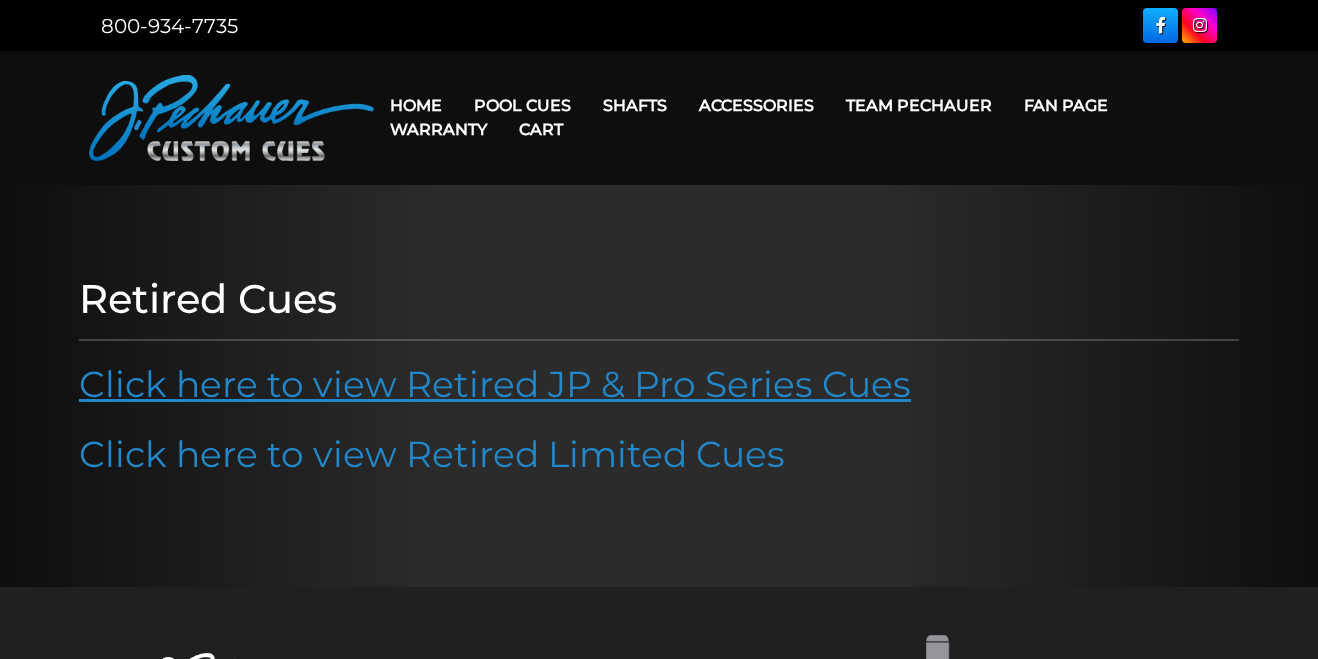 scroll, scrollTop: 0, scrollLeft: 0, axis: both 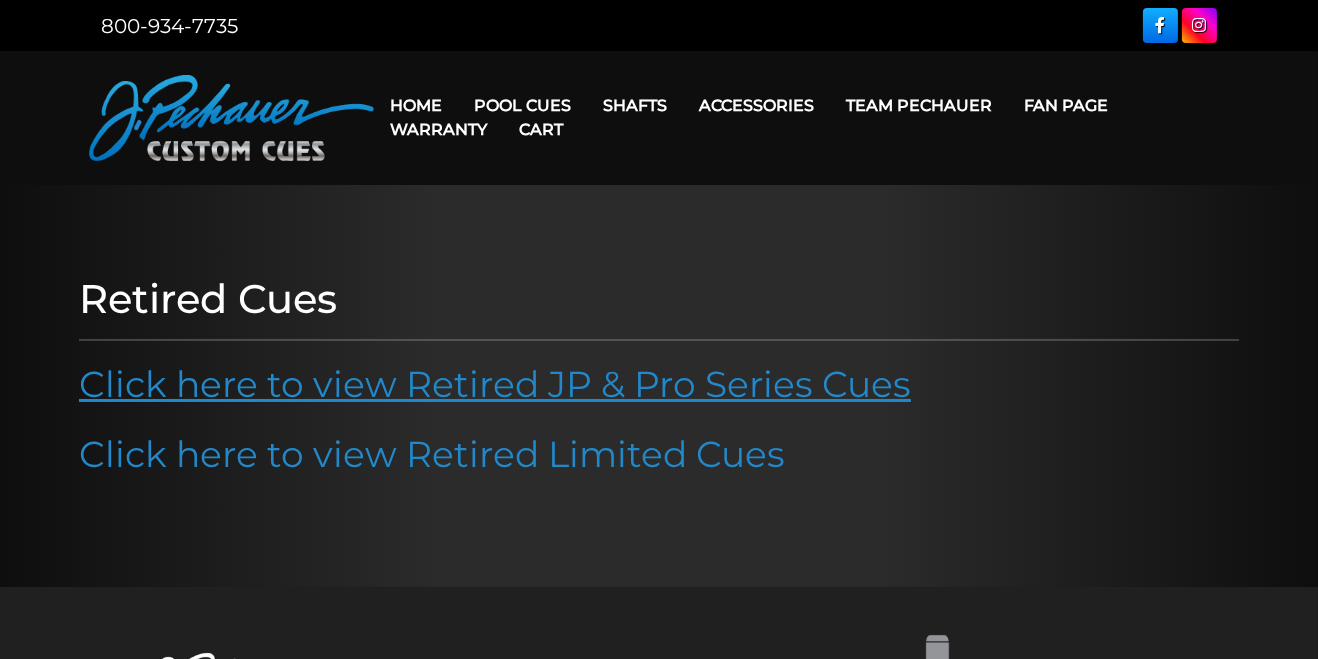 click on "Click here to view Retired JP & Pro Series Cues" at bounding box center [495, 384] 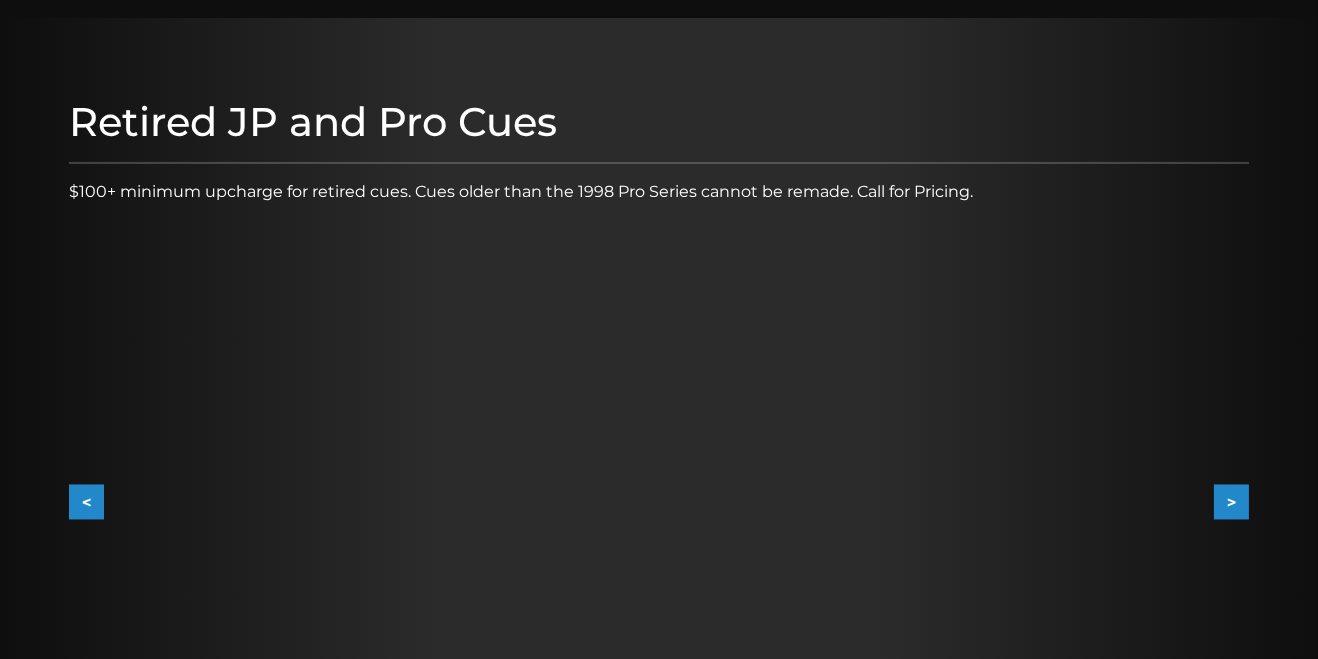 scroll, scrollTop: 168, scrollLeft: 0, axis: vertical 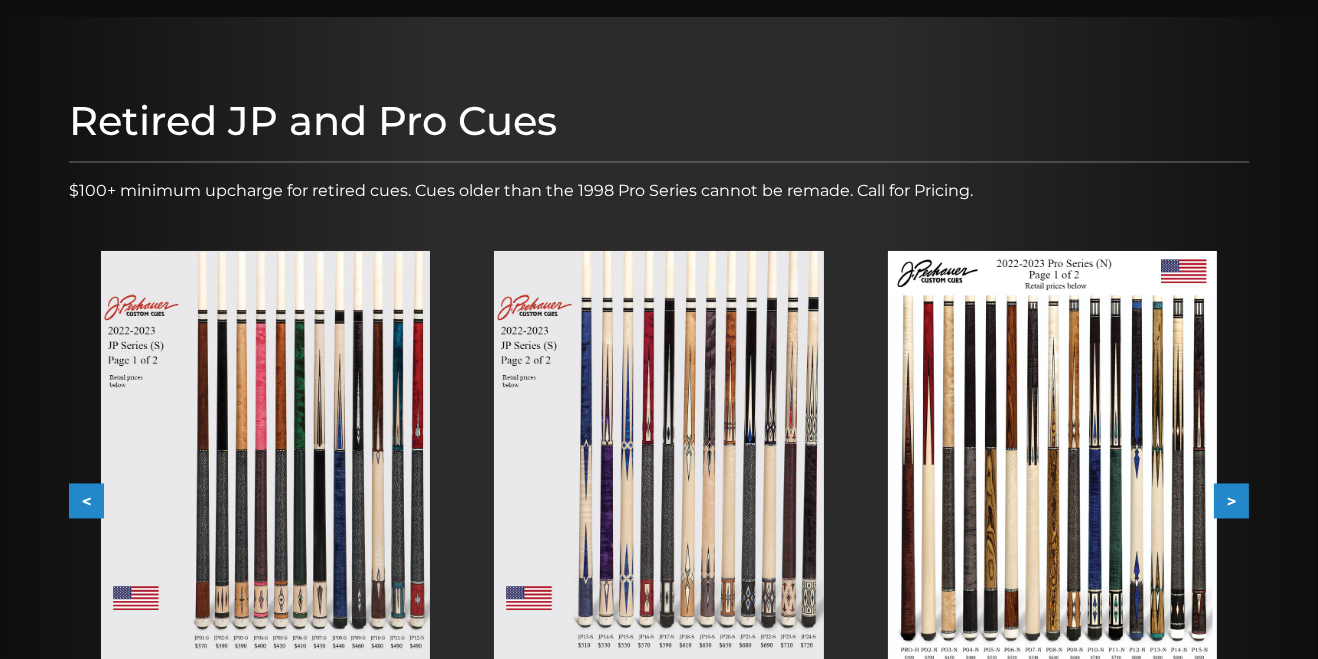 click on ">" at bounding box center (1231, 501) 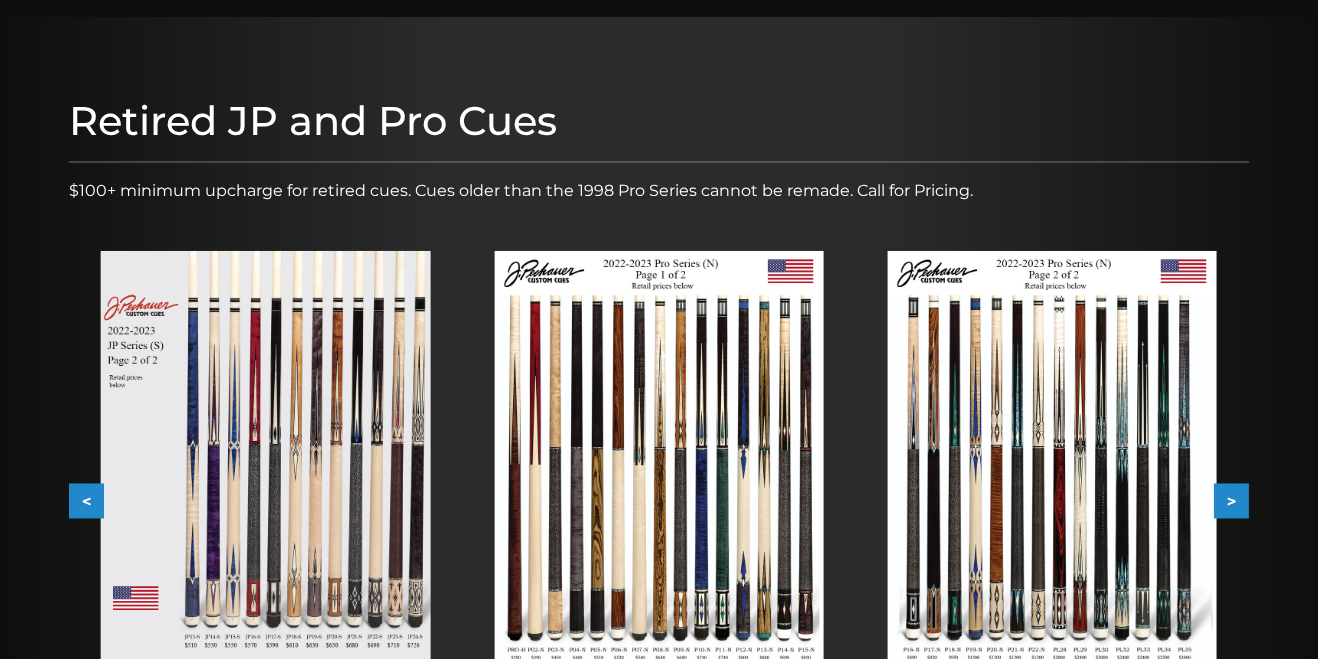 click on ">" at bounding box center [1231, 501] 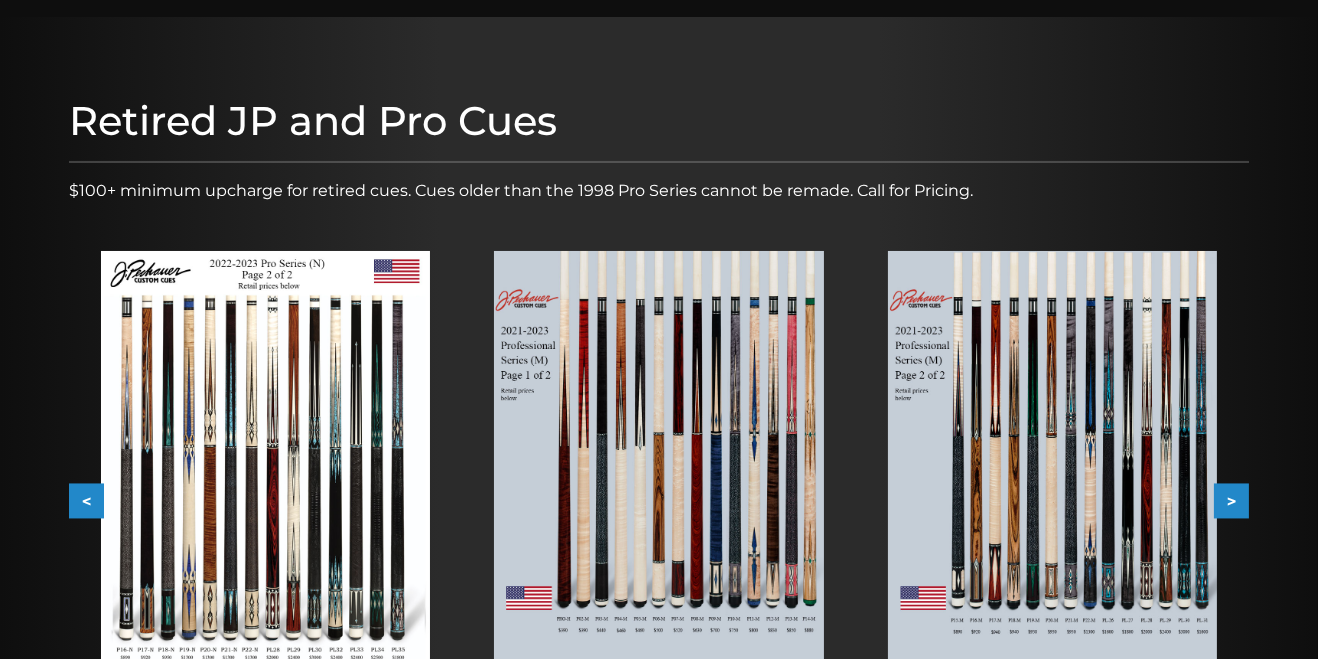 click on ">" at bounding box center [1231, 501] 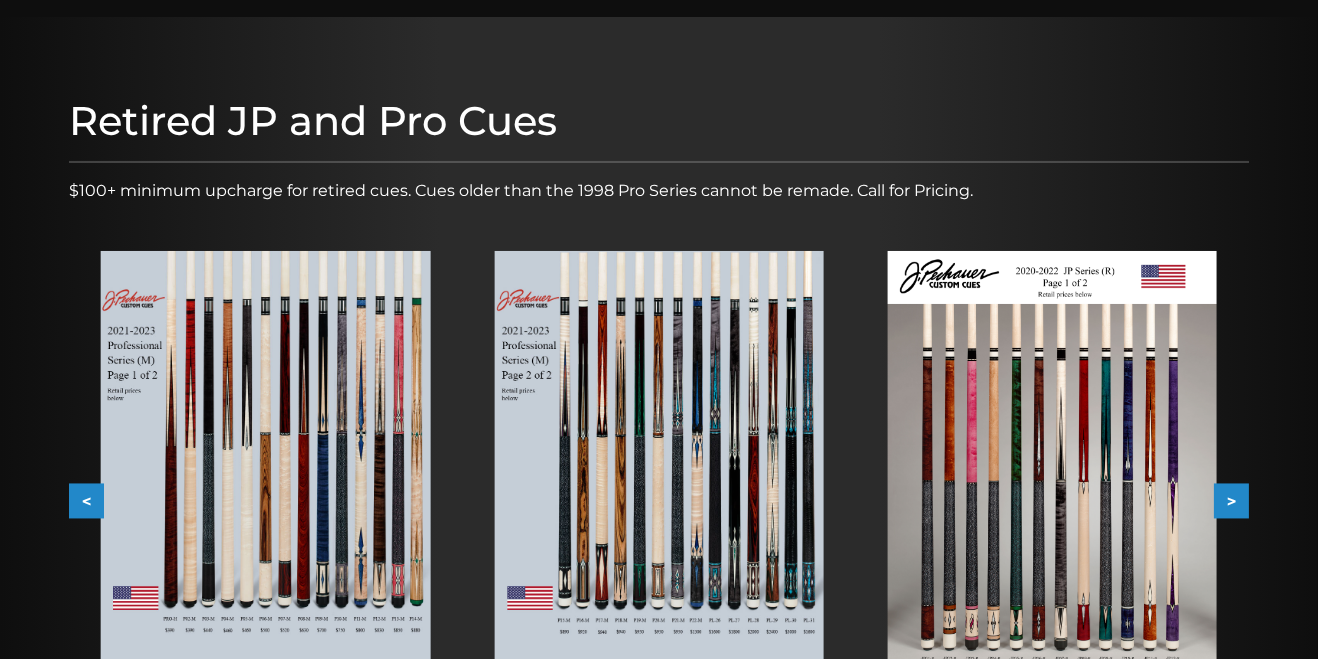 click on ">" at bounding box center (1231, 501) 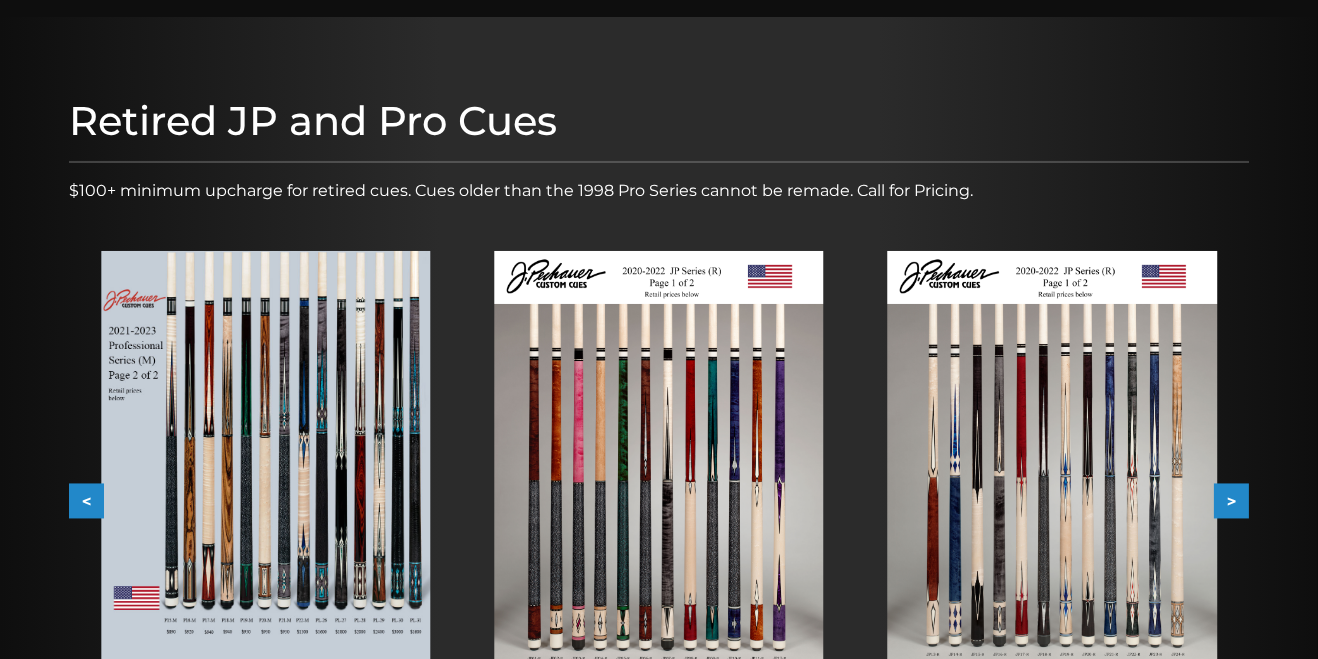 click on ">" at bounding box center [1231, 501] 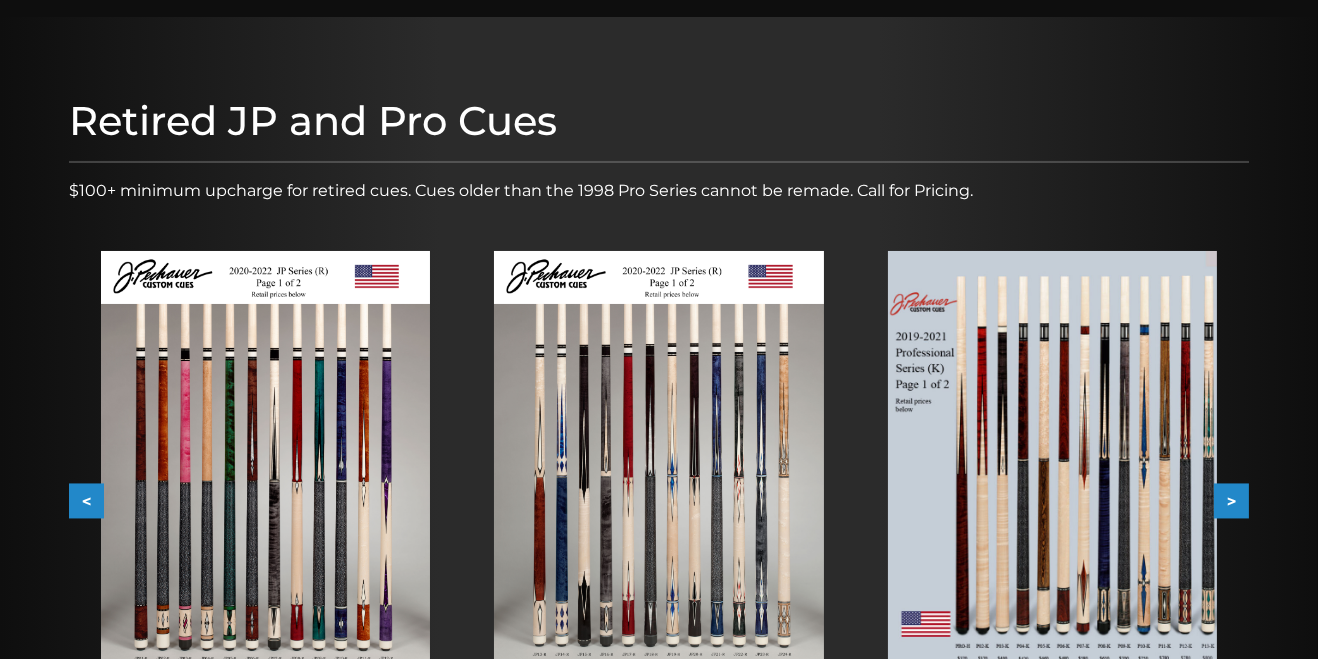 click on ">" at bounding box center (1231, 501) 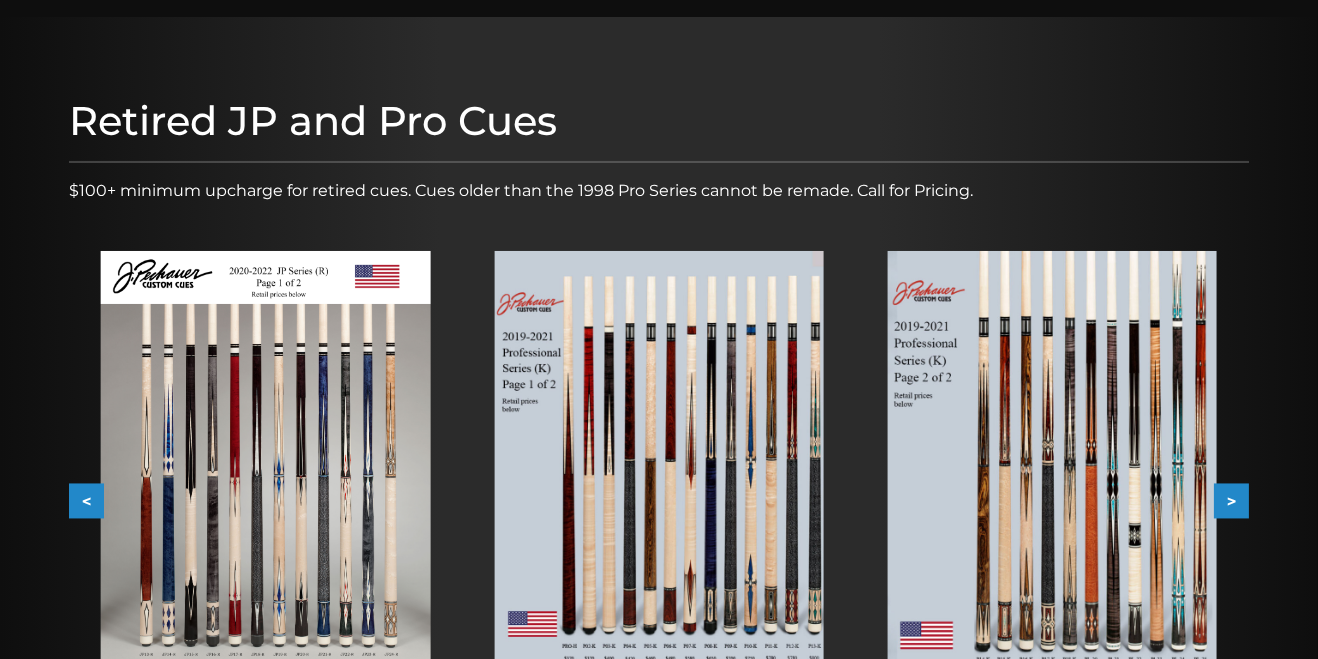 click on ">" at bounding box center [1231, 501] 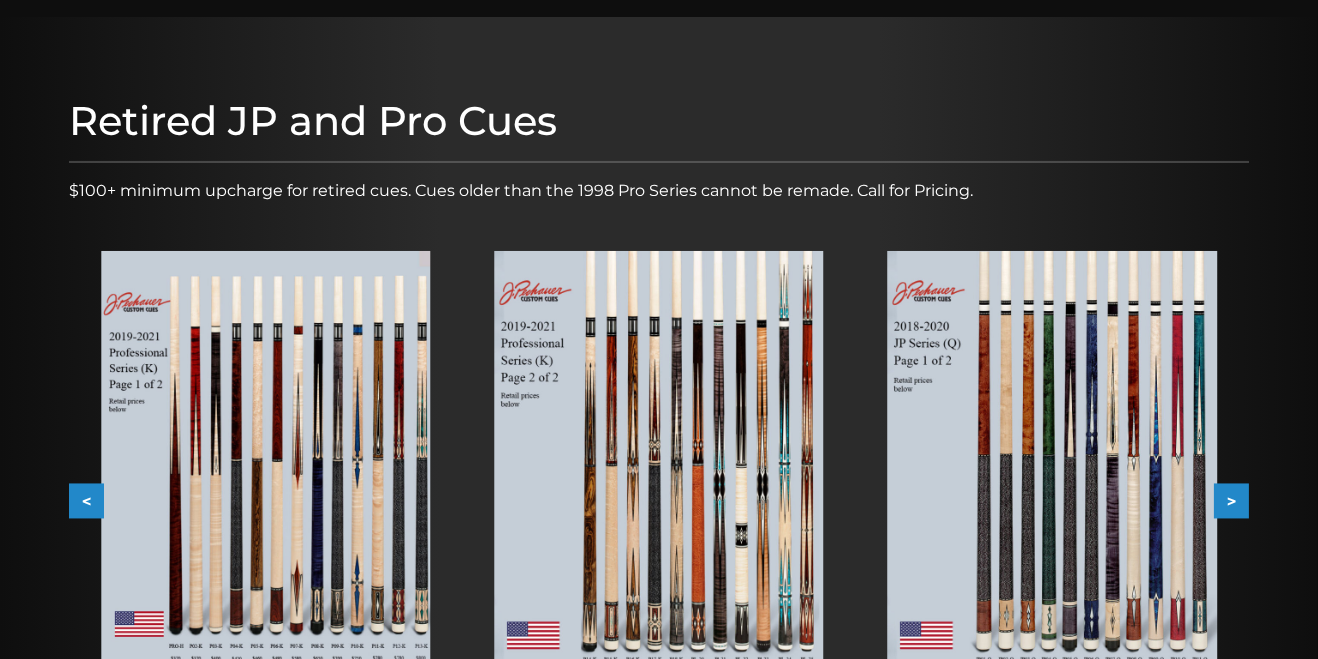 click on ">" at bounding box center [1231, 501] 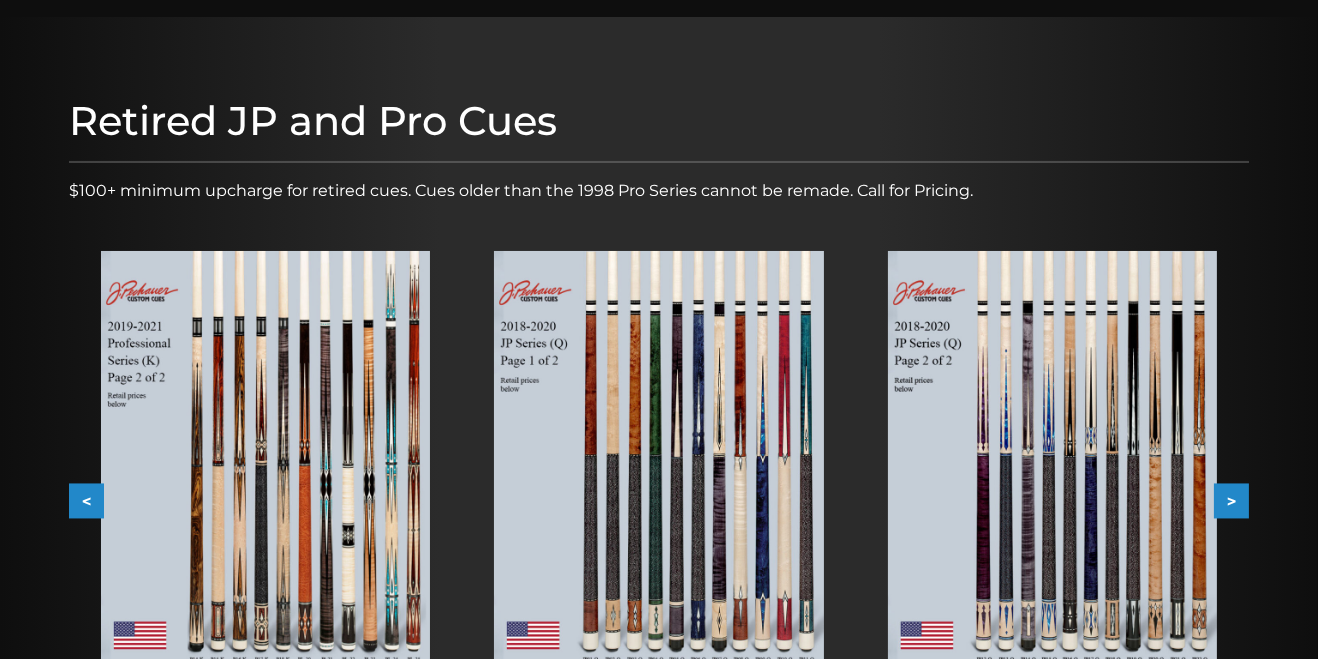 click on ">" at bounding box center [1231, 501] 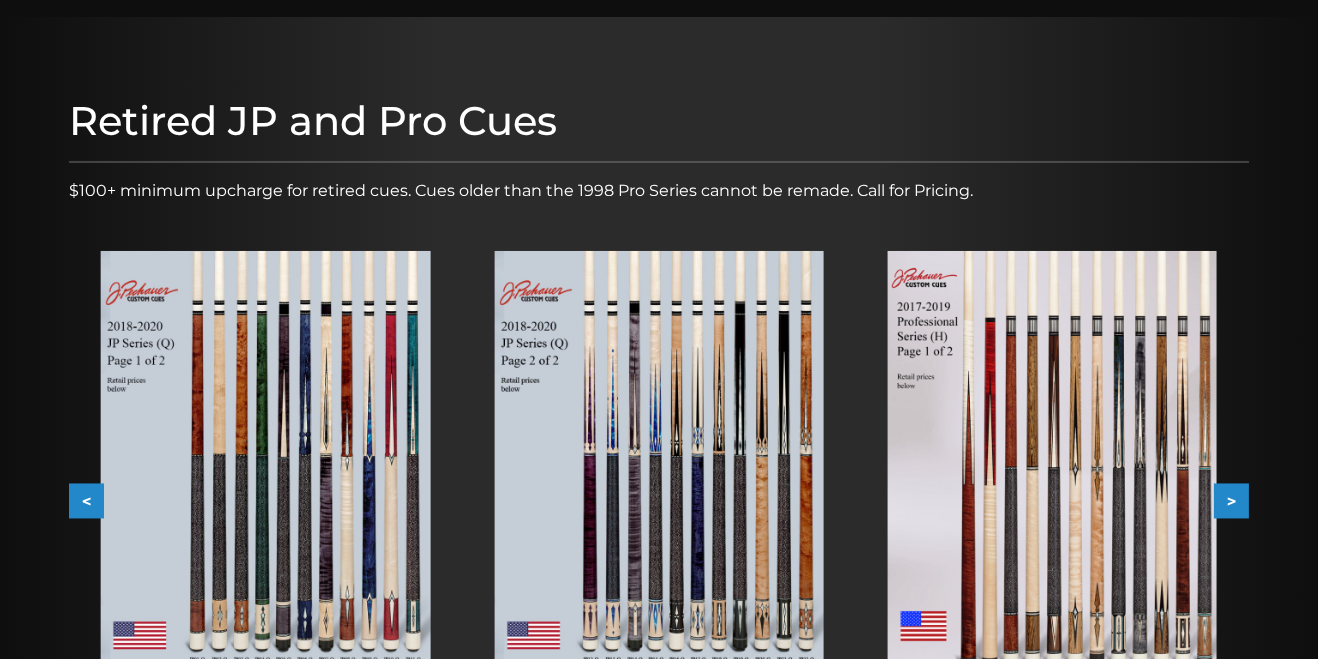click on ">" at bounding box center (1231, 501) 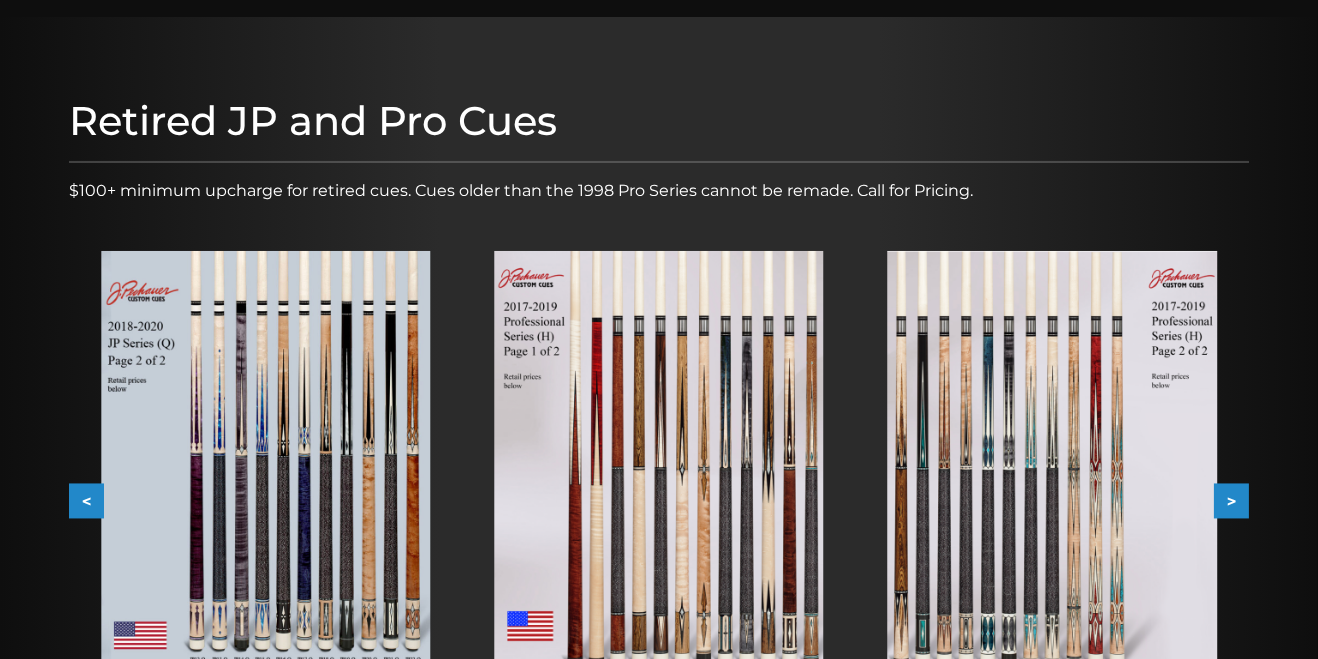 click on ">" at bounding box center (1231, 501) 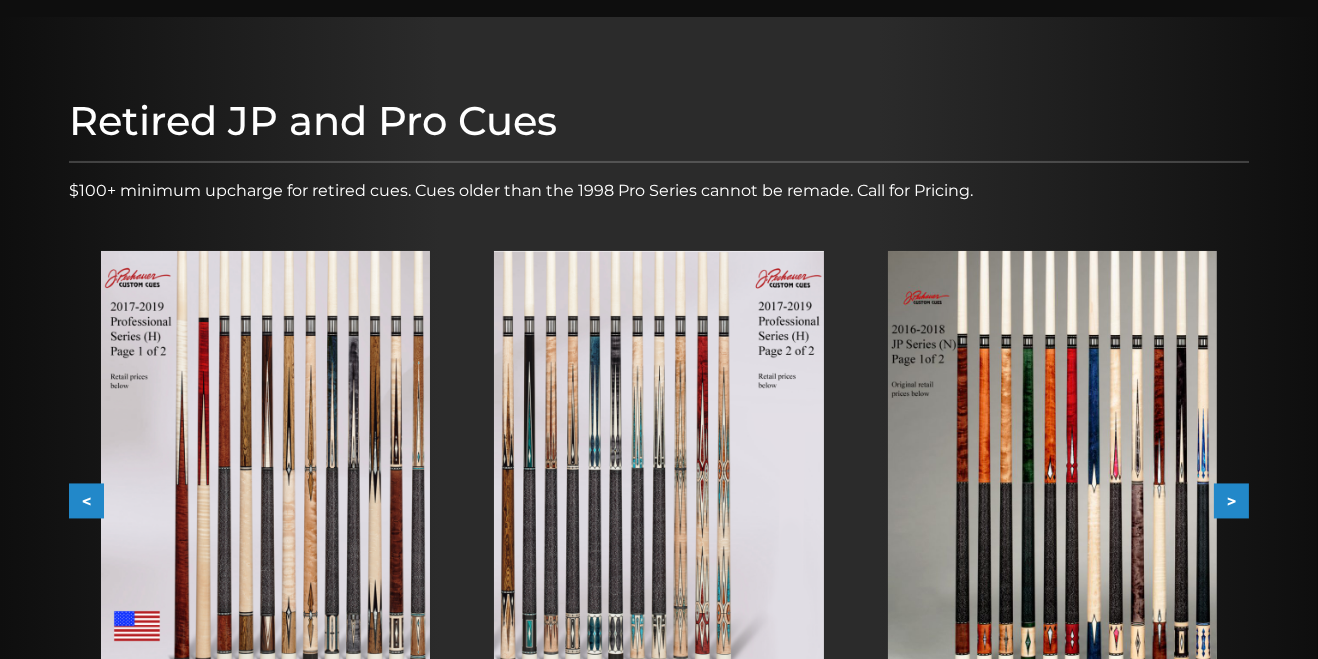 click on ">" at bounding box center (1231, 501) 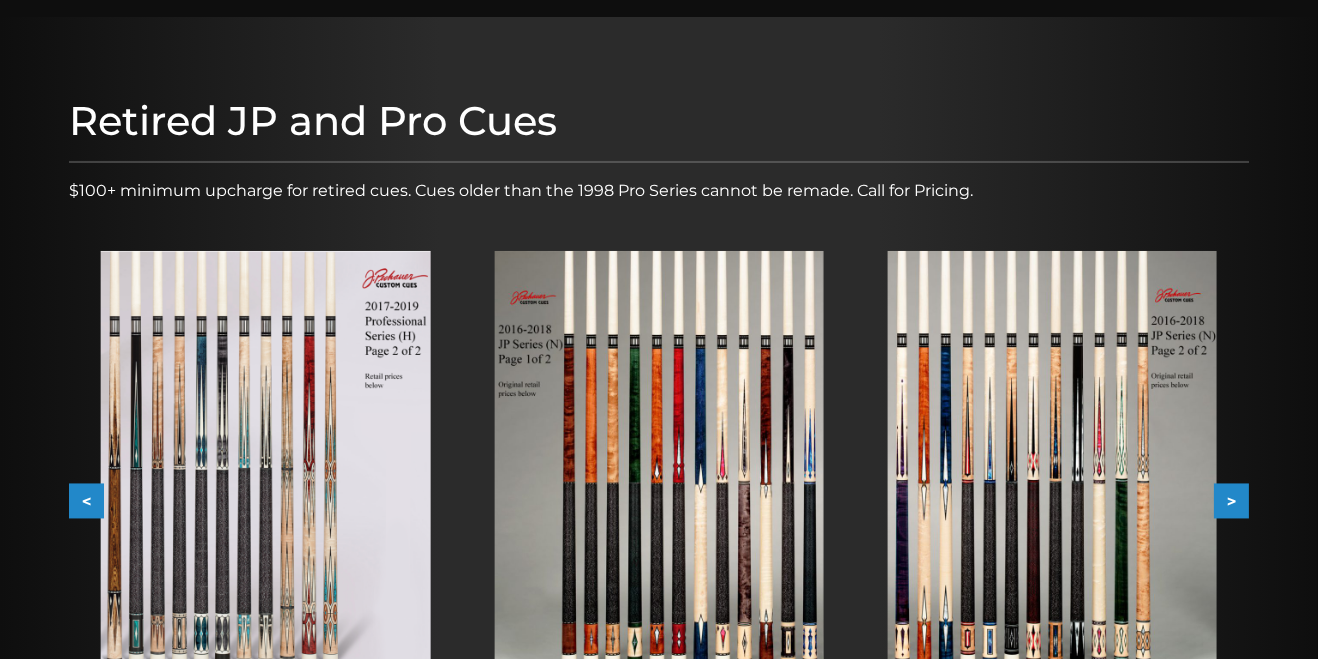 click on ">" at bounding box center (1231, 501) 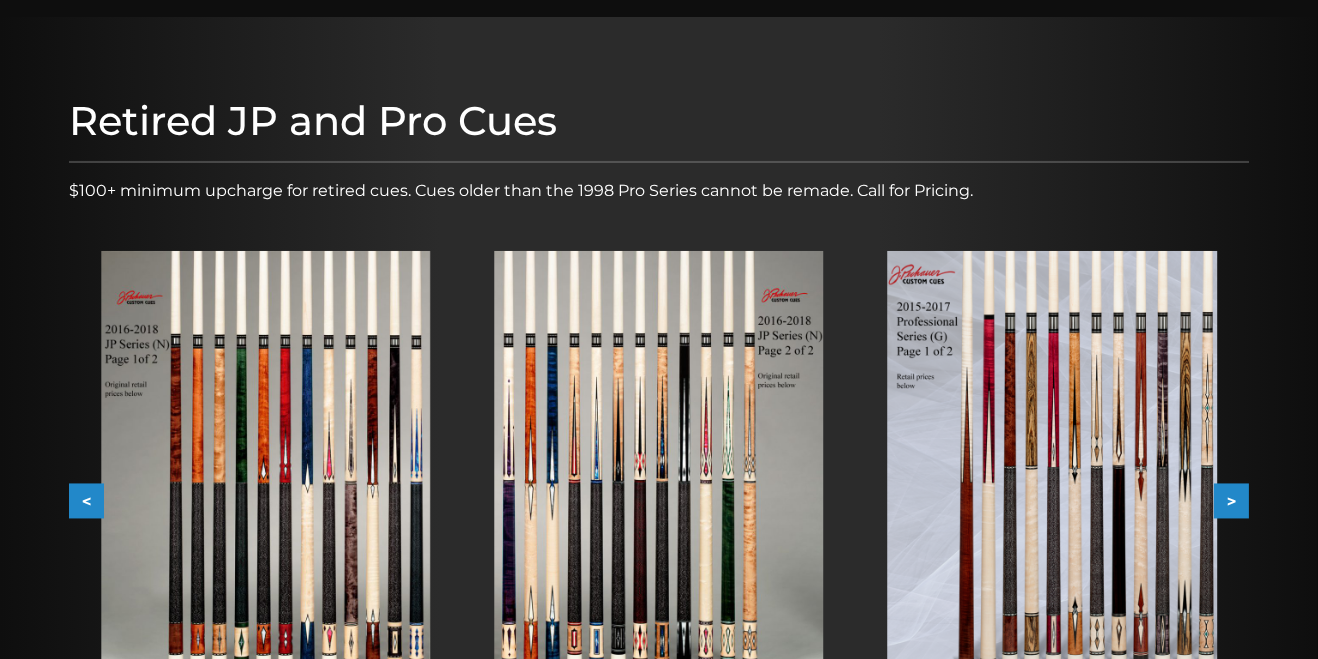 click on ">" at bounding box center (1231, 501) 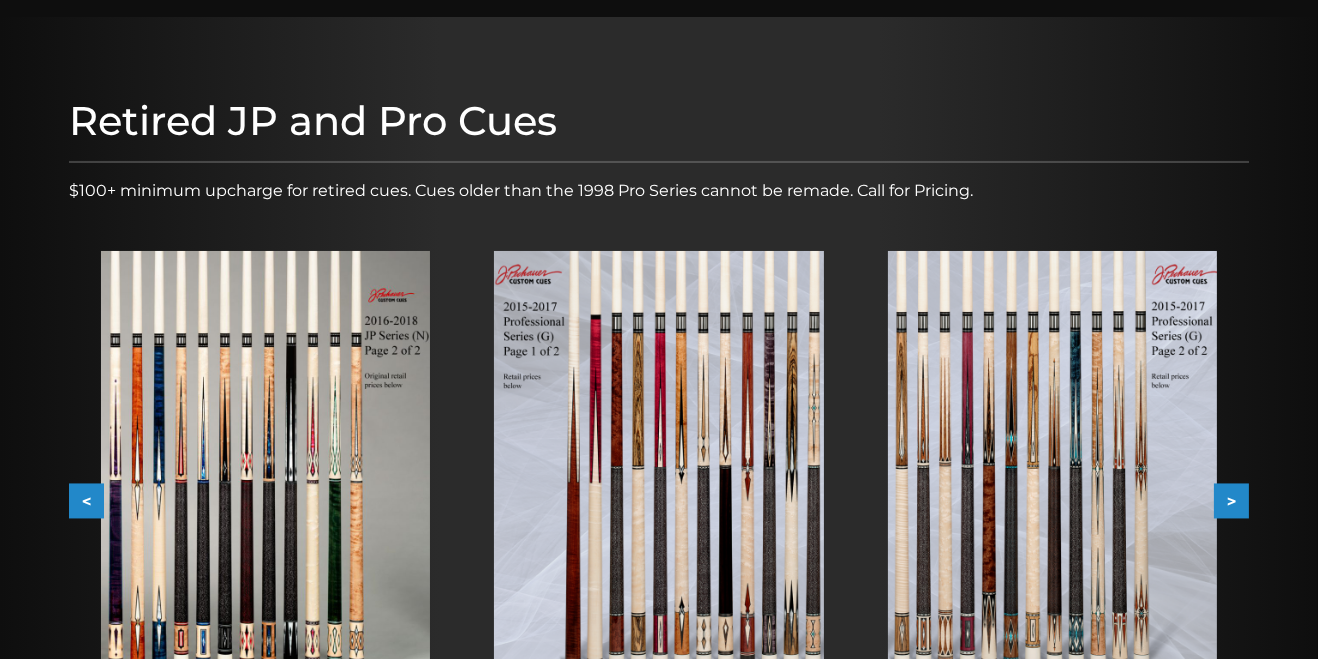 click on ">" at bounding box center [1231, 501] 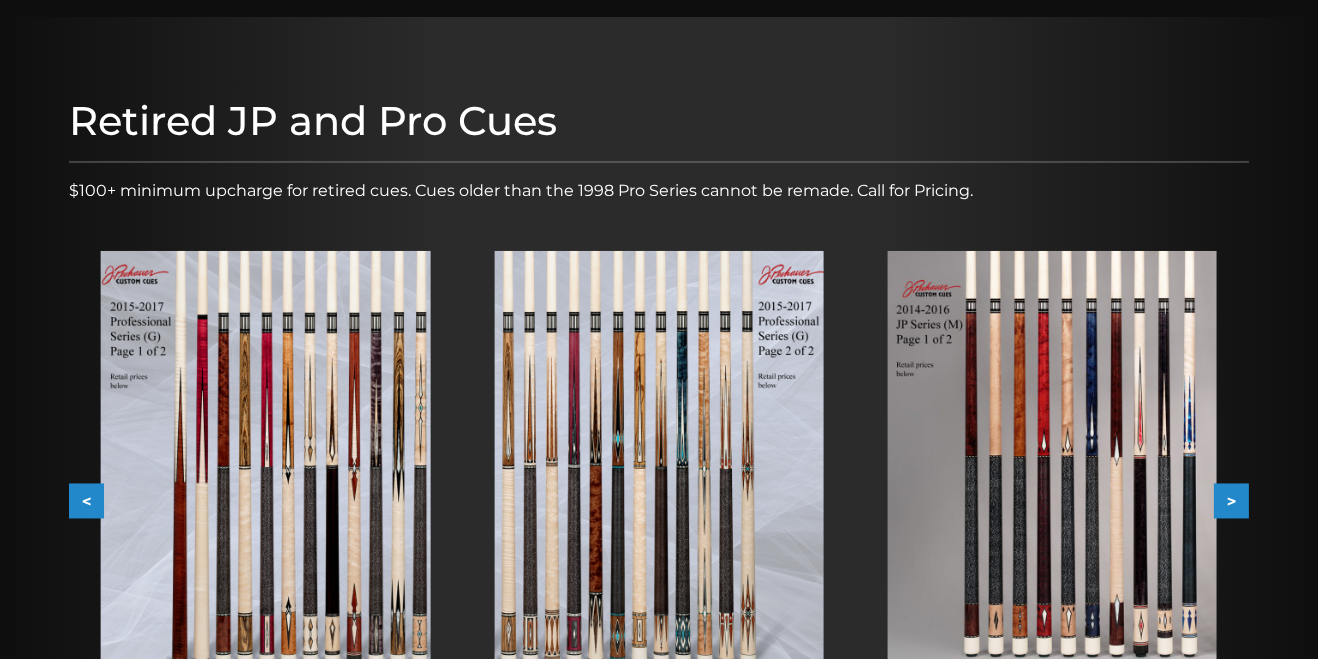 click on ">" at bounding box center [1231, 501] 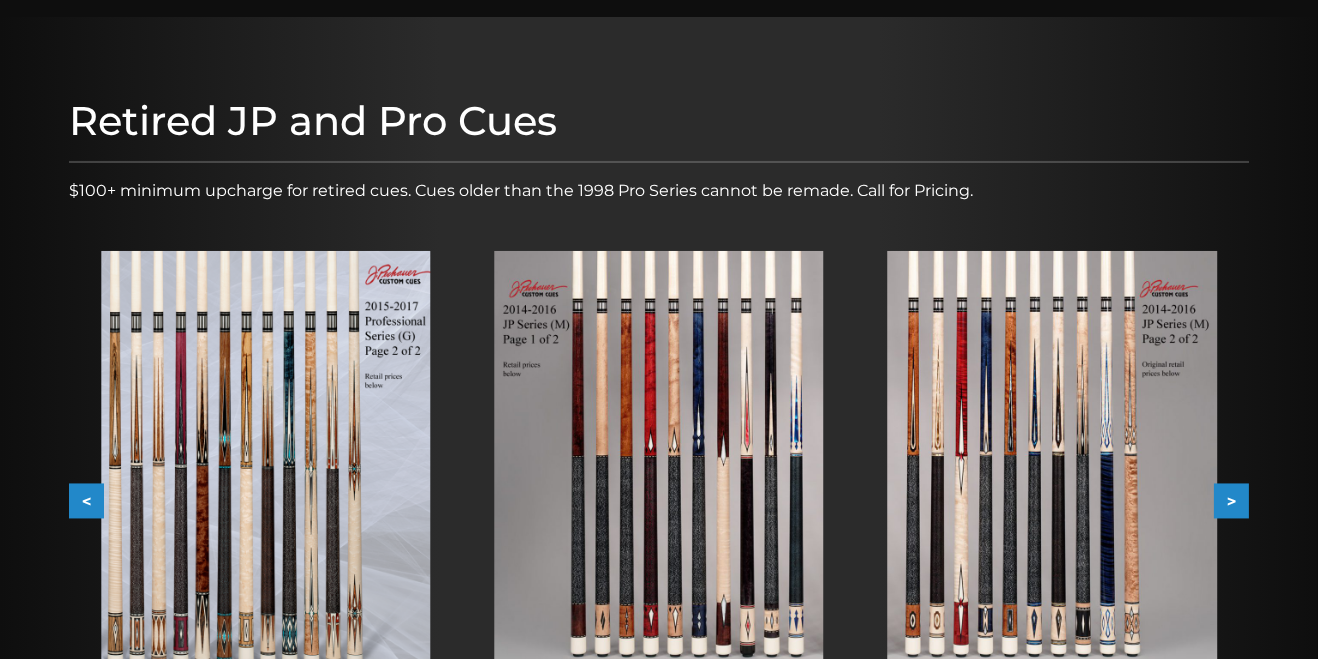 click on ">" at bounding box center [1231, 501] 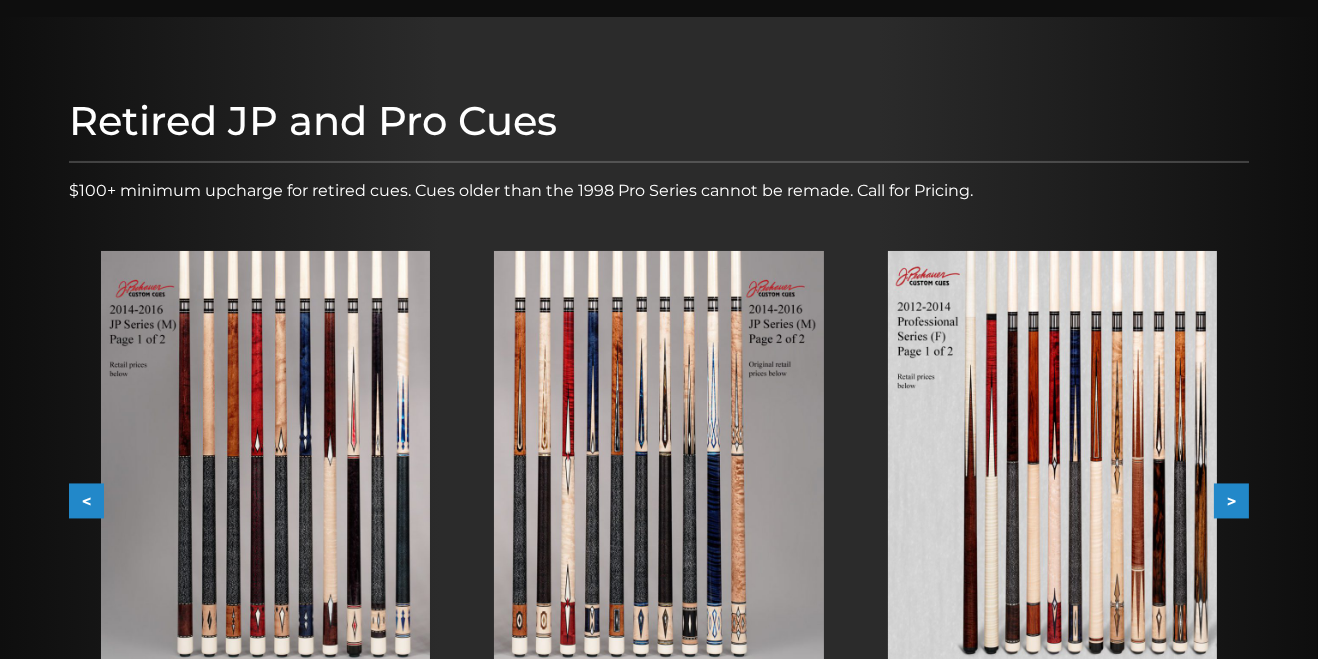 click on ">" at bounding box center [1231, 501] 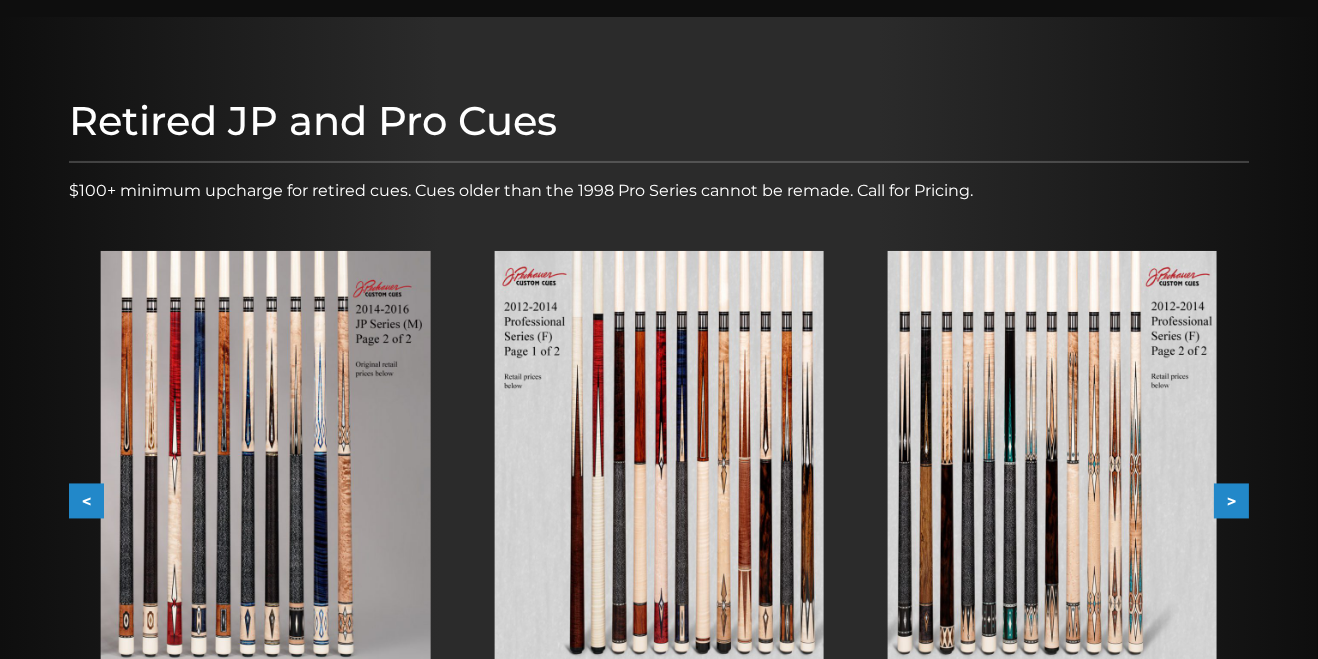 click on ">" at bounding box center (1231, 501) 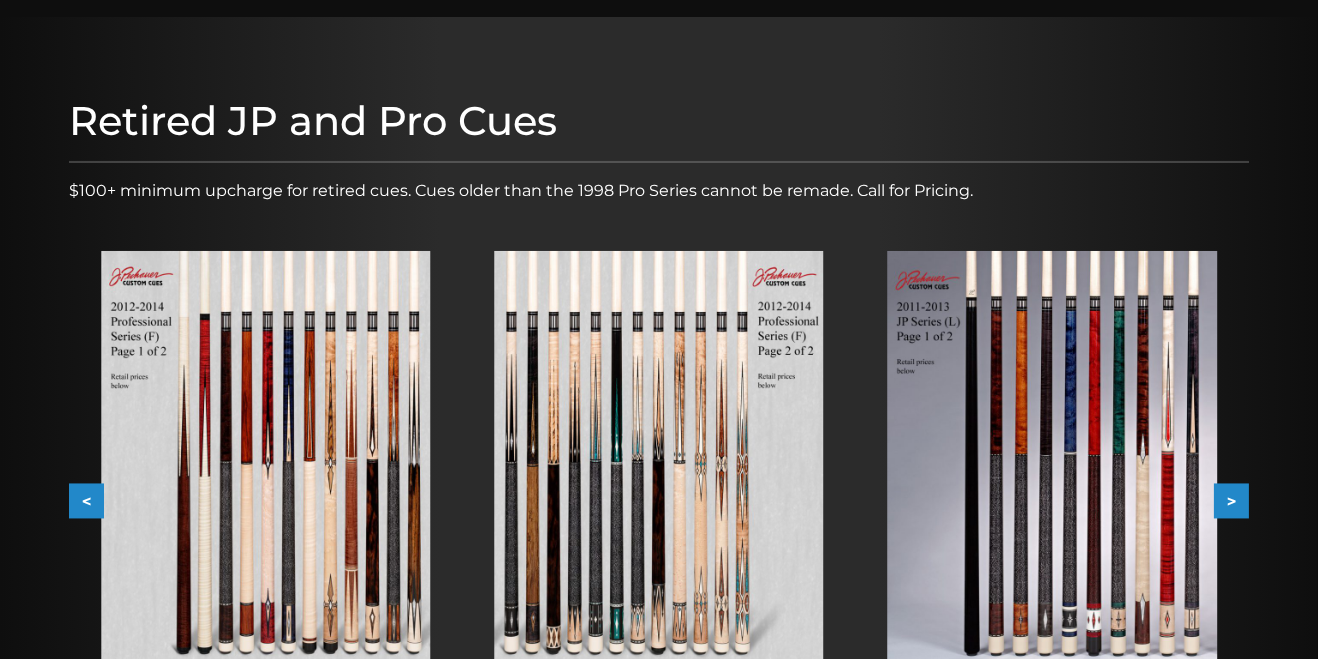 click on ">" at bounding box center [1231, 501] 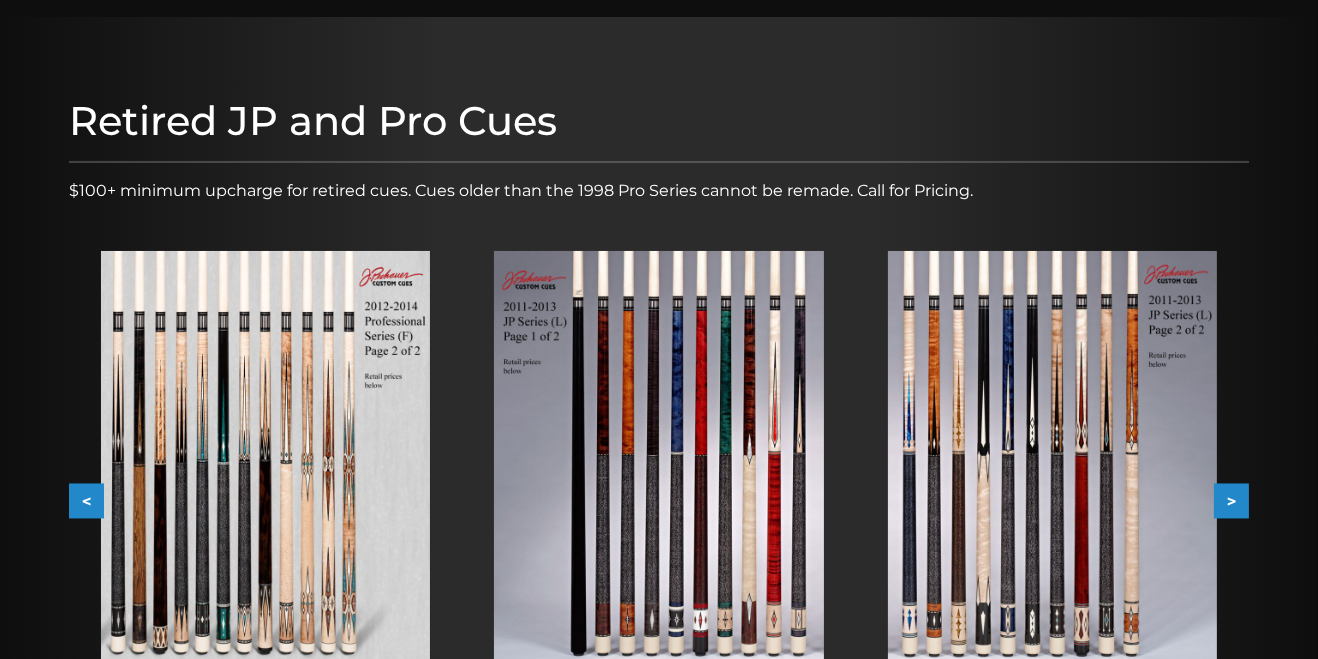 click on ">" at bounding box center (1231, 501) 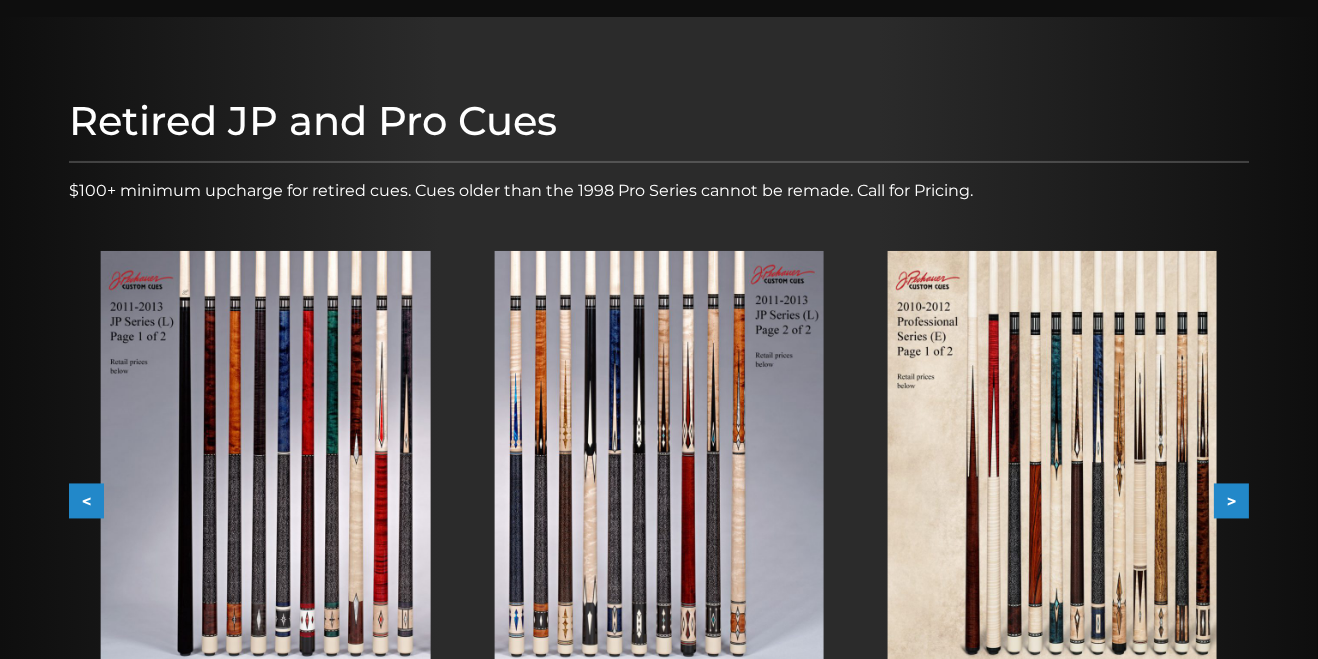 click on ">" at bounding box center (1231, 501) 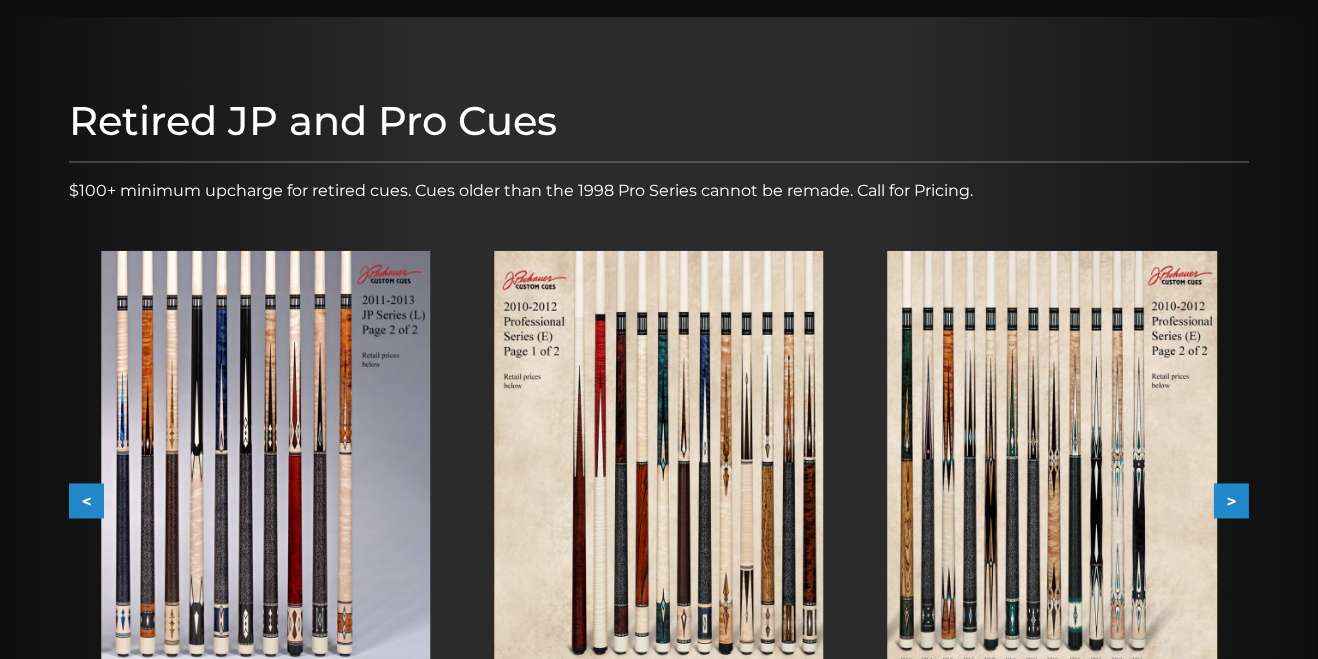 click on ">" at bounding box center [1231, 501] 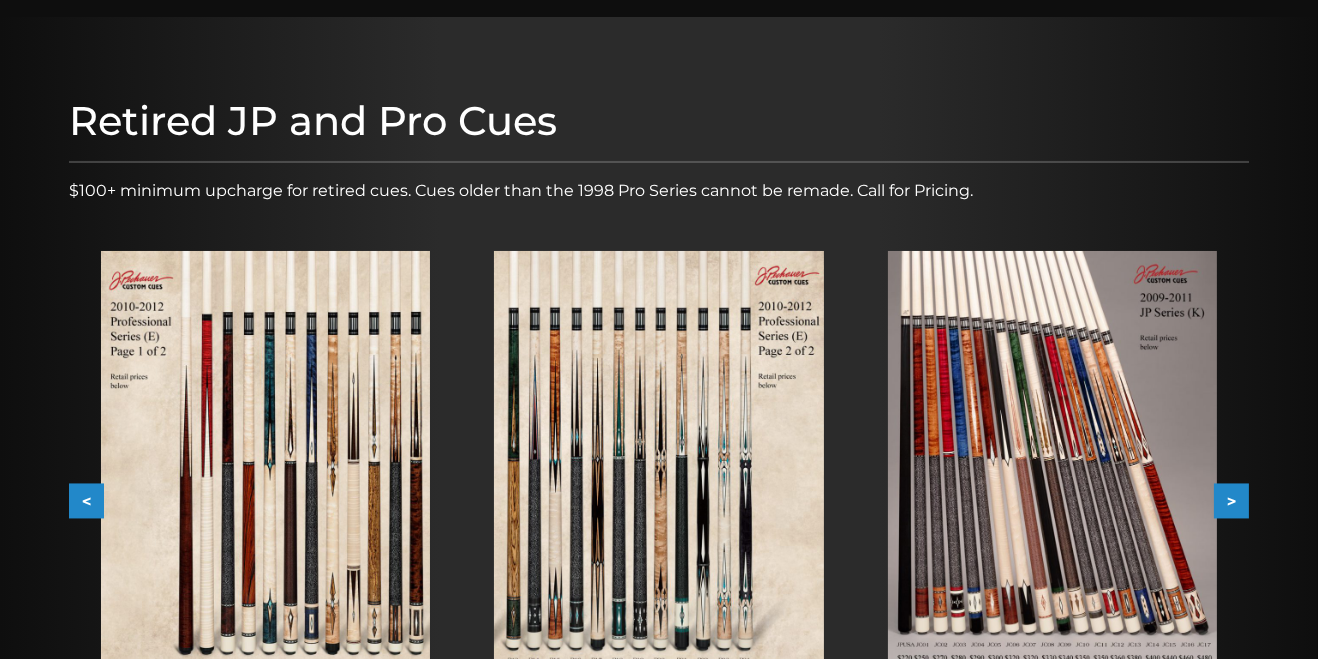 click on ">" at bounding box center [1231, 501] 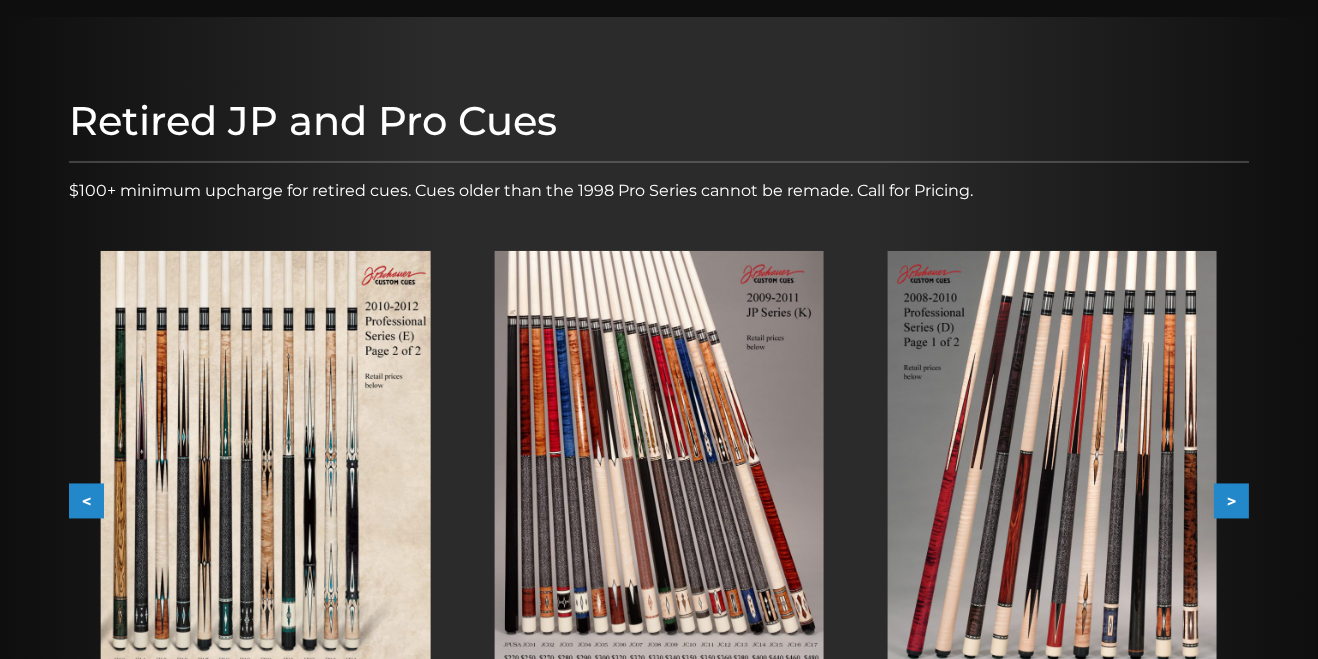 click on ">" at bounding box center (1231, 501) 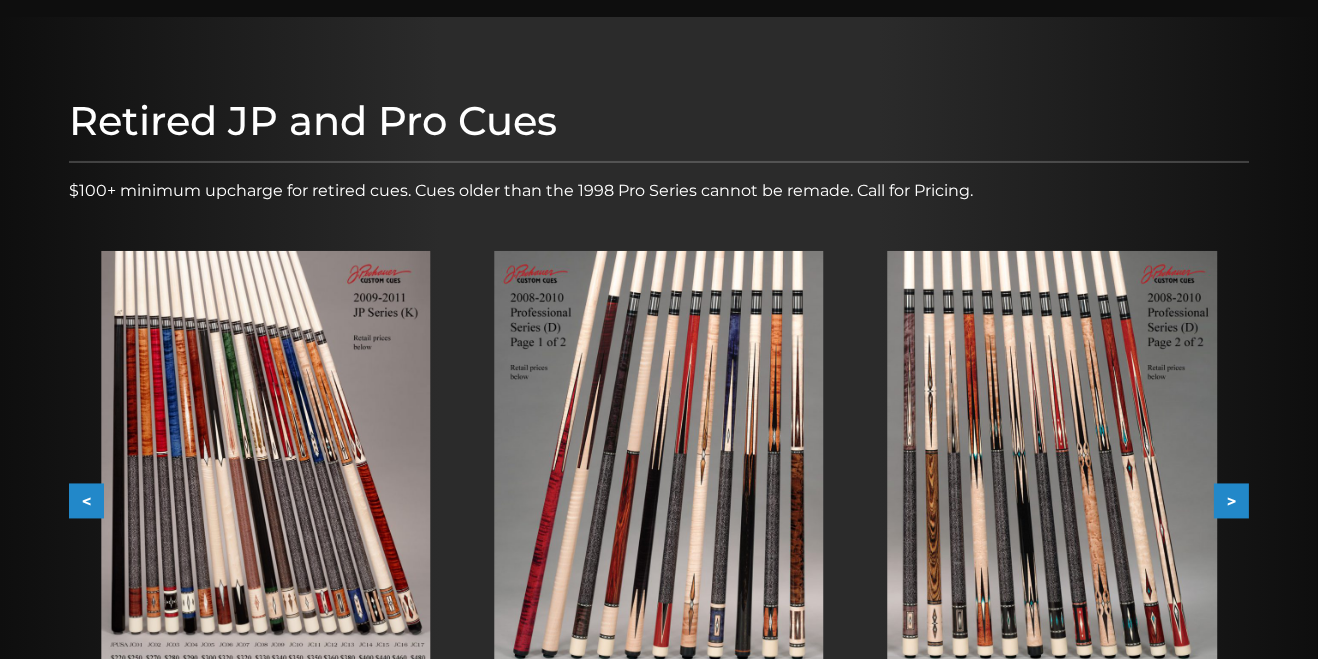 click on ">" at bounding box center (1231, 501) 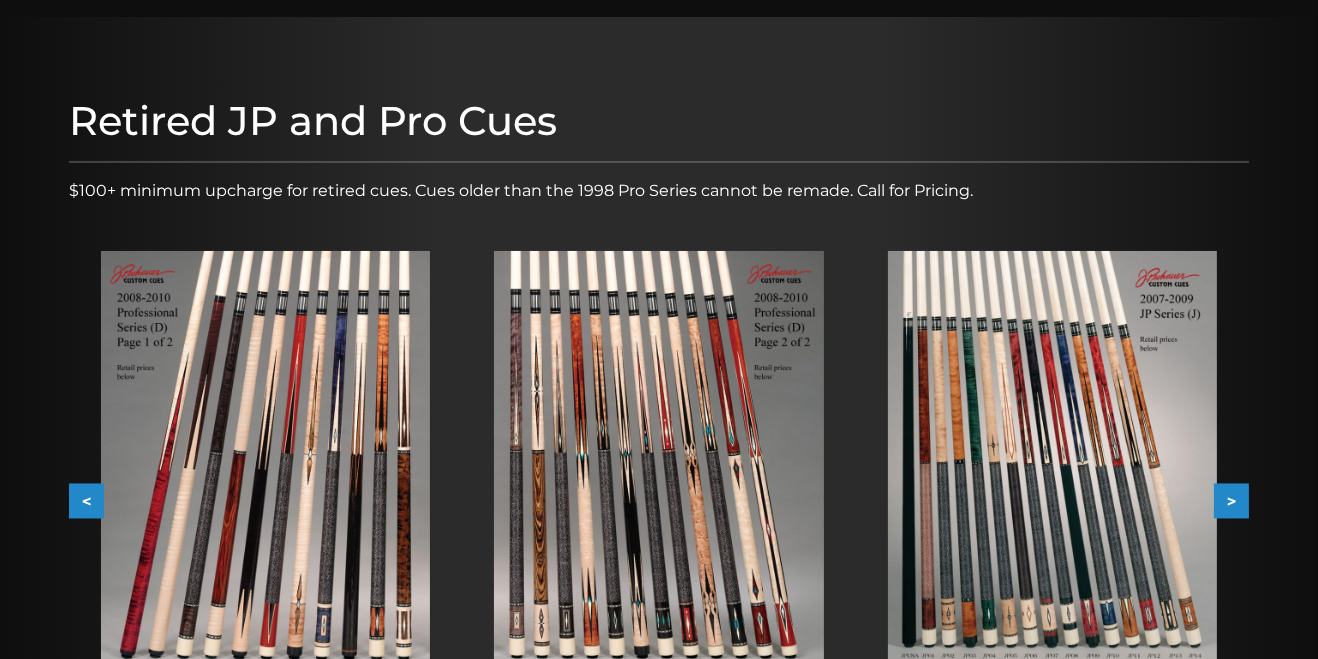click on ">" at bounding box center [1231, 501] 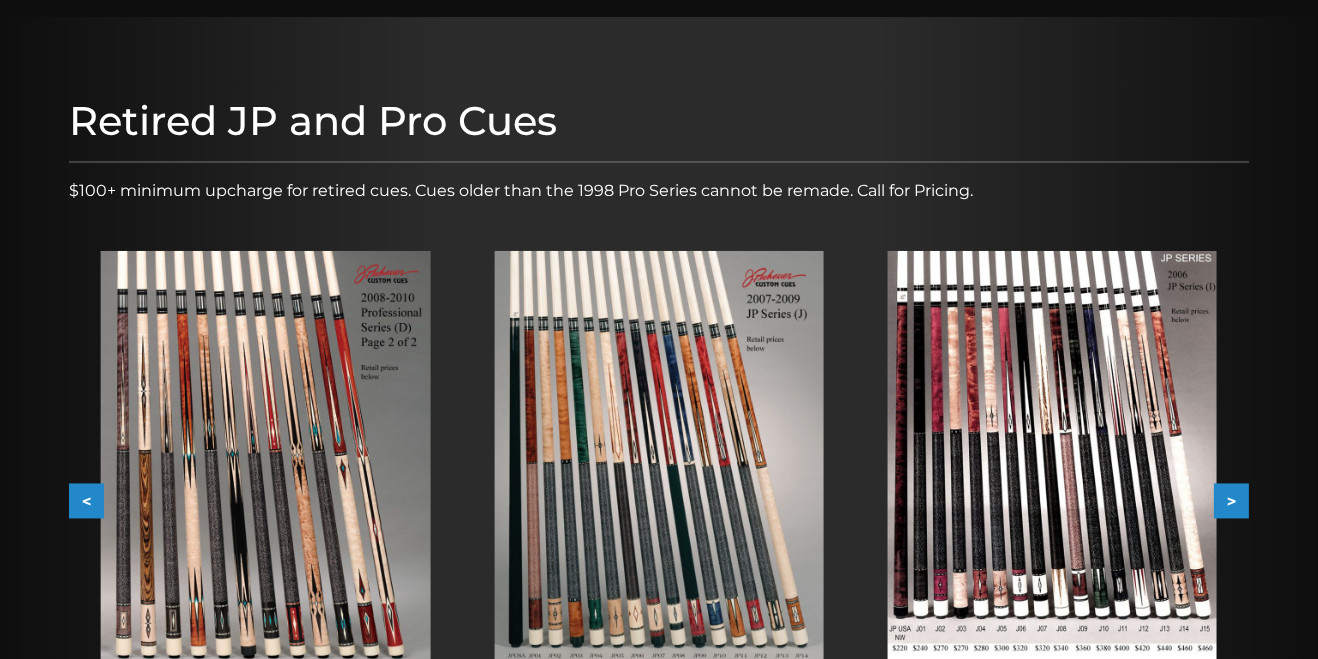 click on ">" at bounding box center [1231, 501] 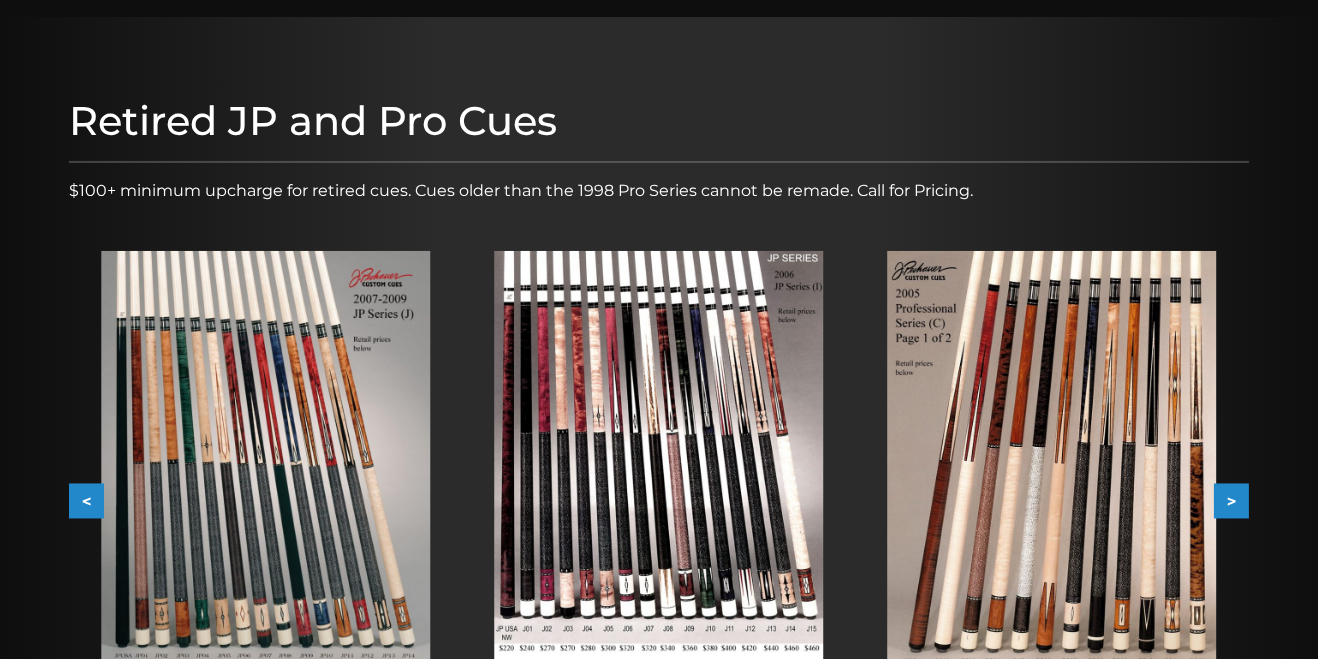 click on ">" at bounding box center (1231, 501) 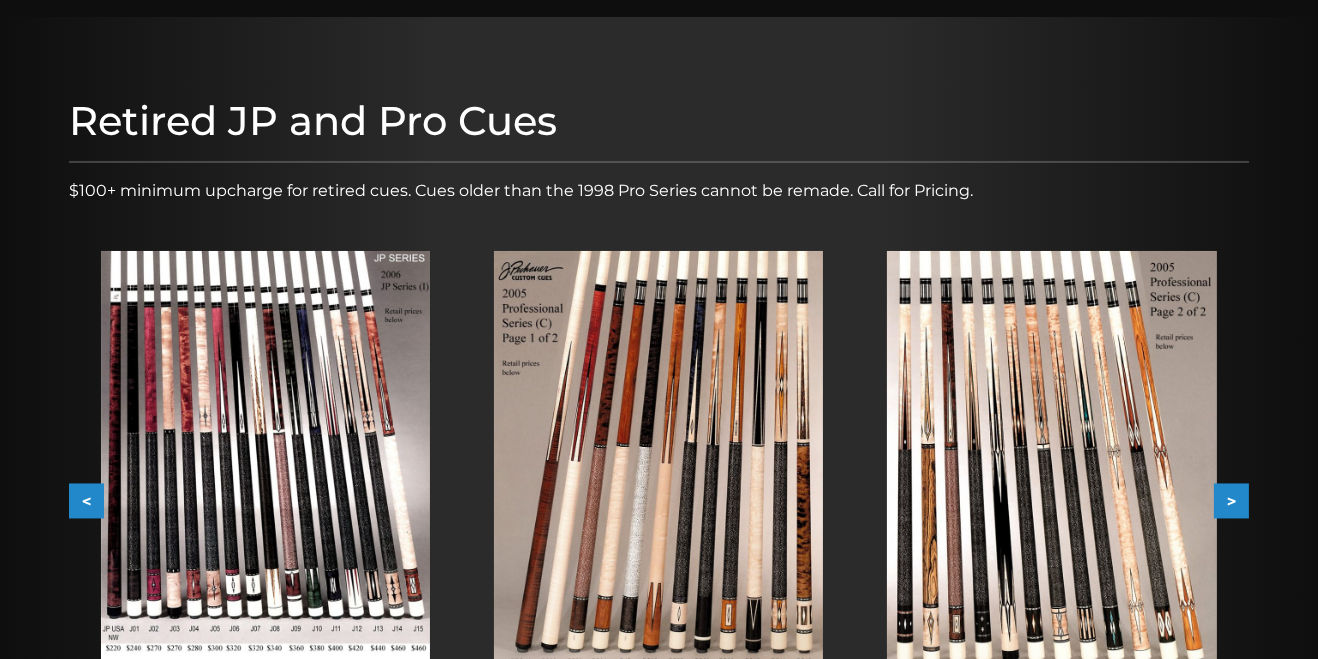 click at bounding box center [1051, 475] 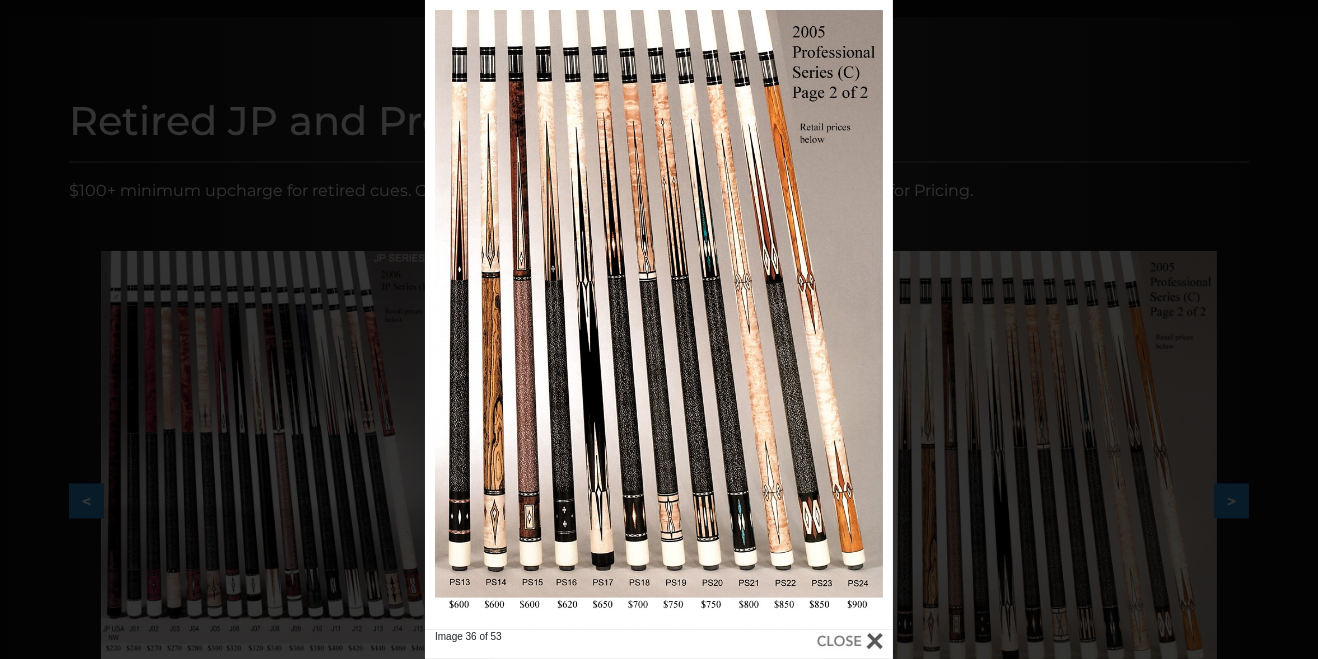 click at bounding box center [850, 641] 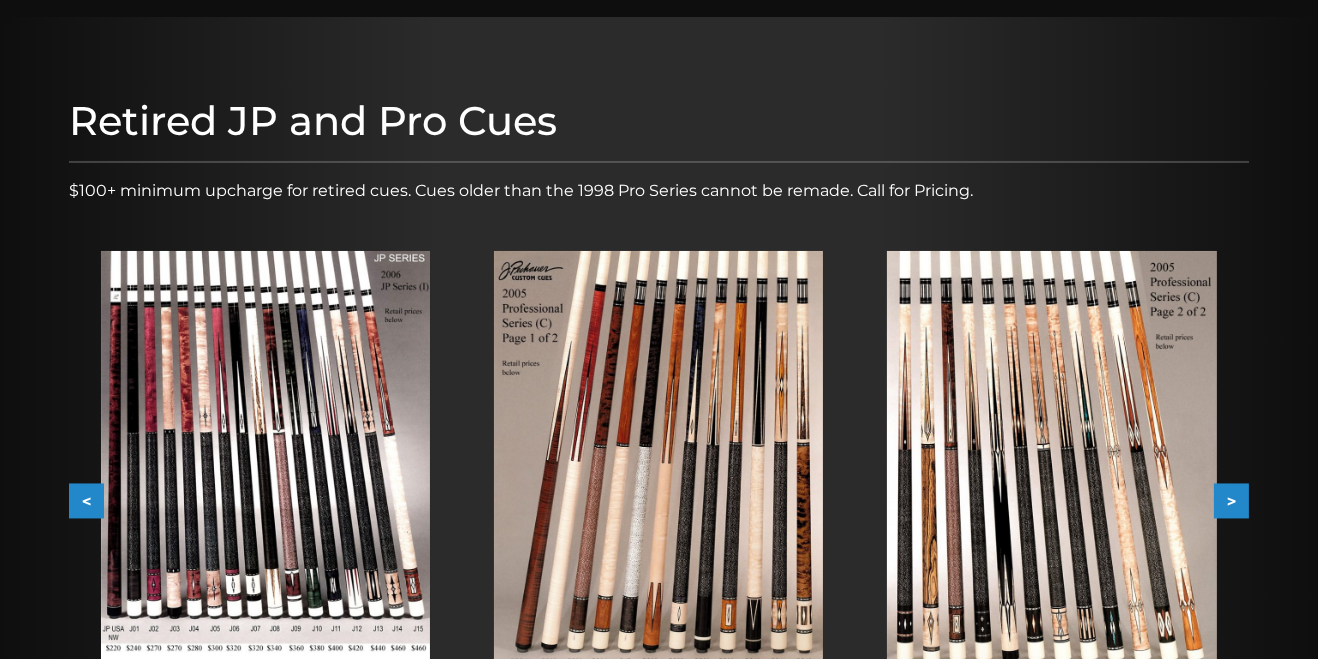 click on ">" at bounding box center [1231, 501] 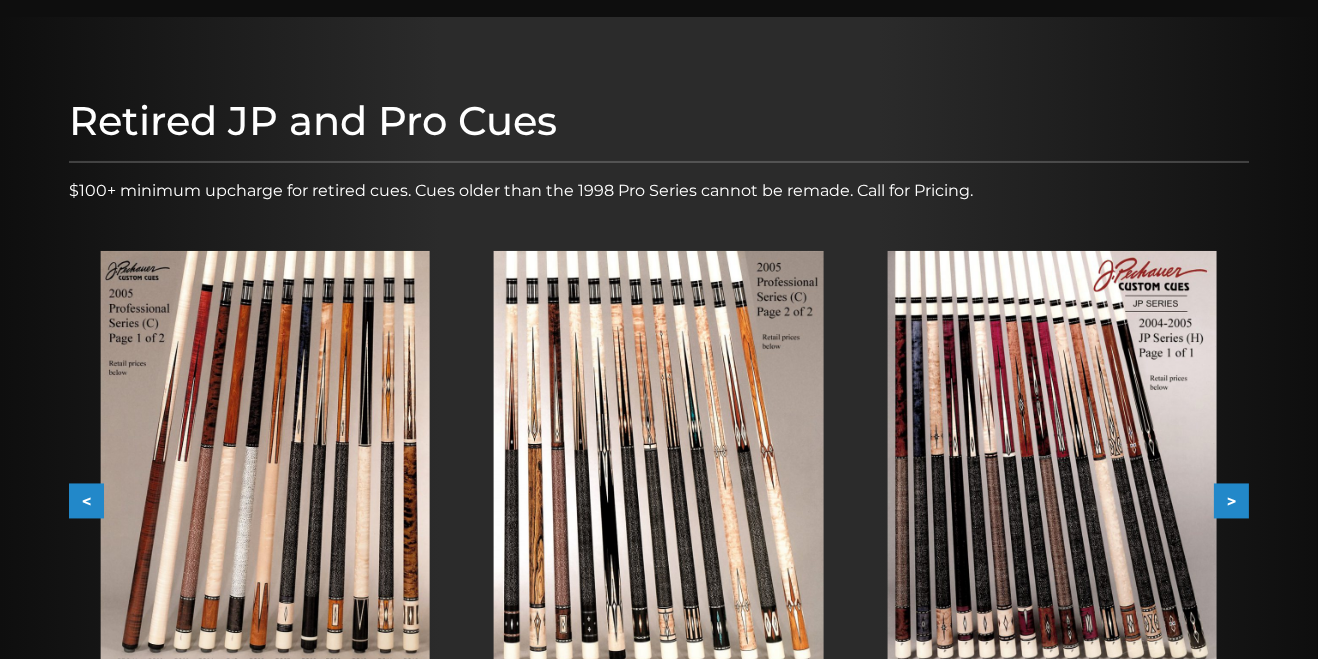 click on ">" at bounding box center (1231, 501) 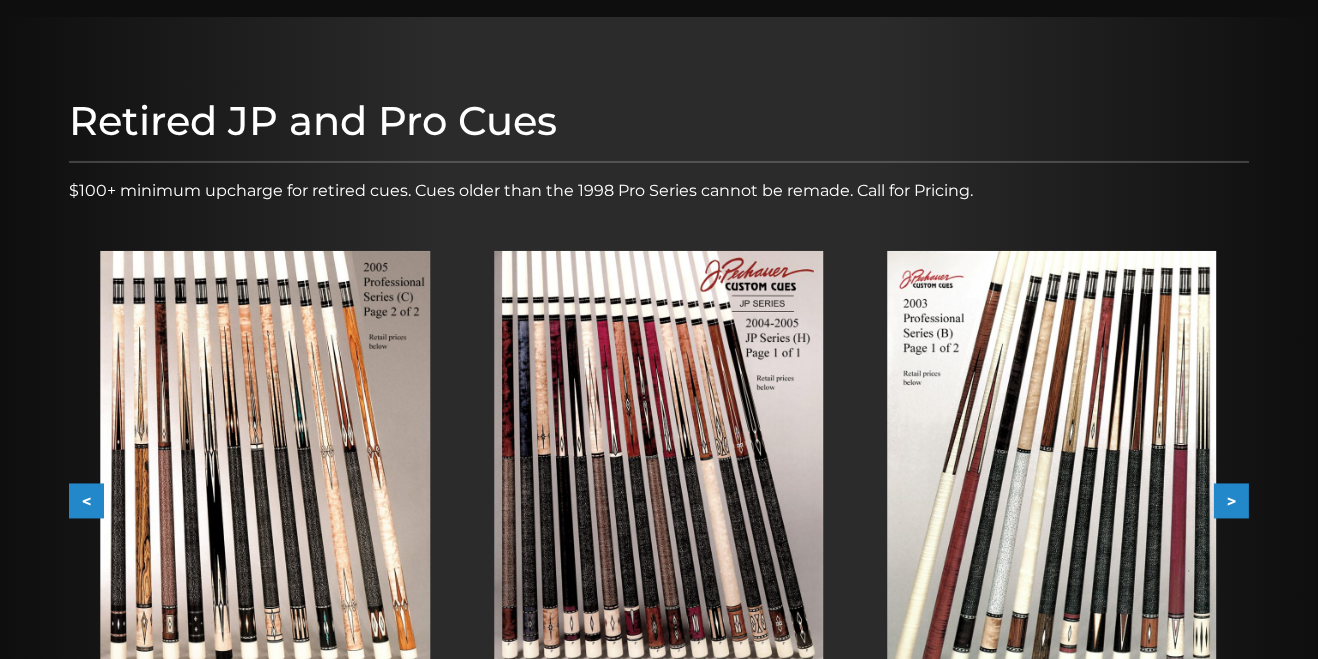 click on ">" at bounding box center [1231, 501] 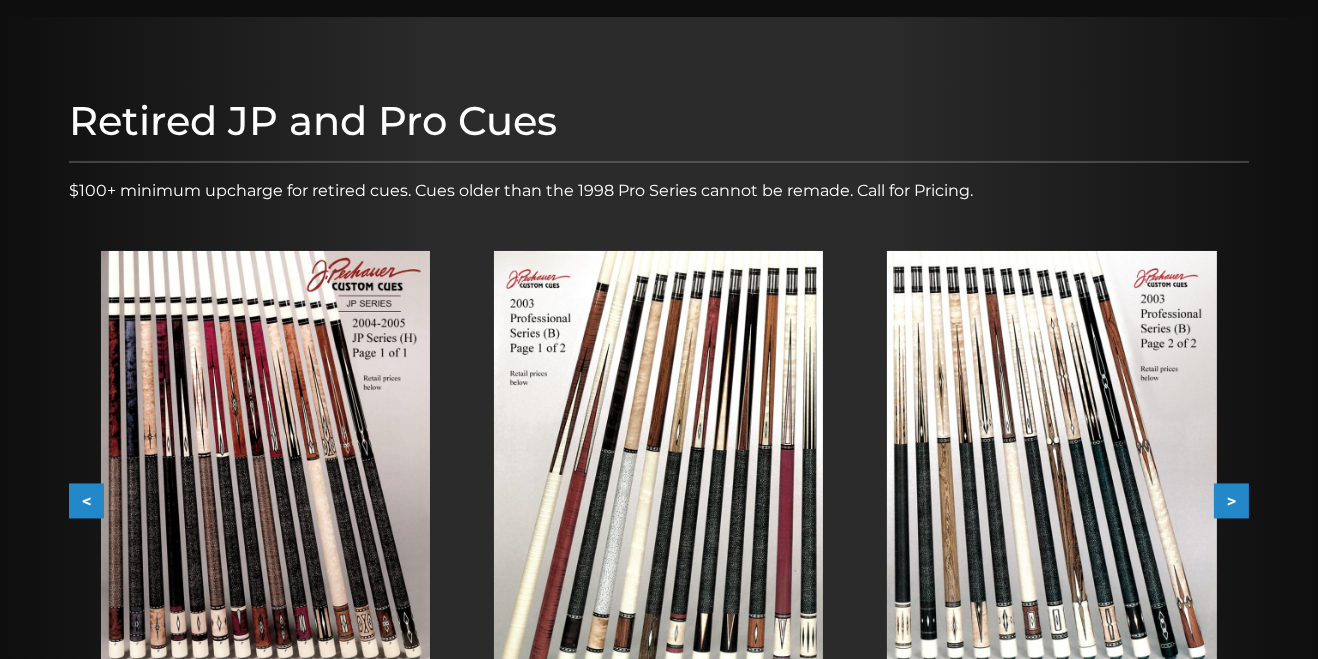 click on ">" at bounding box center (1231, 501) 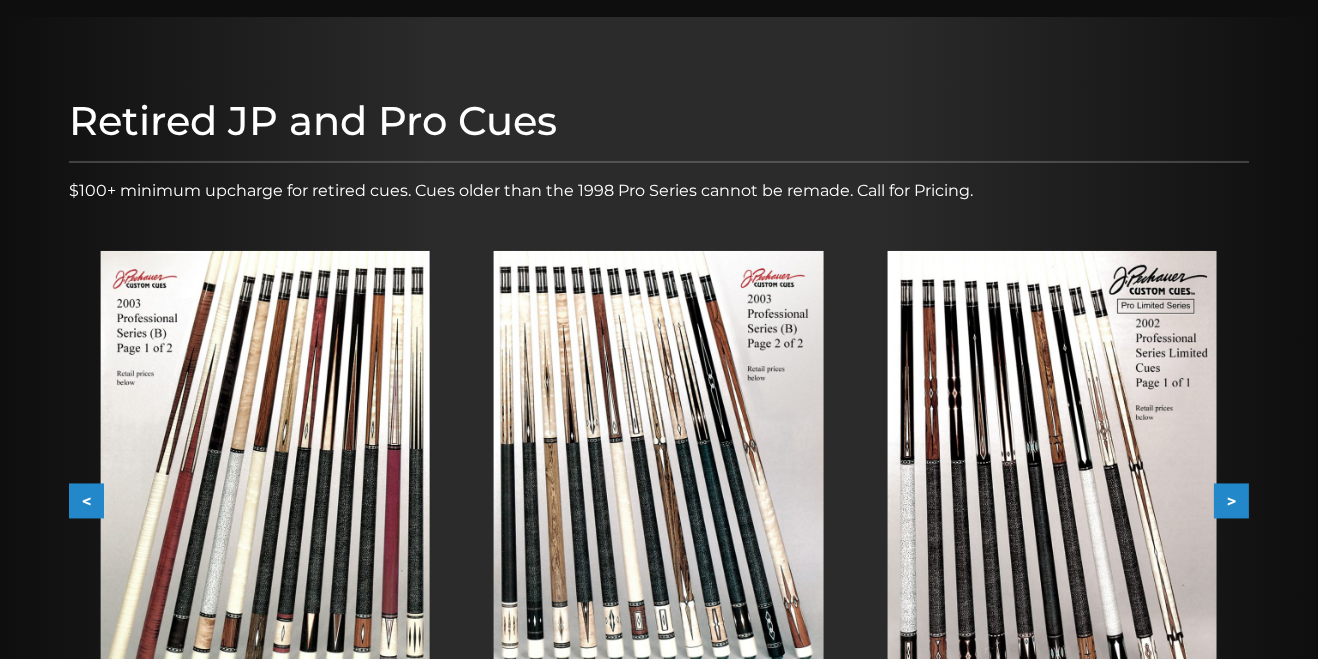 click on ">" at bounding box center (1231, 501) 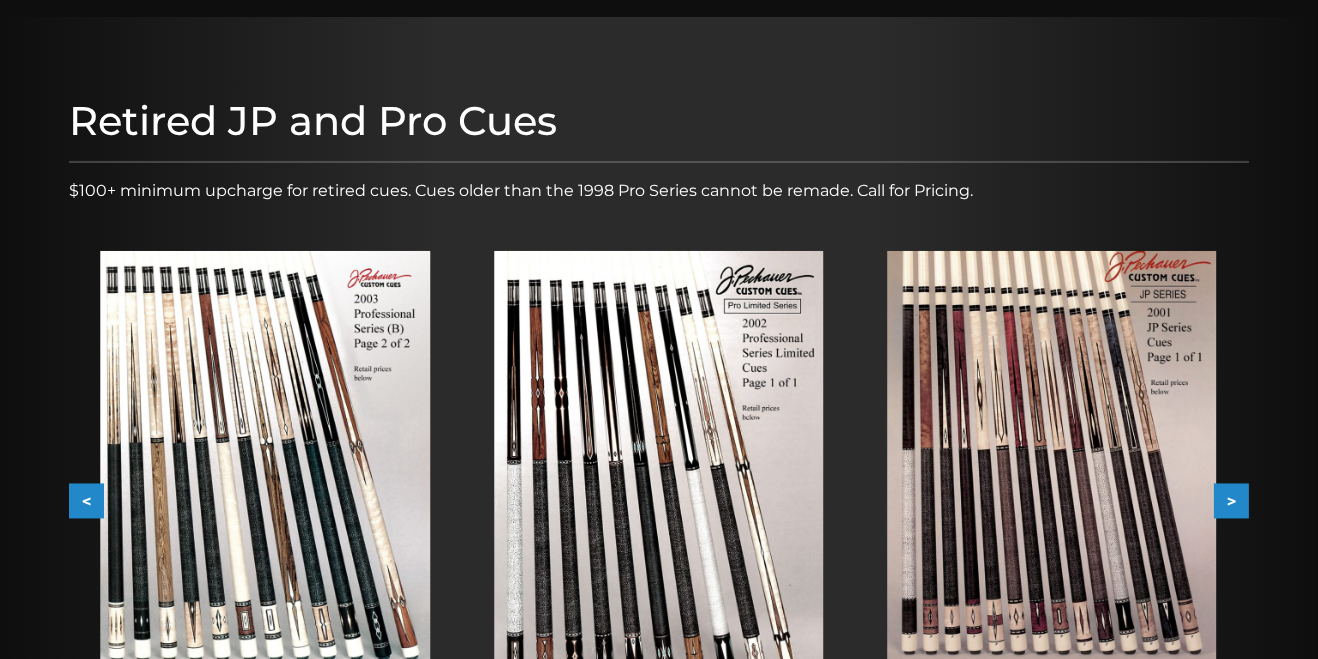 click on ">" at bounding box center [1231, 501] 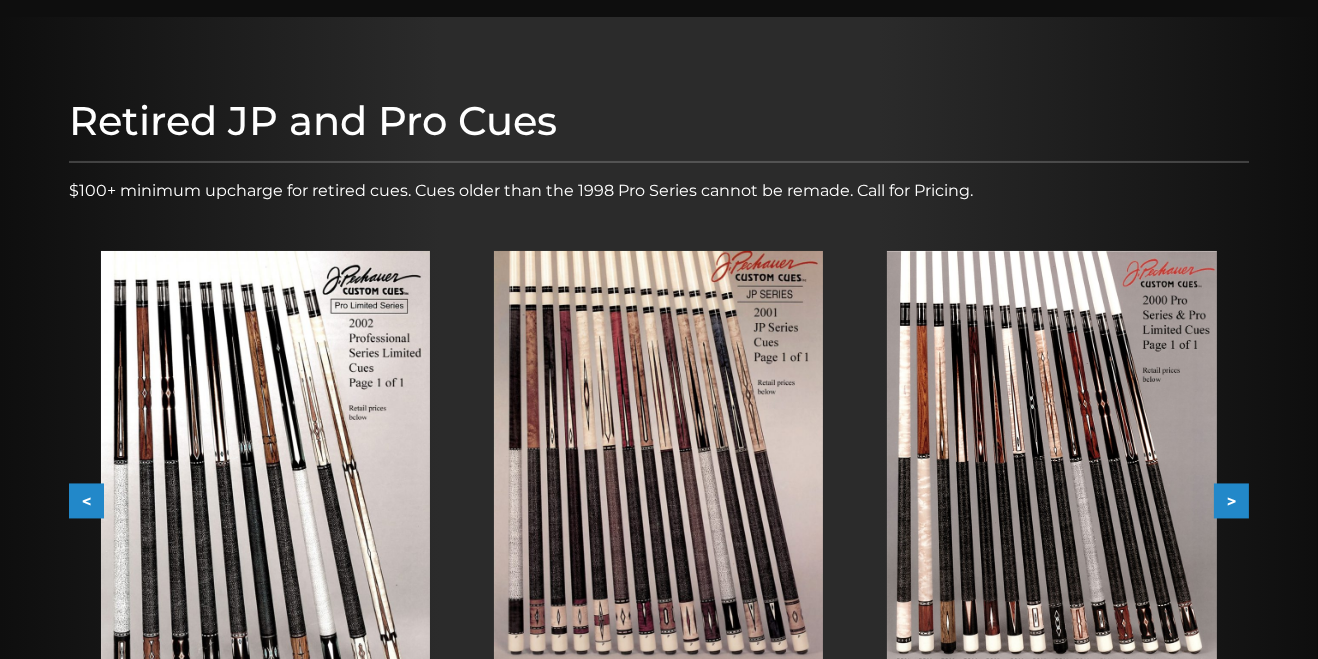click on ">" at bounding box center (1231, 501) 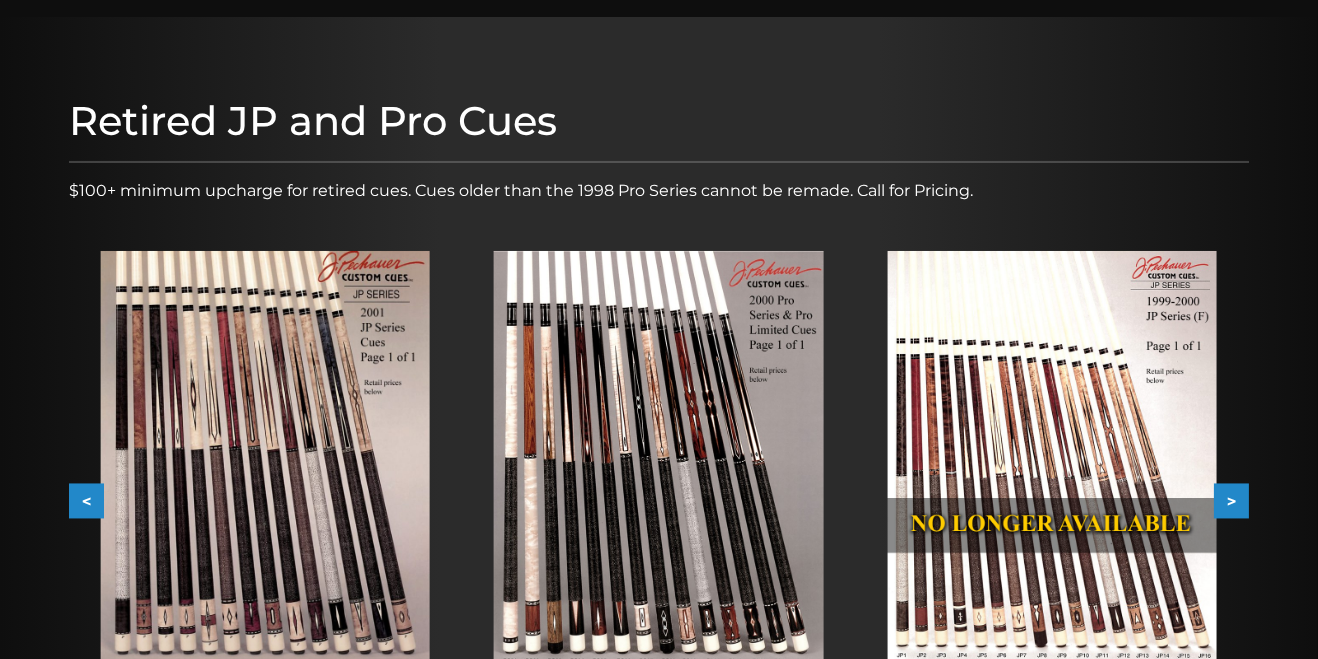 click on ">" at bounding box center [1231, 501] 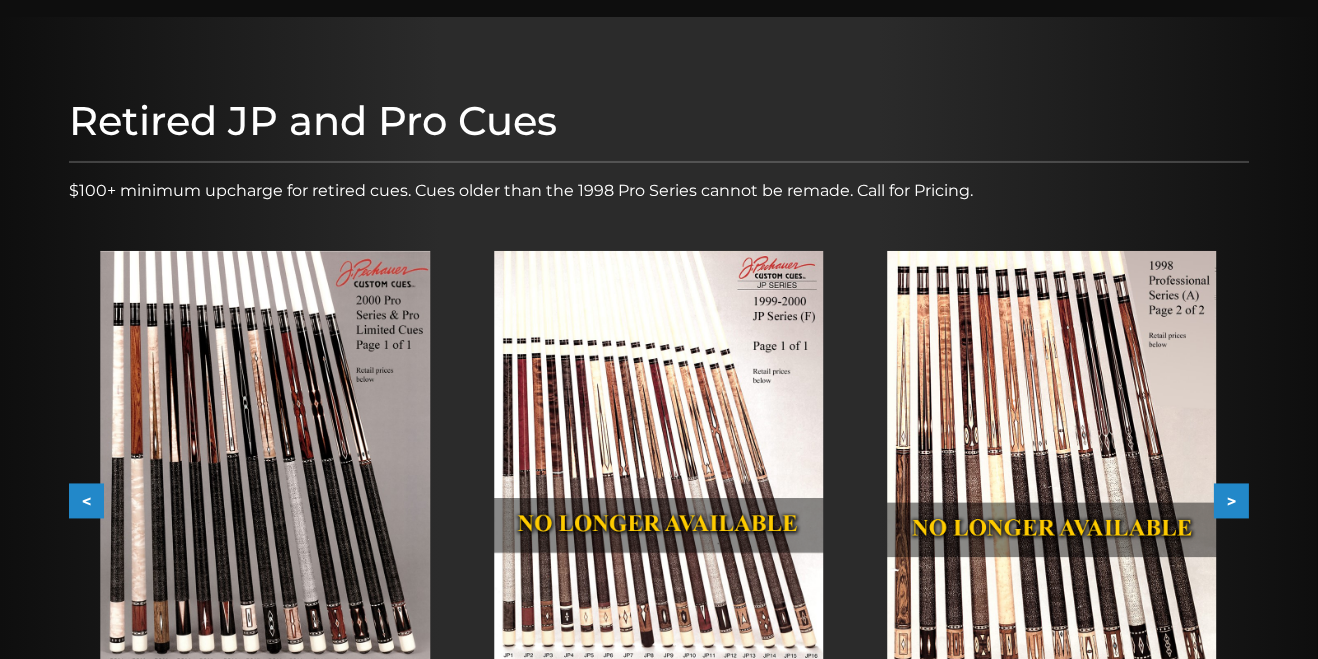 click on ">" at bounding box center [1231, 501] 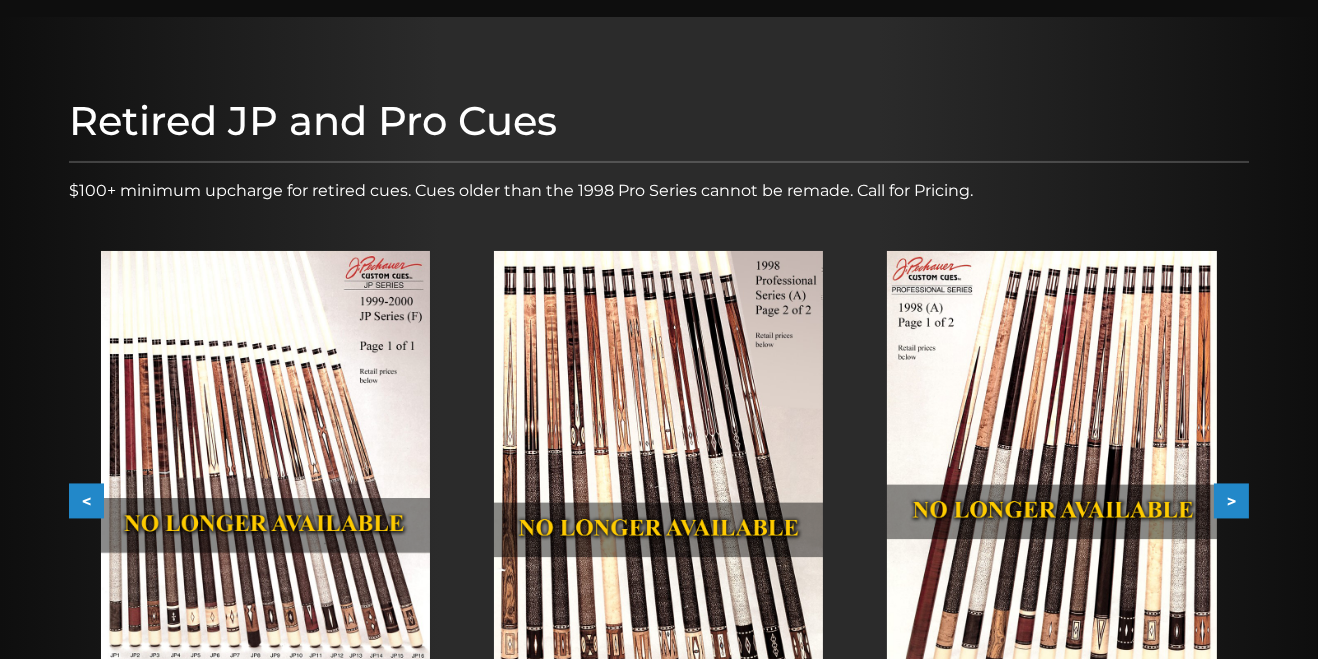 click on ">" at bounding box center (1231, 501) 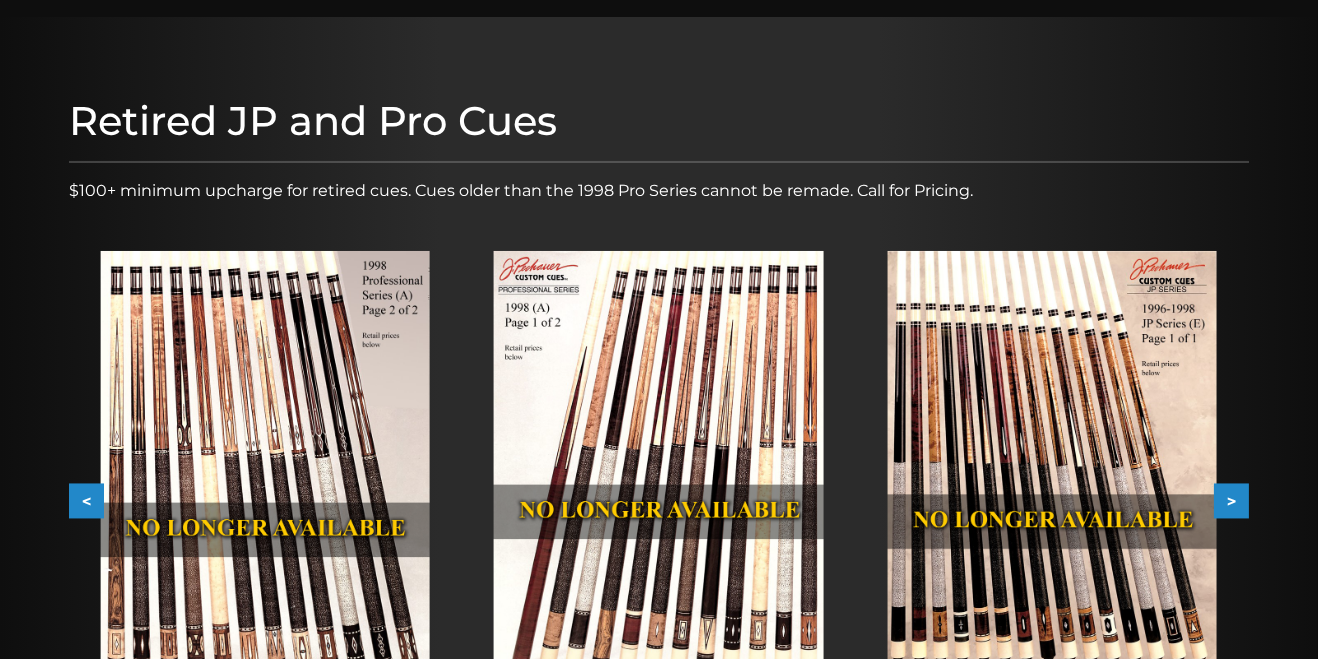 click on ">" at bounding box center [1231, 501] 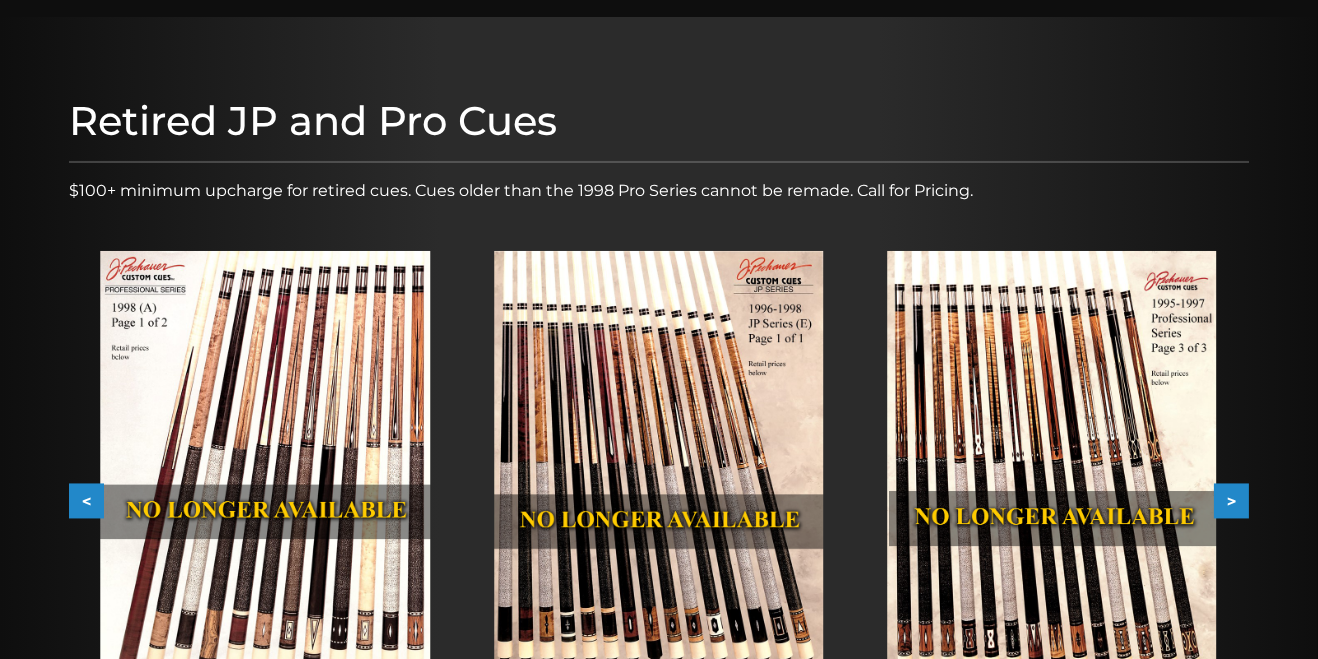 click on ">" at bounding box center (1231, 501) 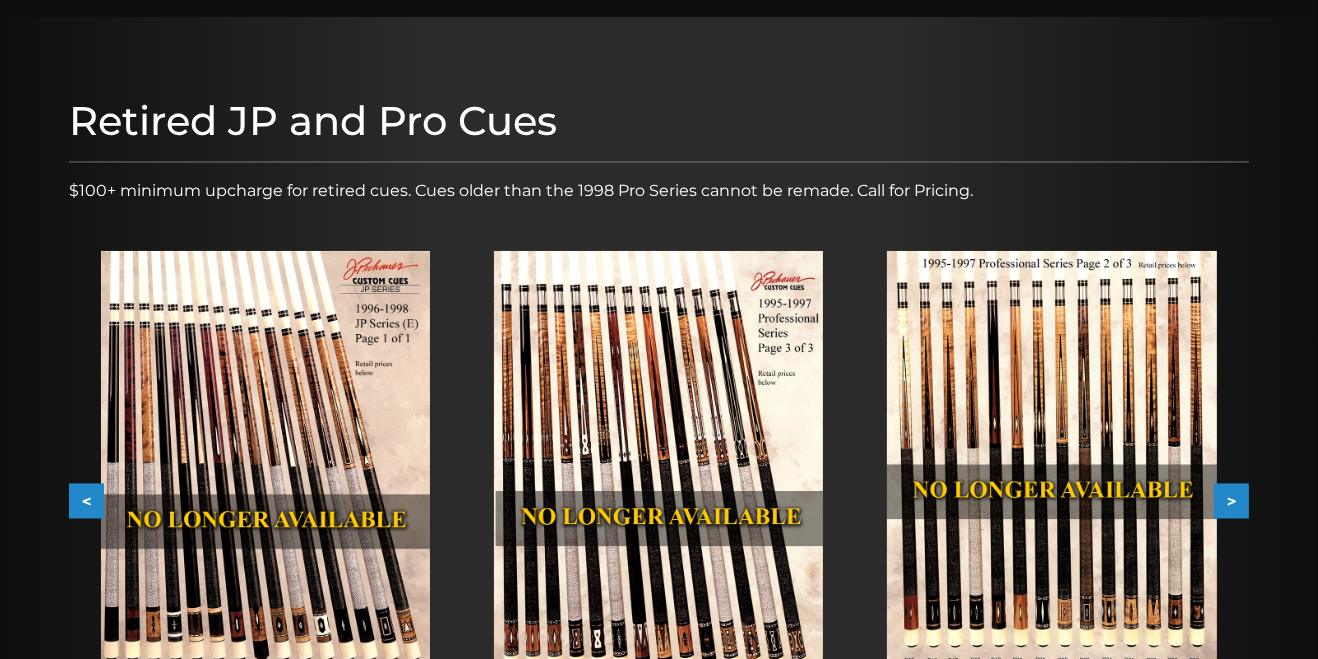 click on ">" at bounding box center (1231, 501) 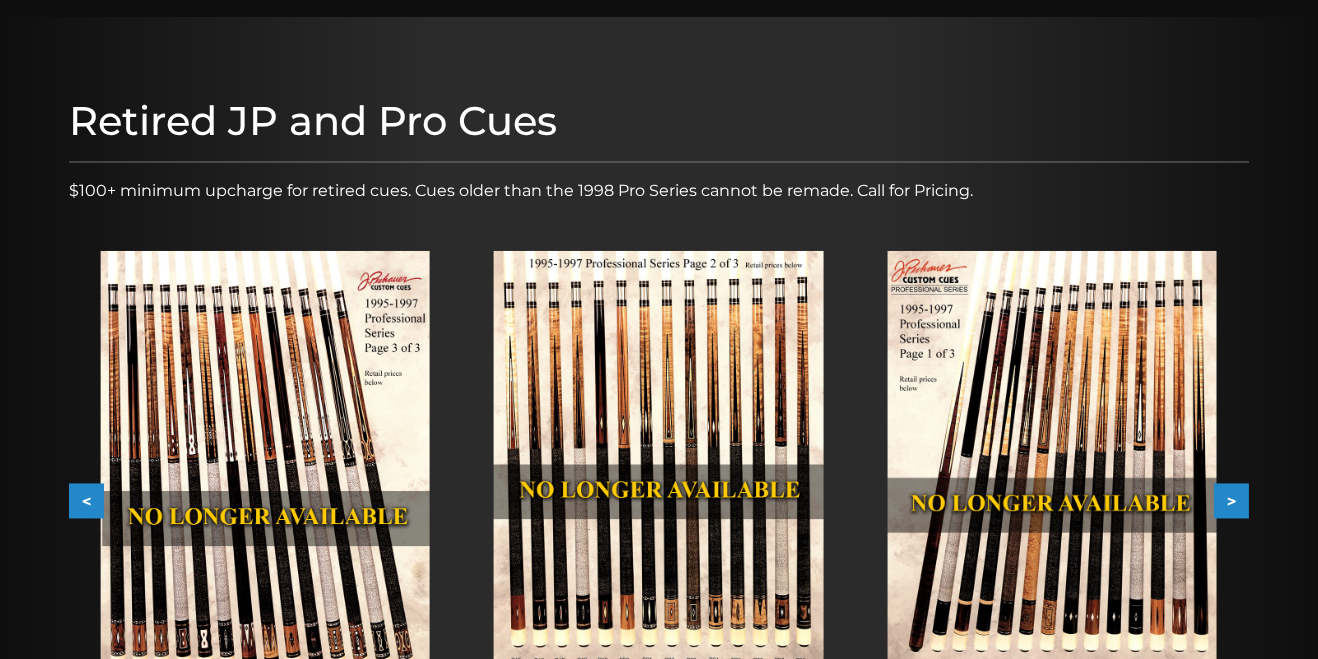 click on ">" at bounding box center (1231, 501) 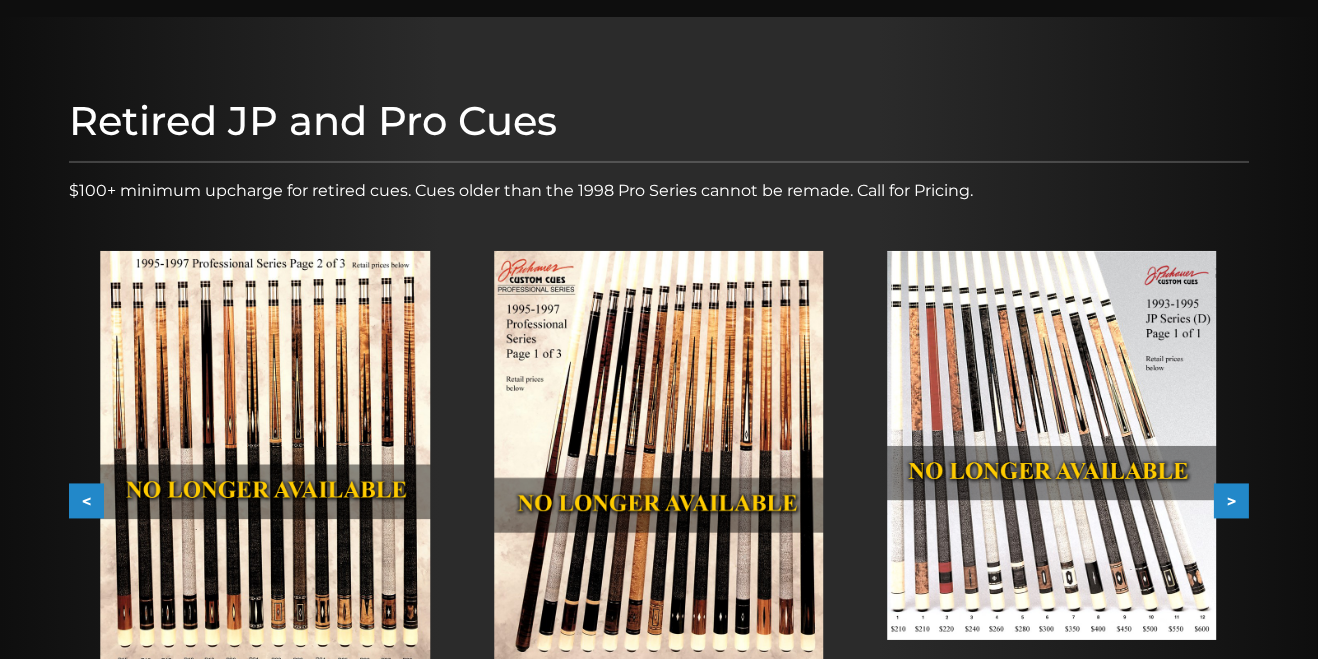 click on ">" at bounding box center (1231, 501) 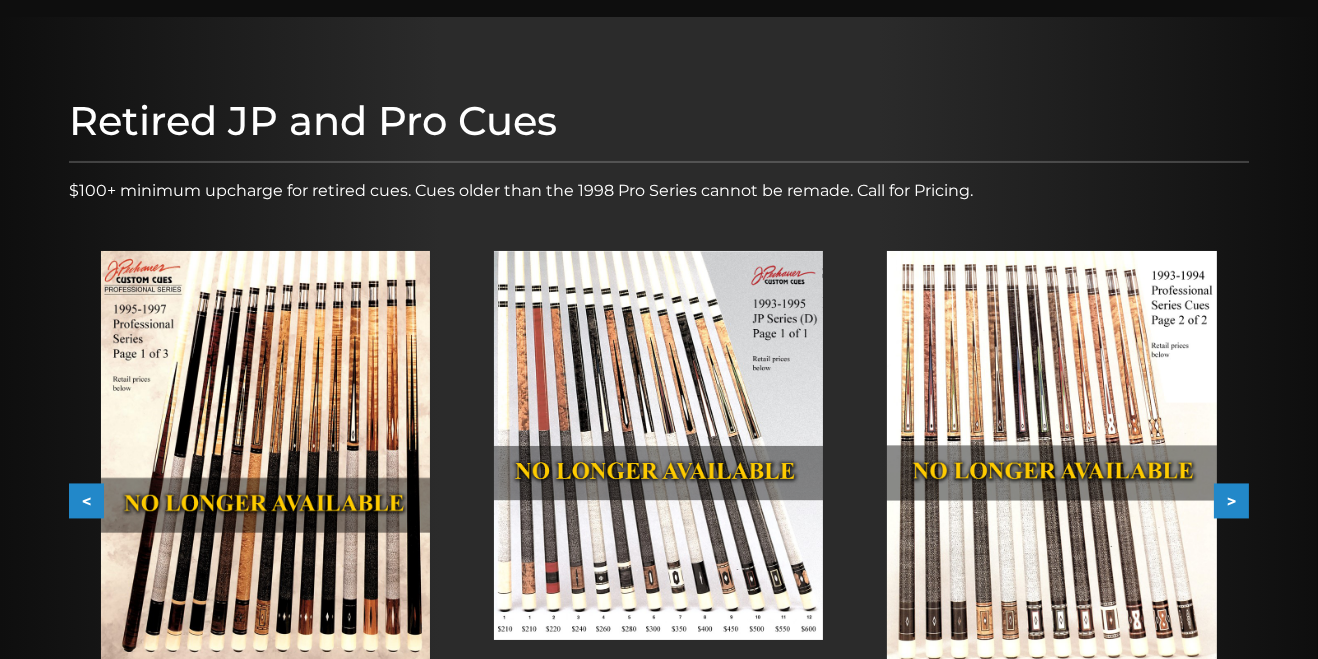 click on ">" at bounding box center (1231, 501) 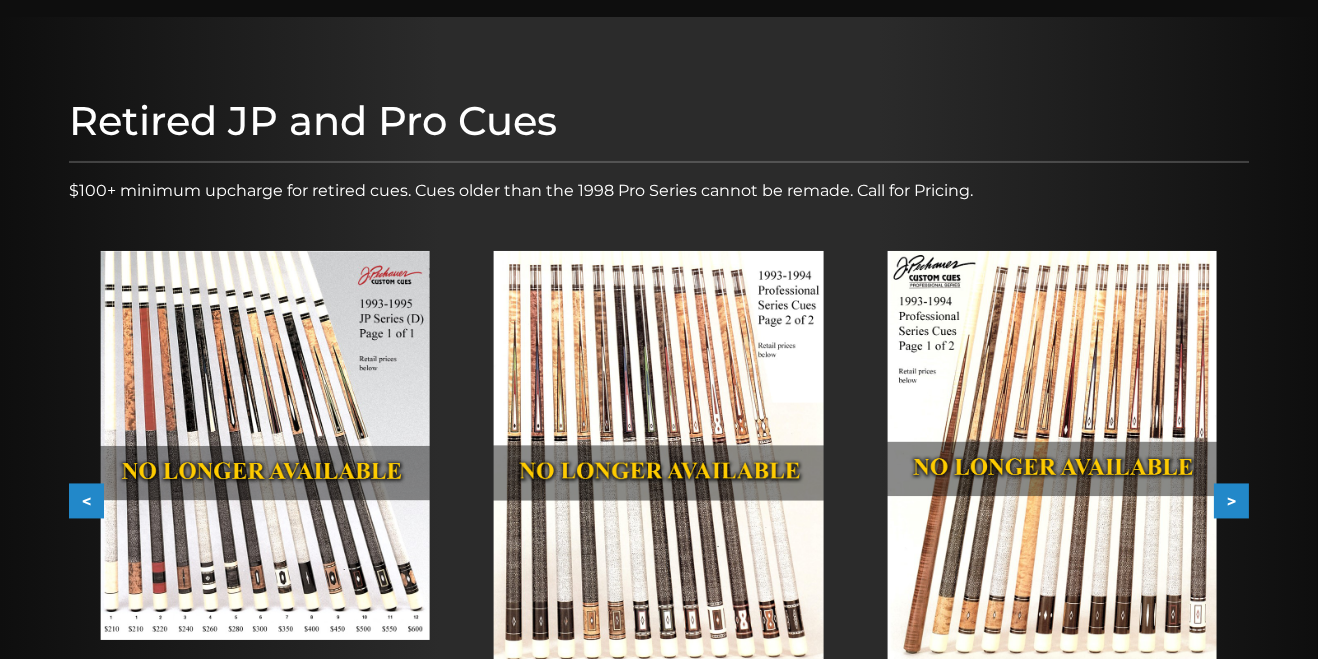 click on ">" at bounding box center (1231, 501) 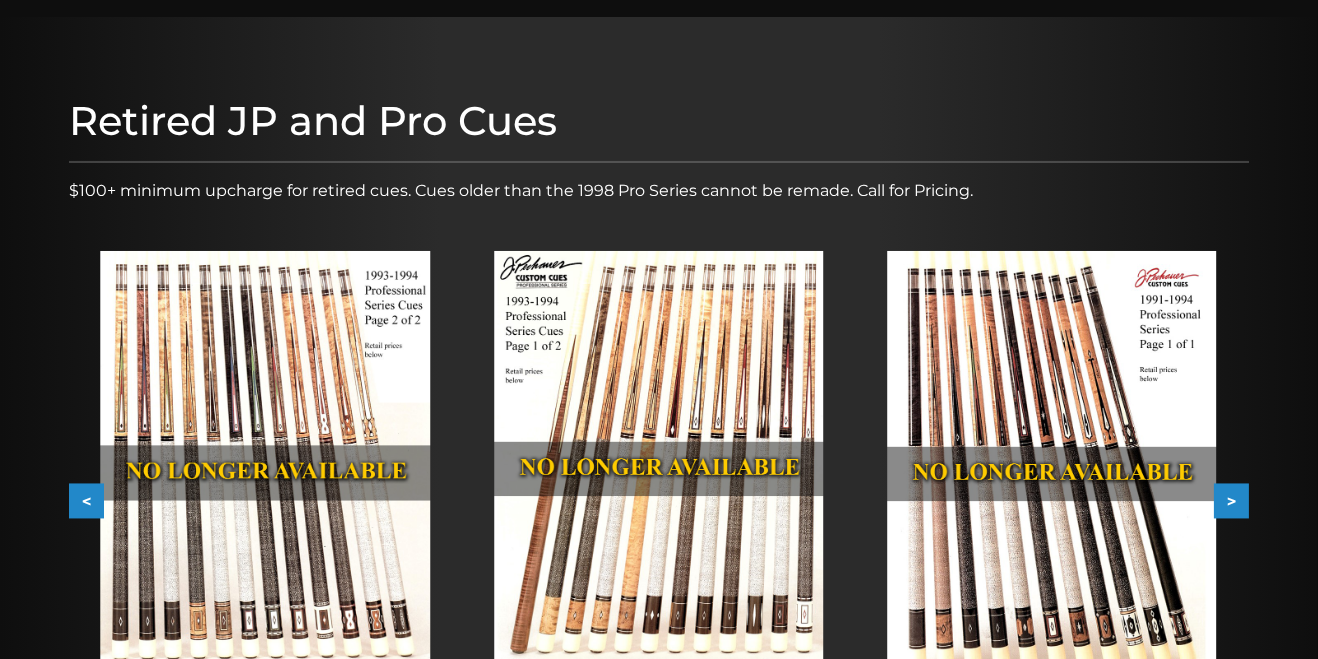 click on ">" at bounding box center [1231, 501] 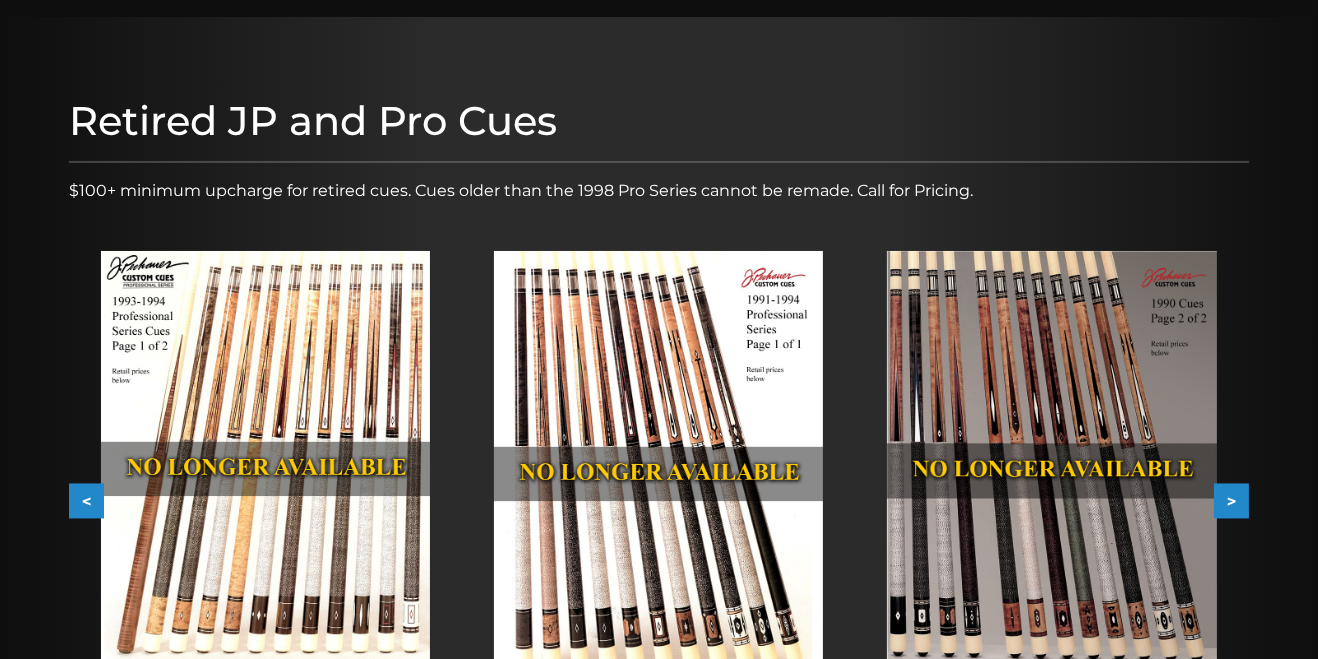 click on ">" at bounding box center [1231, 501] 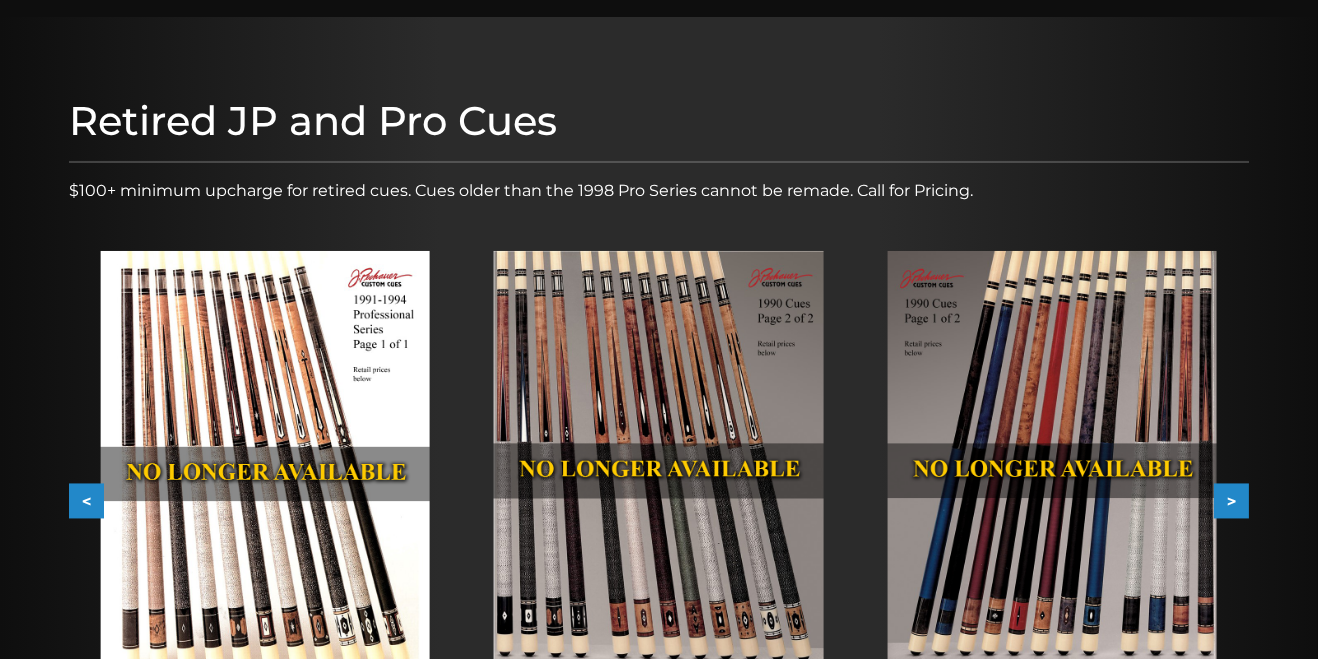 click on ">" at bounding box center (1231, 501) 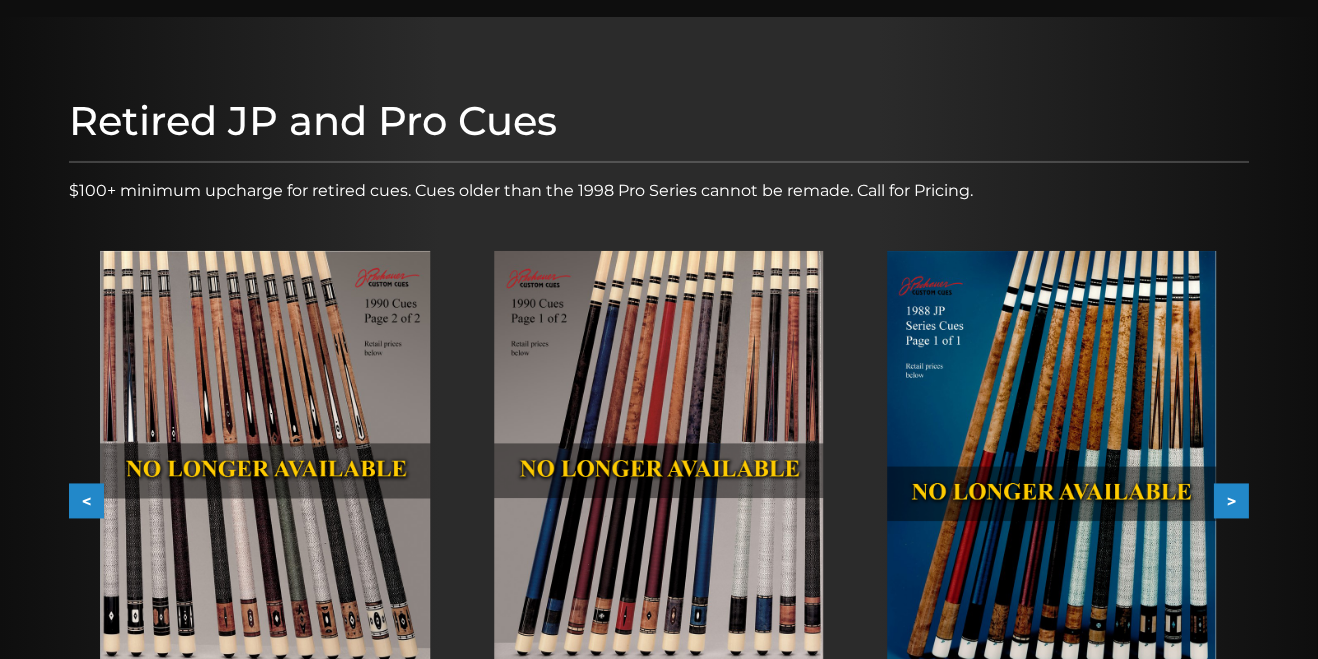click on ">" at bounding box center [1231, 501] 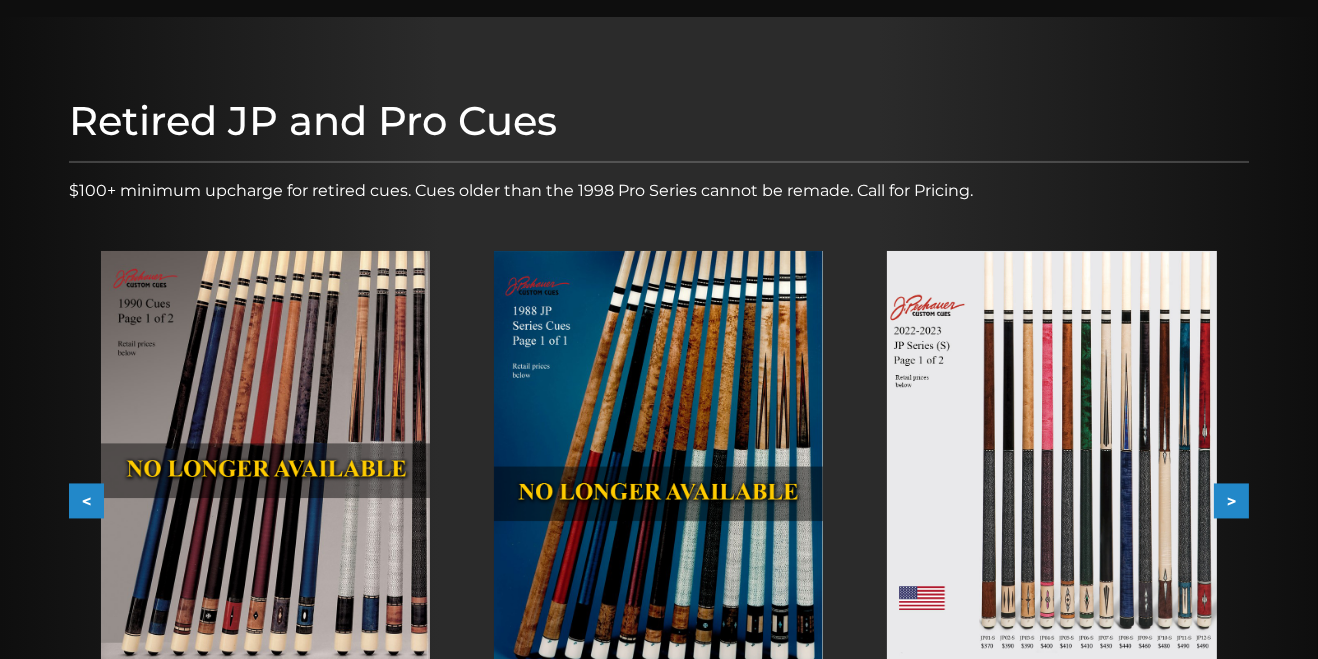click on ">" at bounding box center [1231, 501] 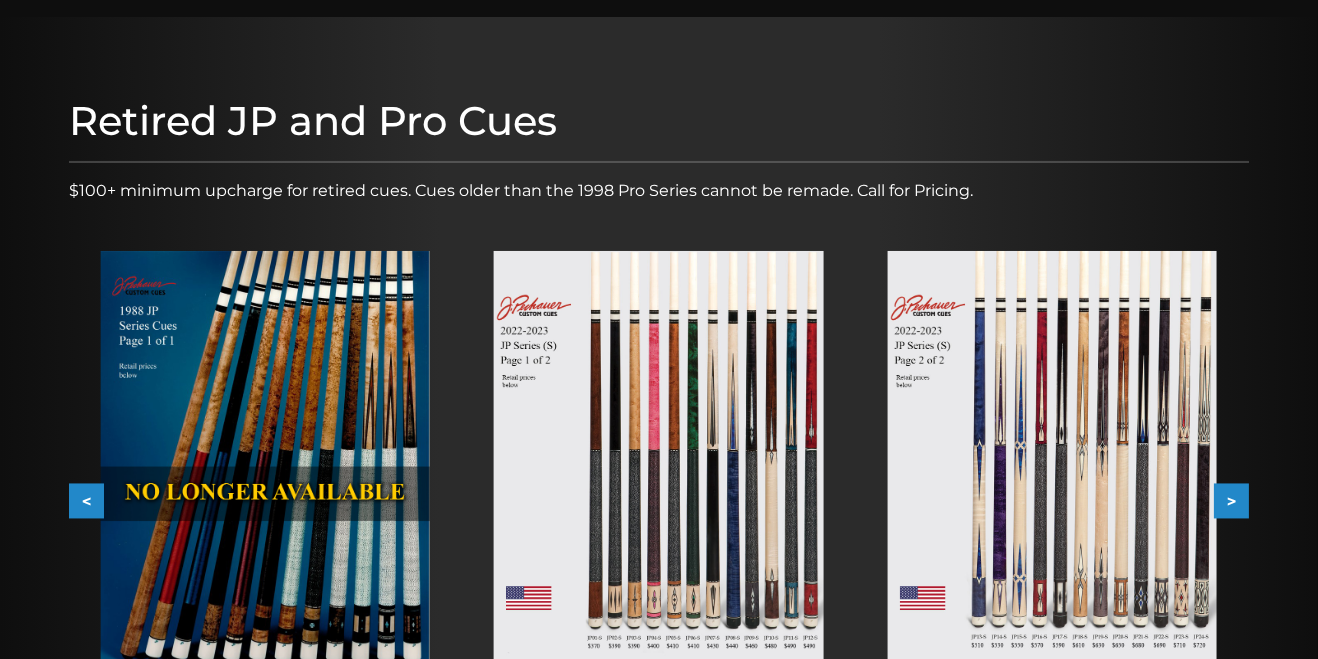 click on ">" at bounding box center (1231, 501) 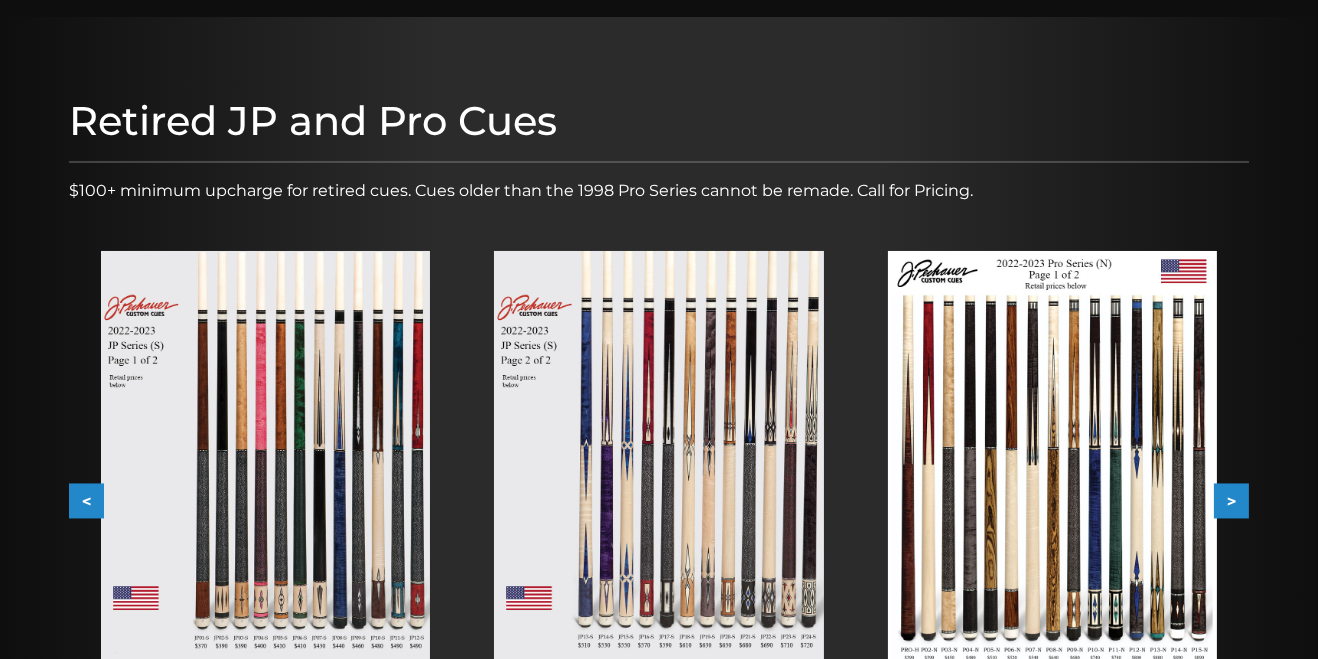 click on ">" at bounding box center [1231, 501] 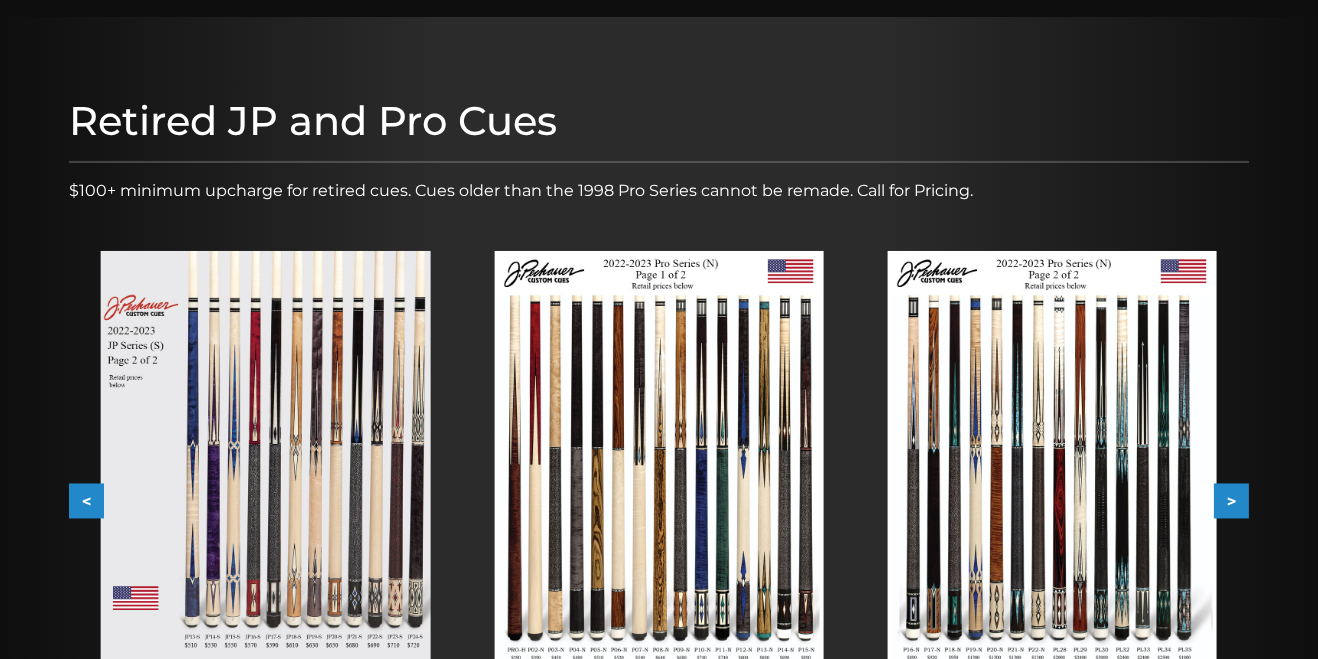 click on ">" at bounding box center (1231, 501) 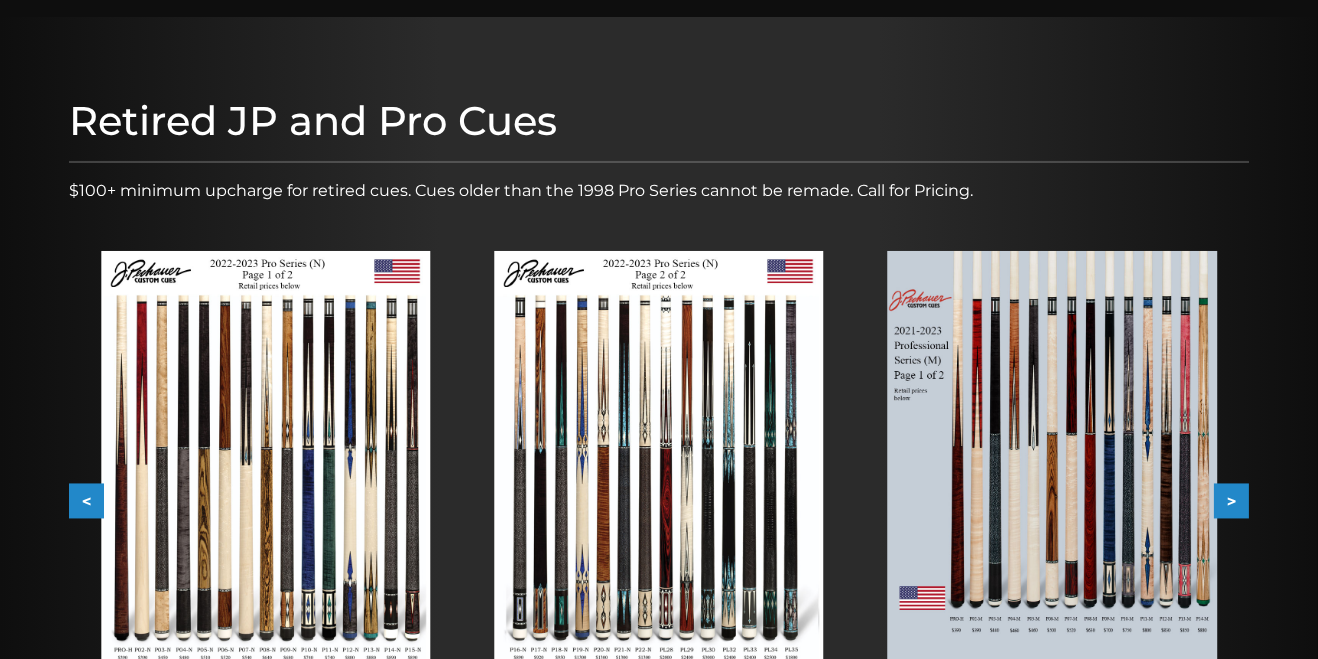 click on ">" at bounding box center [1231, 501] 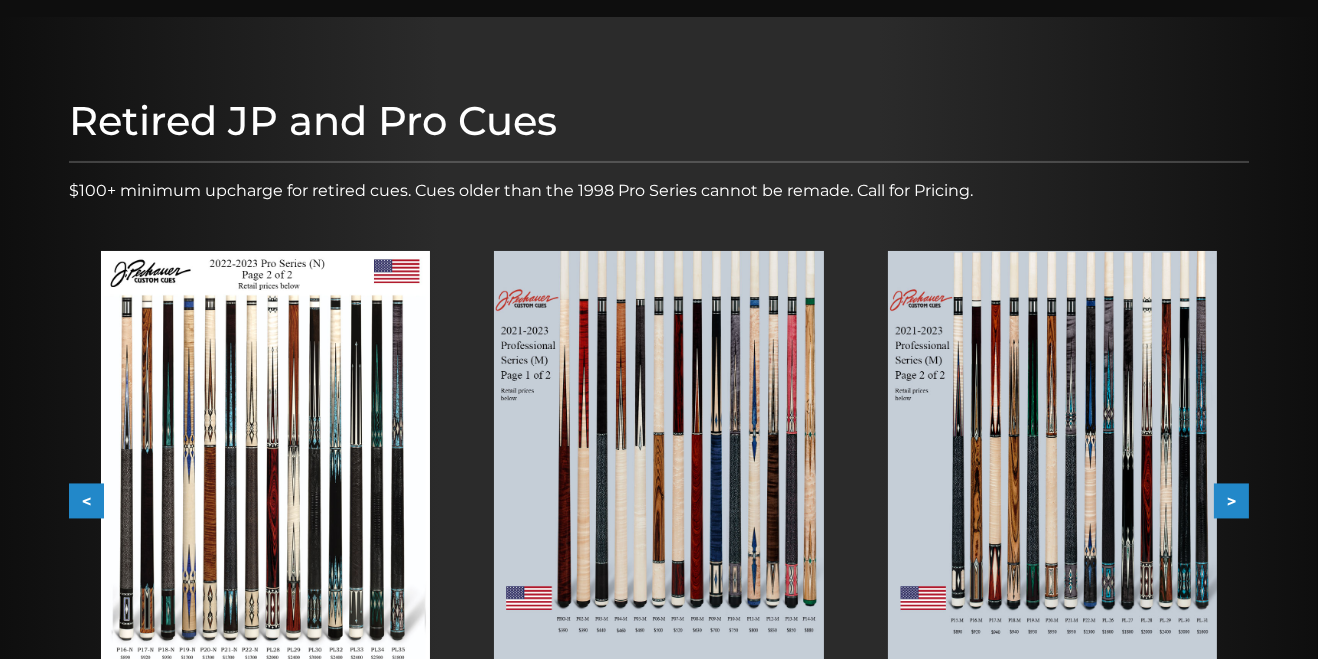 click on ">" at bounding box center (1231, 501) 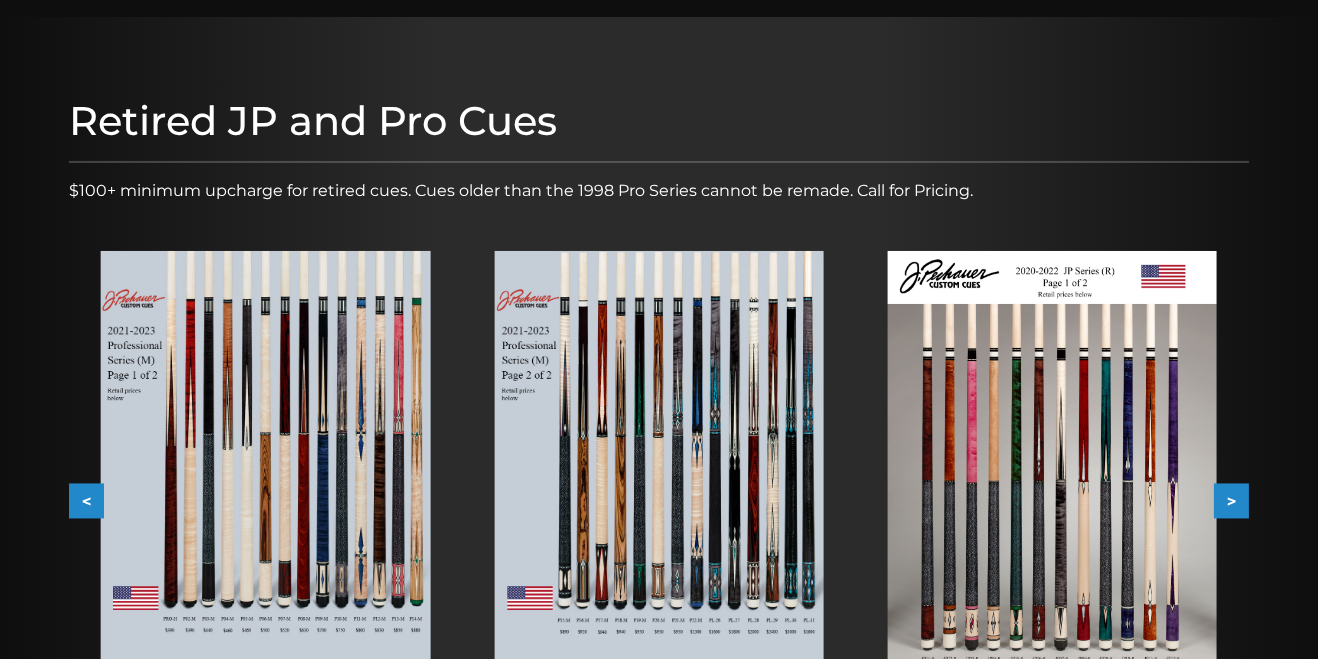 click on ">" at bounding box center (1231, 501) 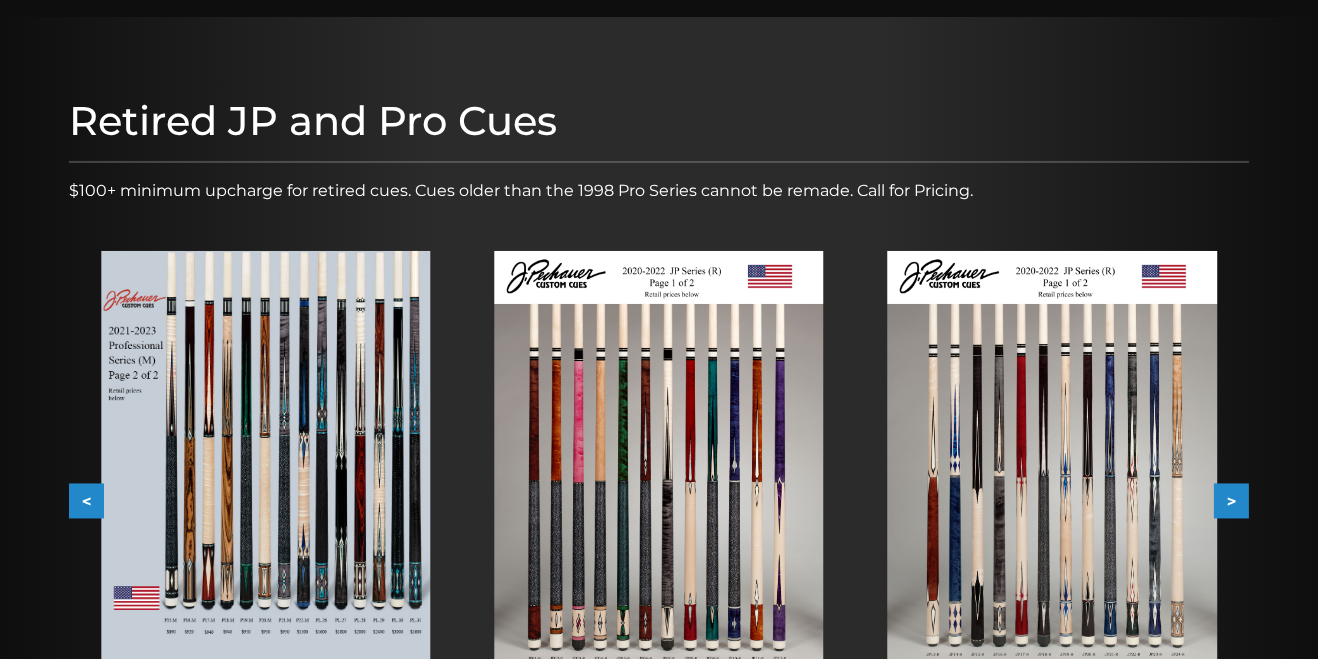 click on ">" at bounding box center [1231, 501] 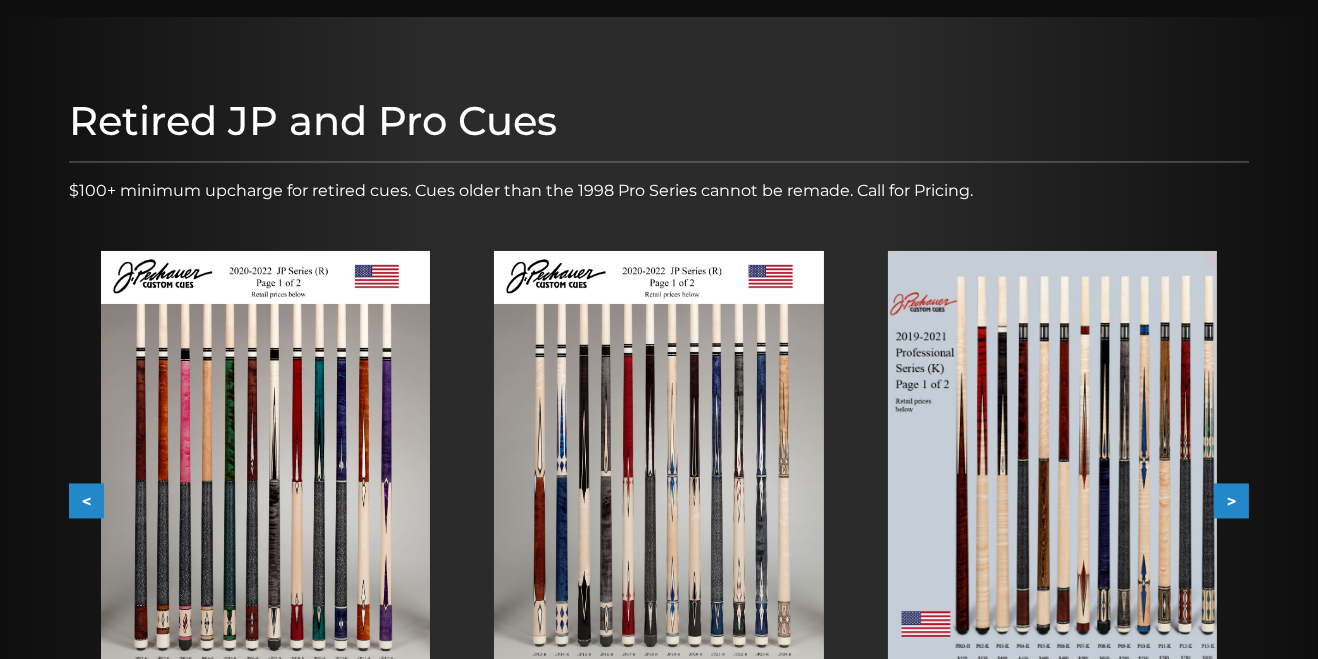 click on ">" at bounding box center [1231, 501] 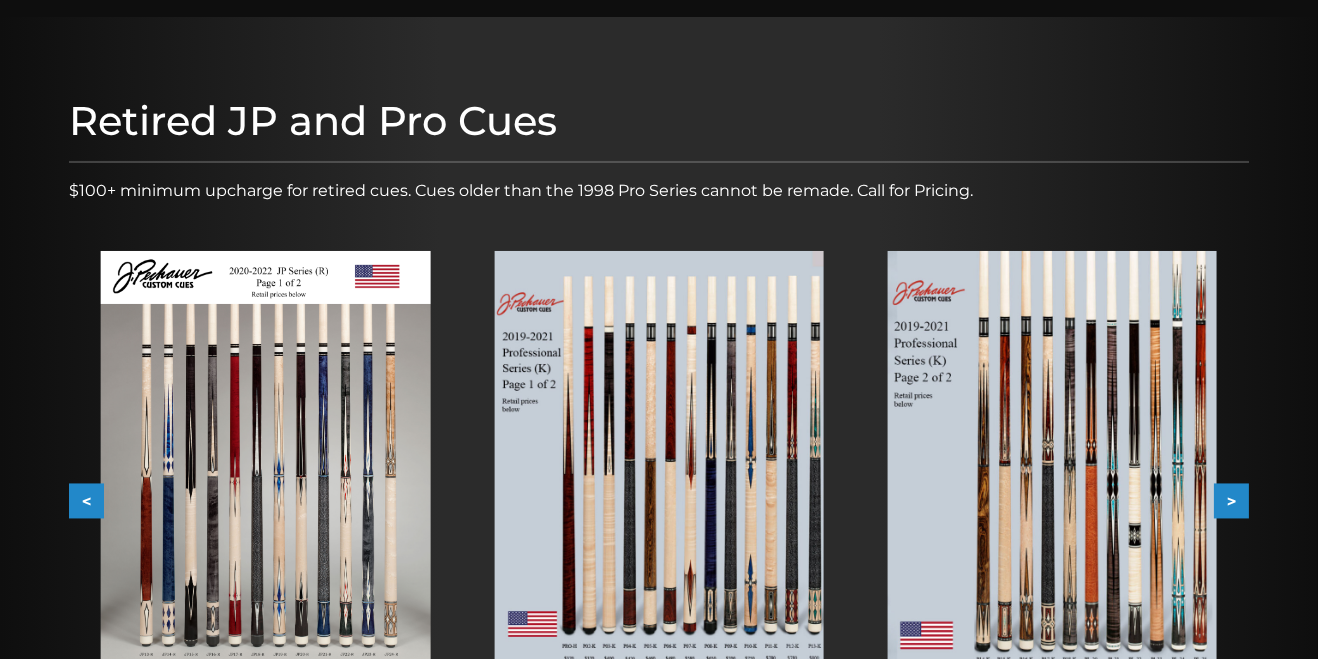 click on ">" at bounding box center [1231, 501] 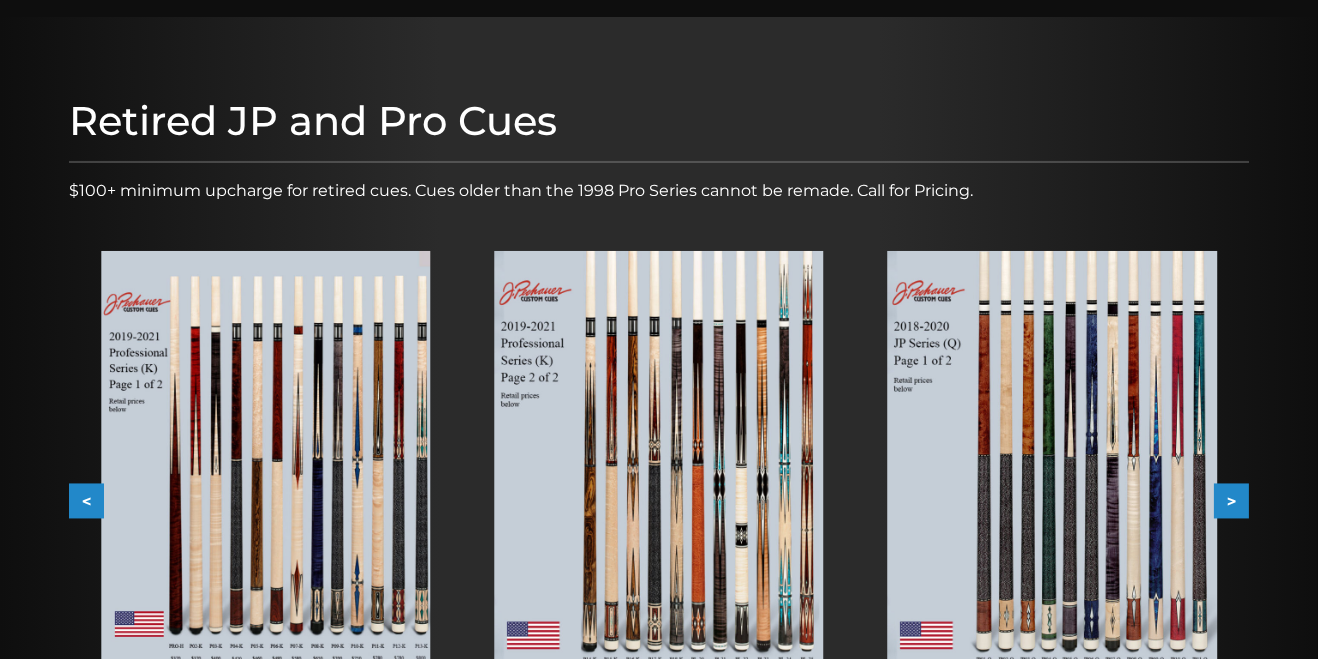 click on ">" at bounding box center [1231, 501] 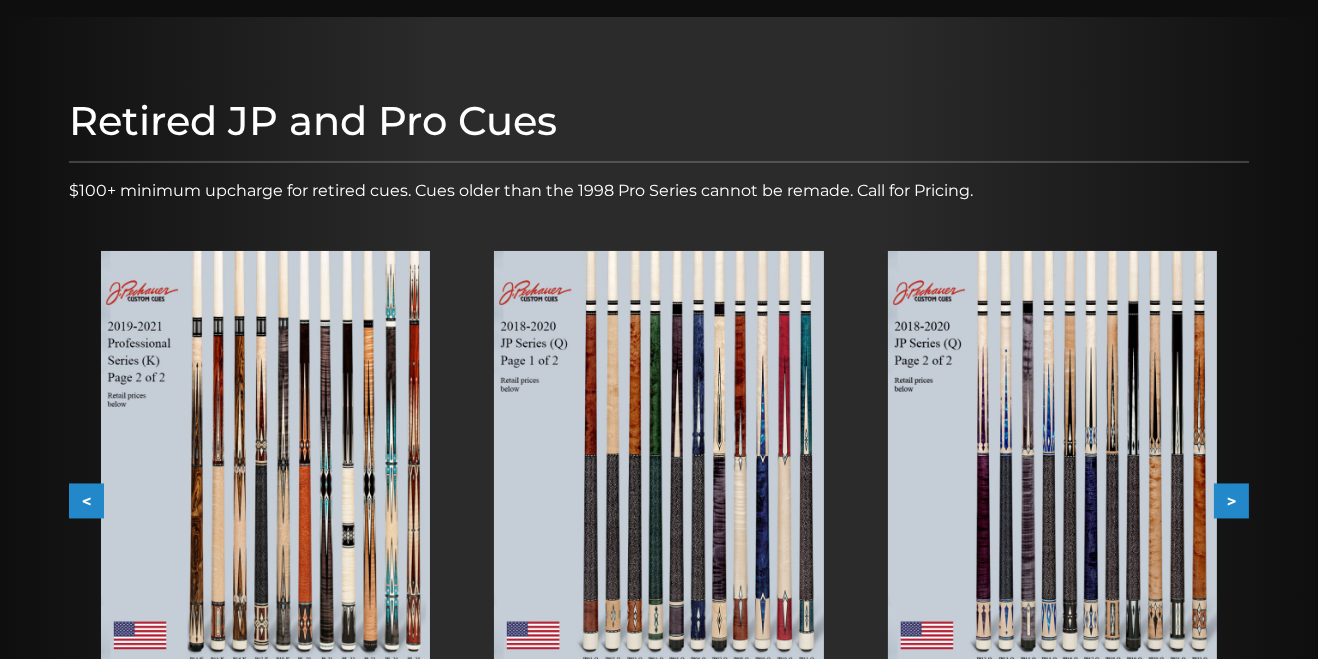 click on ">" at bounding box center [1231, 501] 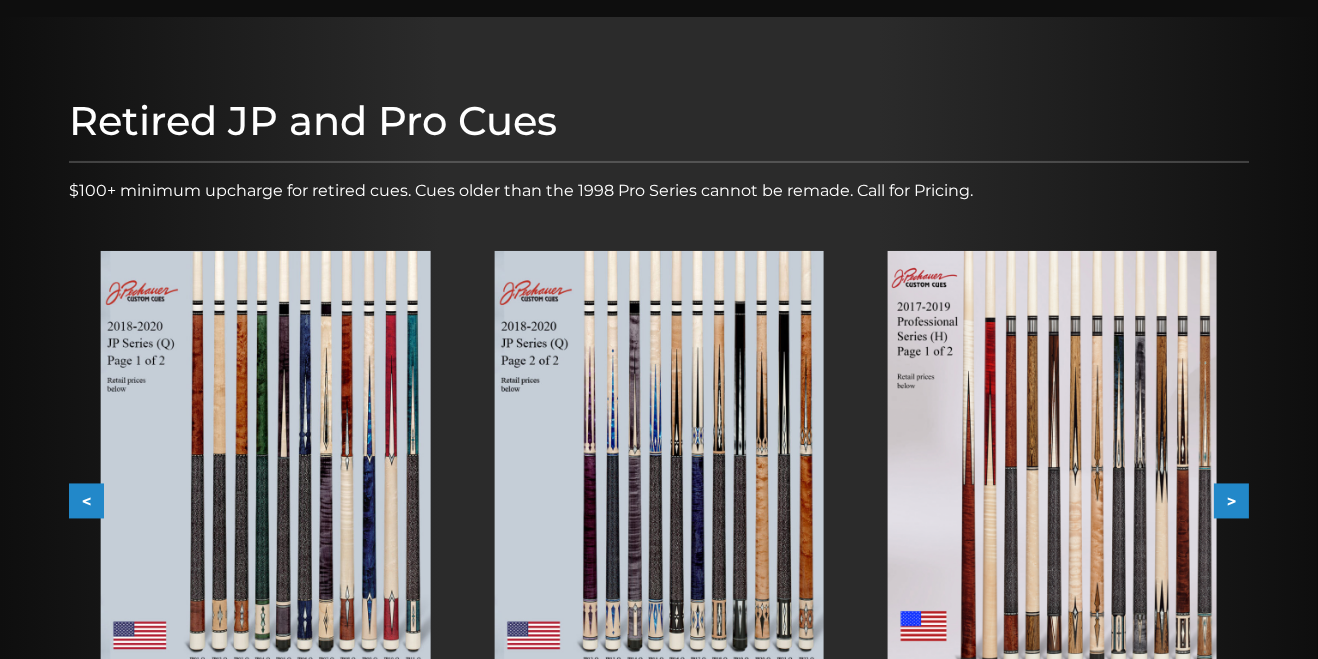 click on ">" at bounding box center [1231, 501] 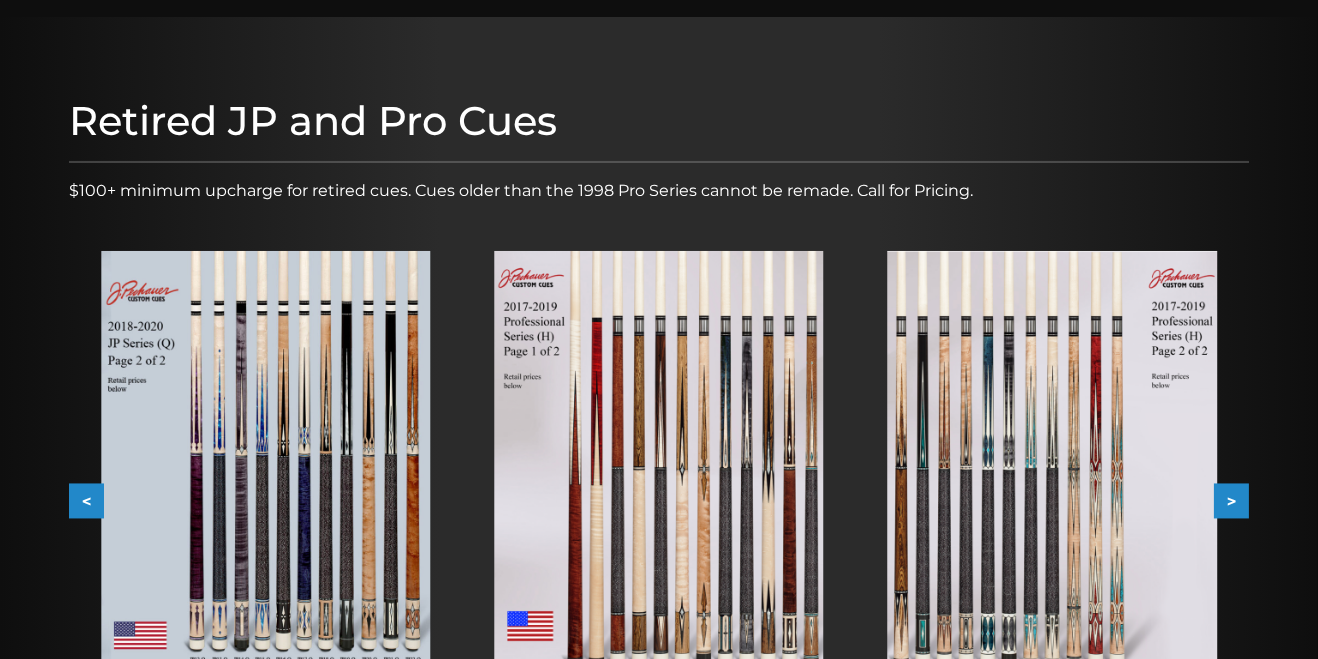 click on ">" at bounding box center (1231, 501) 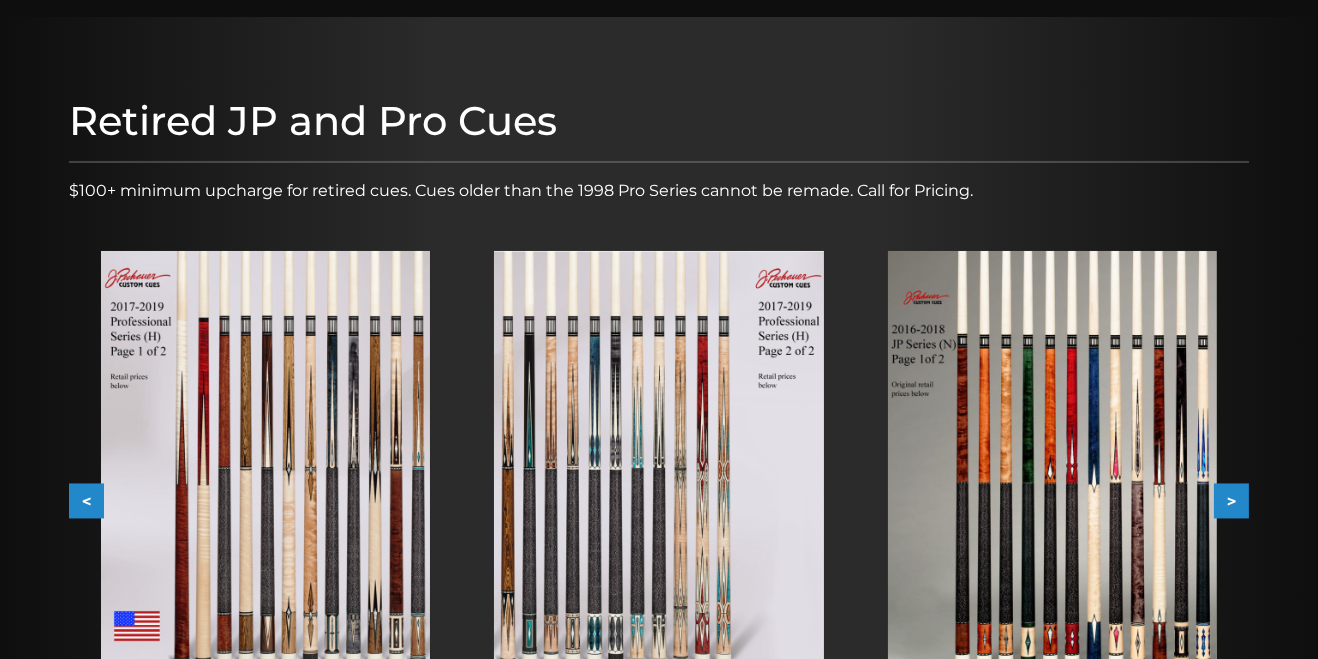 click on ">" at bounding box center (1231, 501) 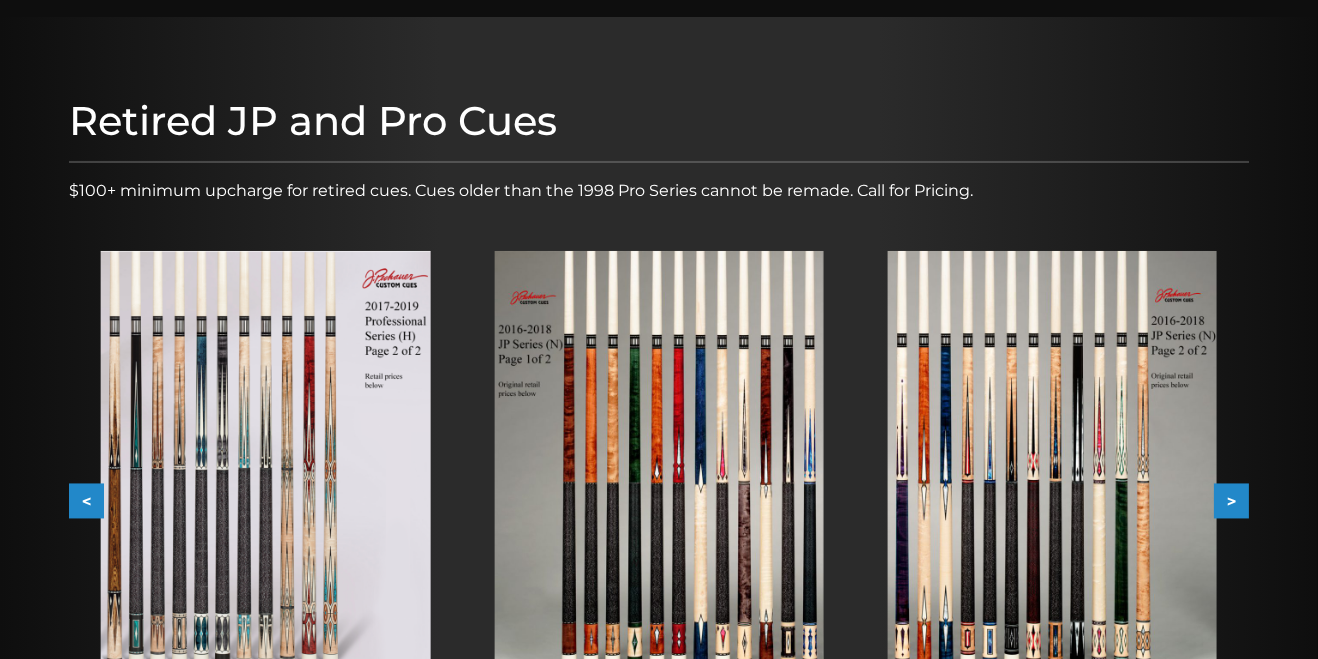 click on ">" at bounding box center [1231, 501] 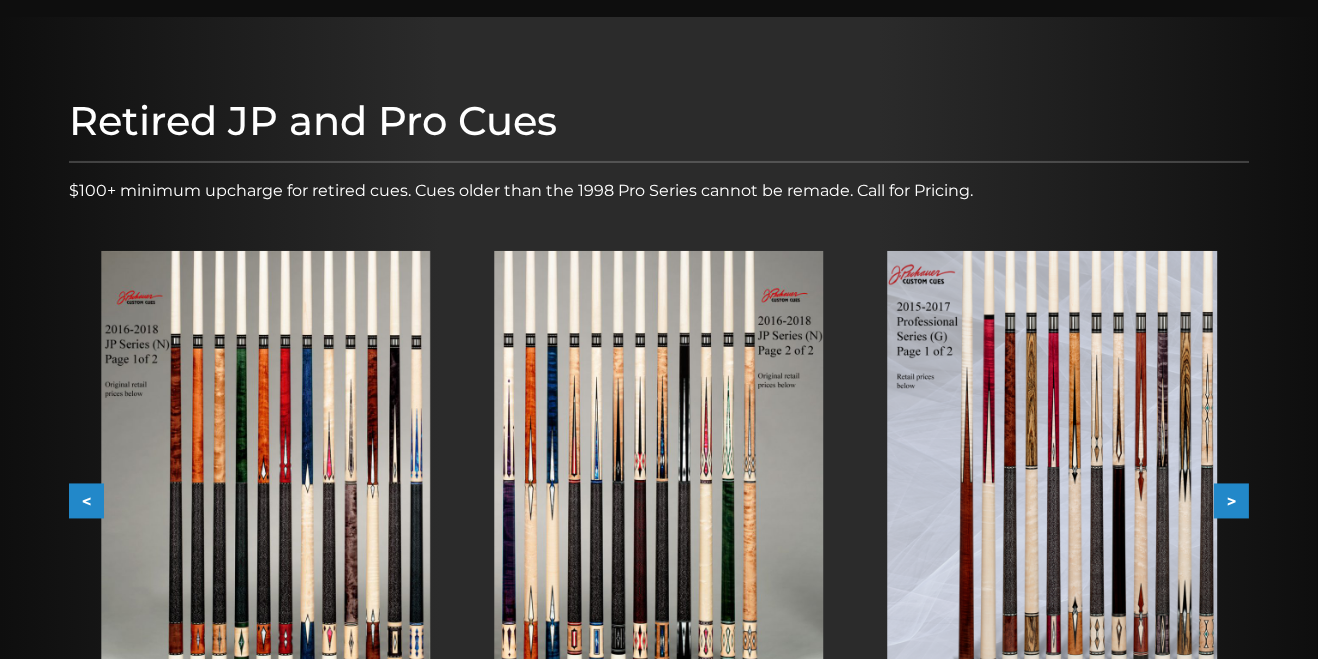 click on ">" at bounding box center [1231, 501] 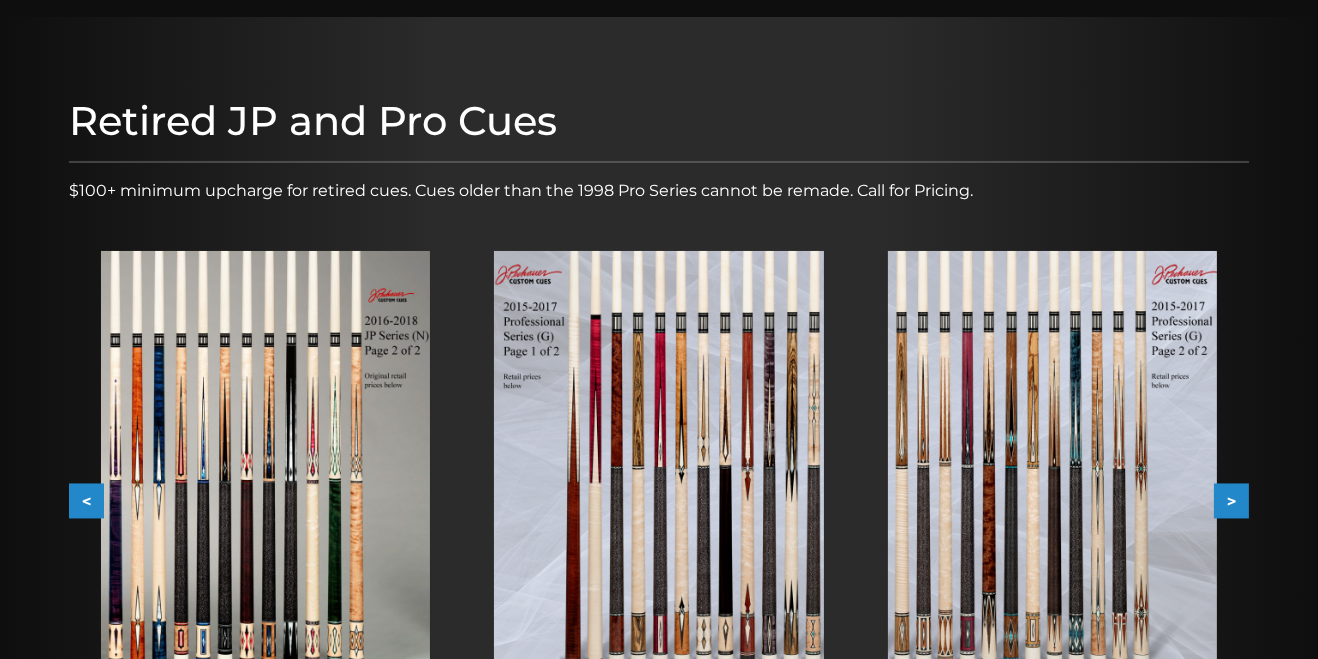 click on ">" at bounding box center [1231, 501] 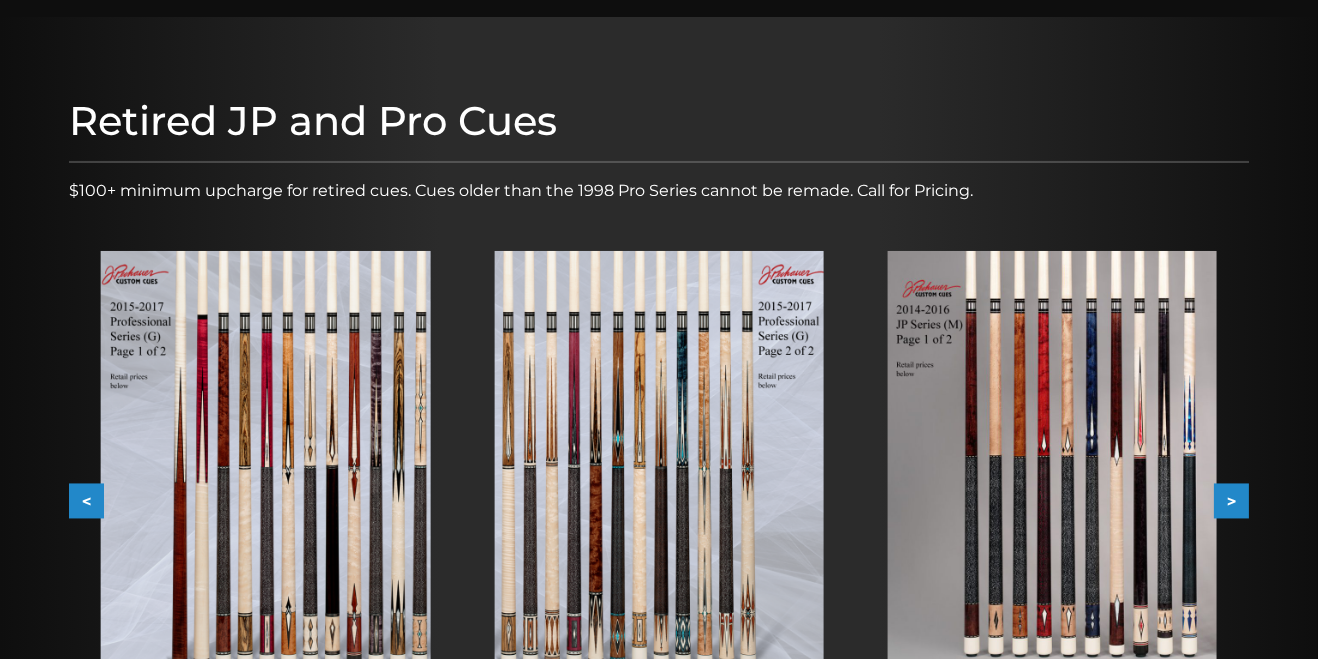 click on ">" at bounding box center [1231, 501] 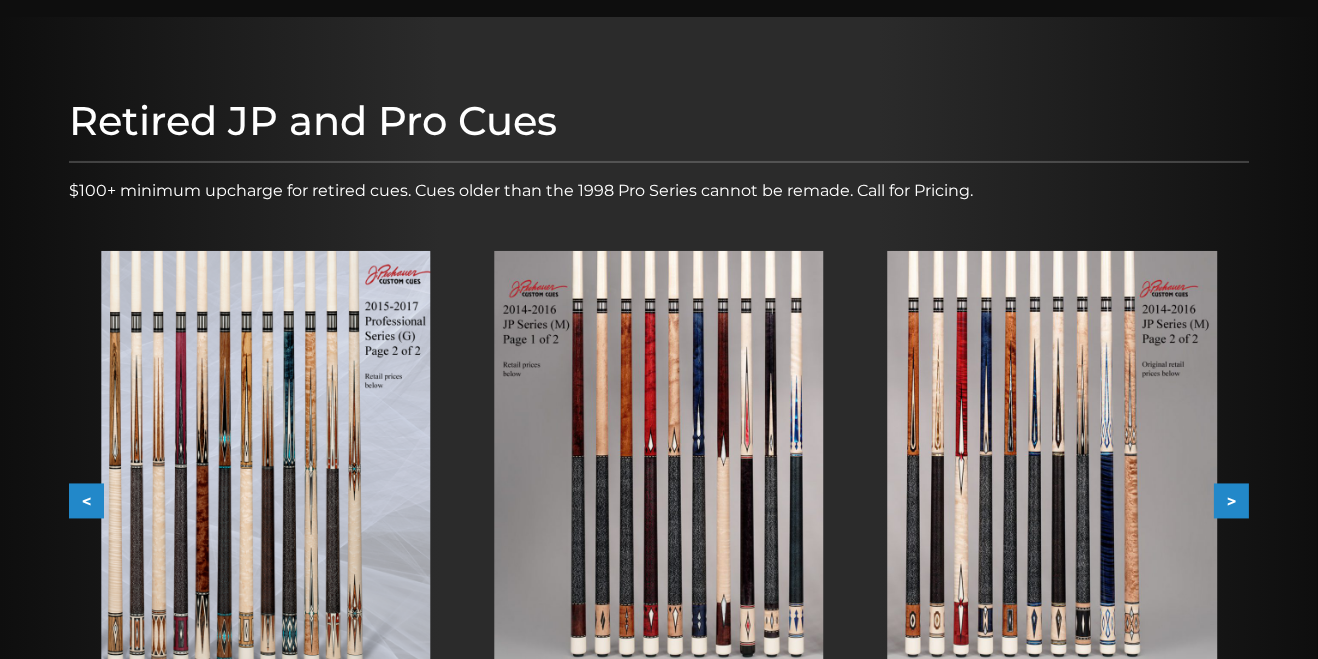 click on ">" at bounding box center [1231, 501] 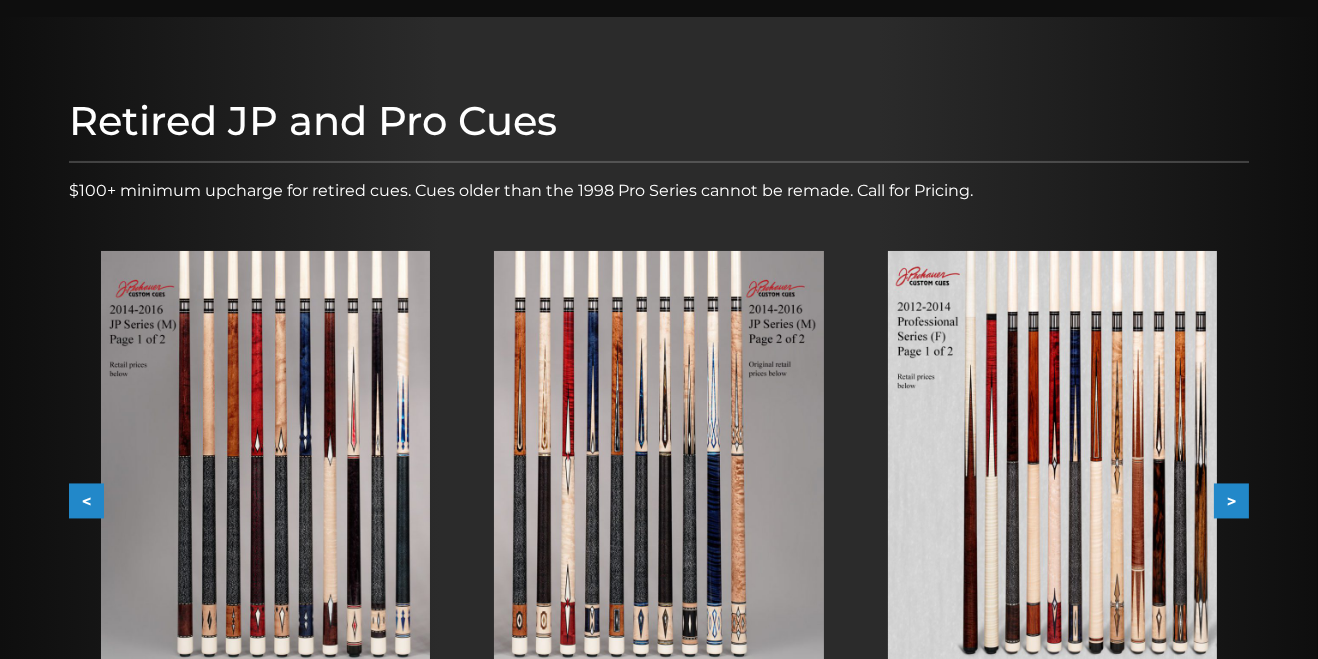 click on ">" at bounding box center [1231, 501] 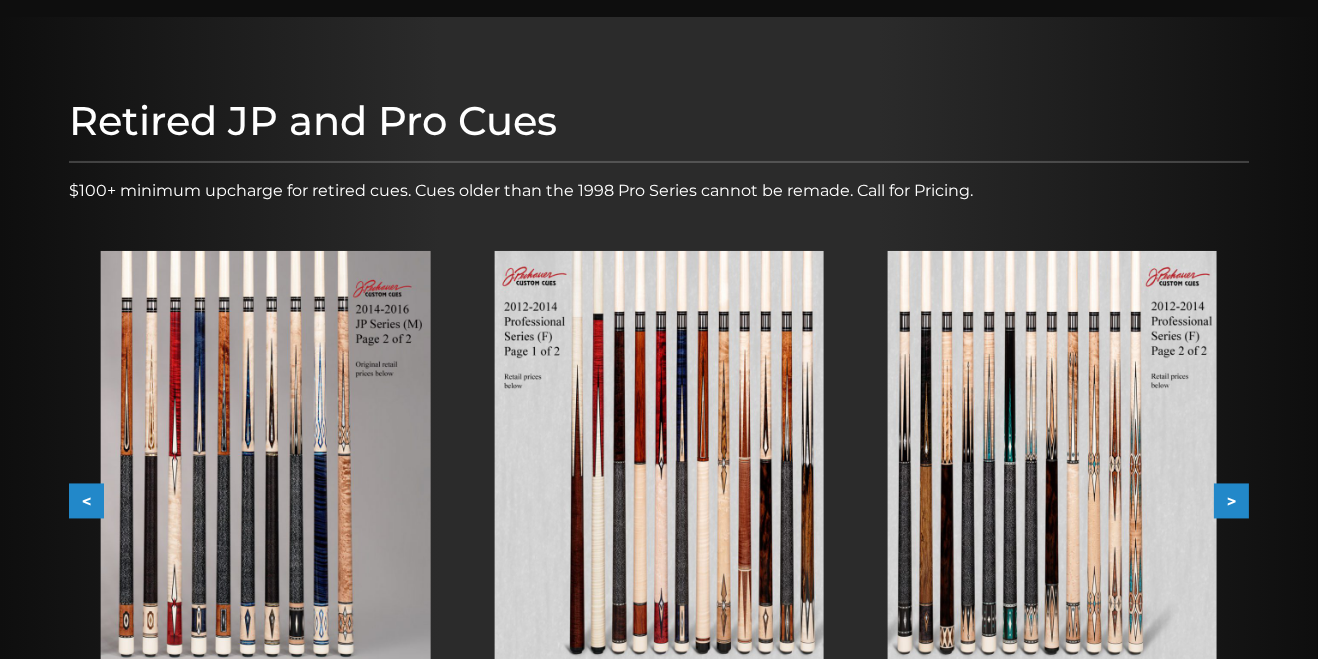 click on ">" at bounding box center [1231, 501] 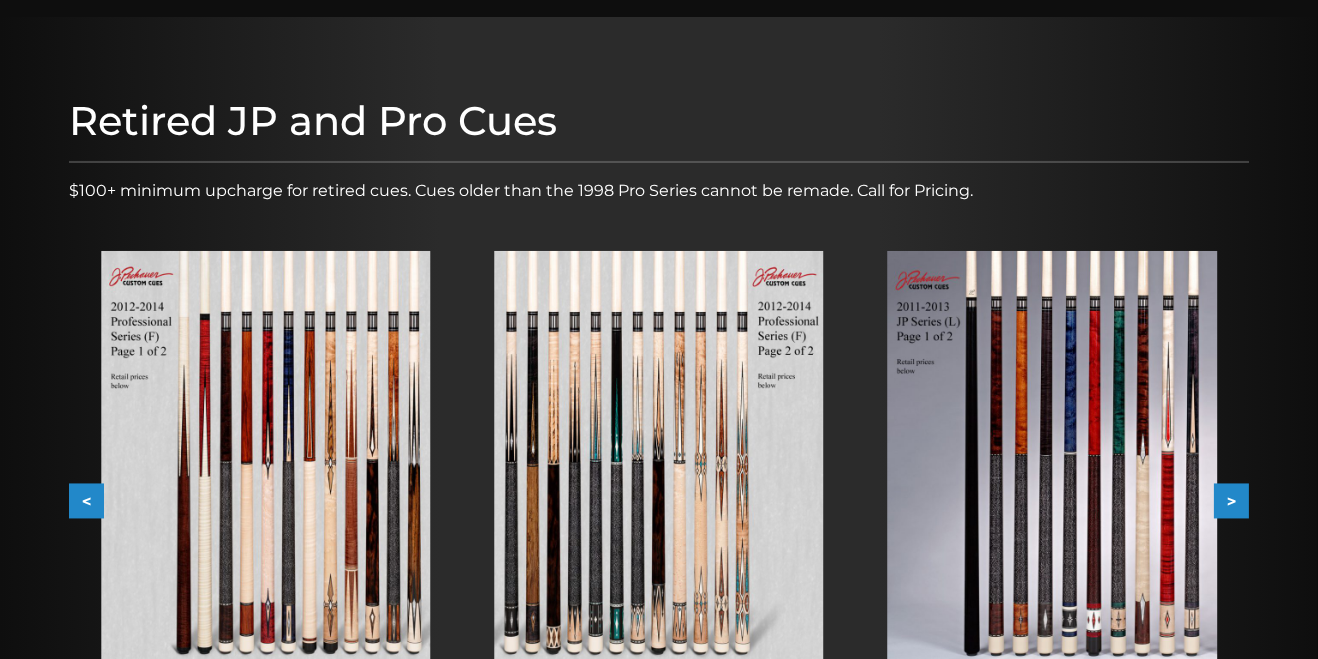 click on ">" at bounding box center [1231, 501] 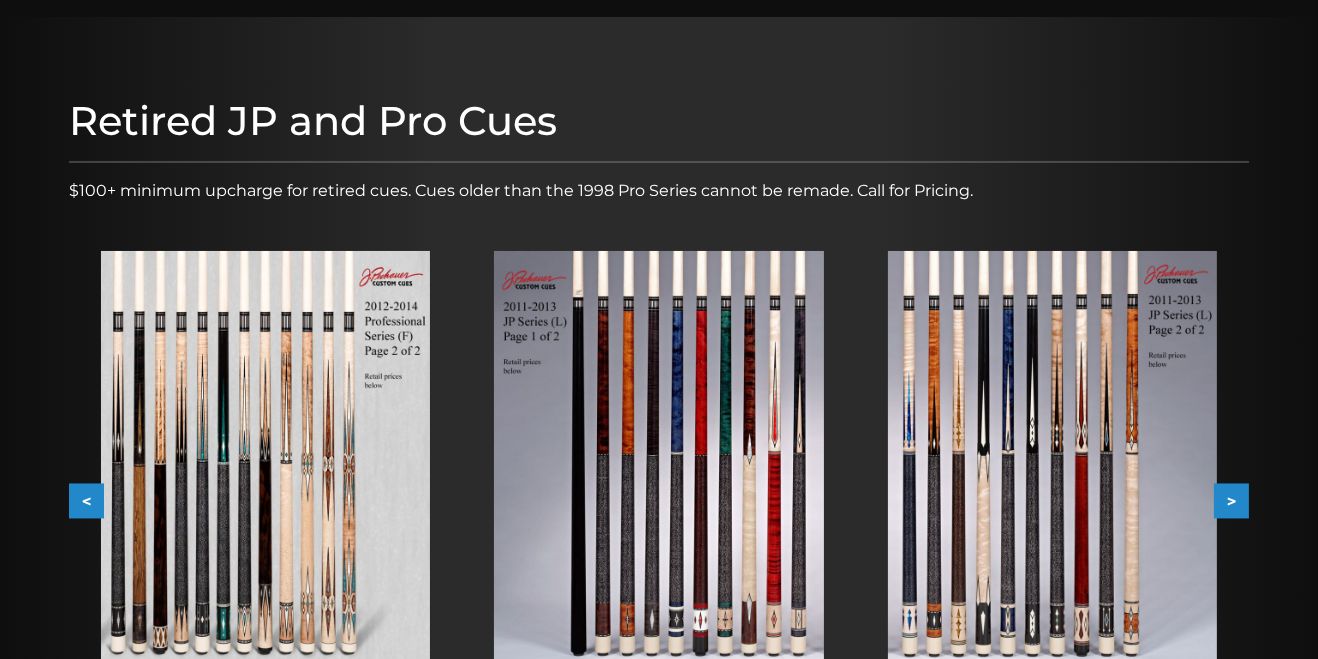 click on ">" at bounding box center (1231, 501) 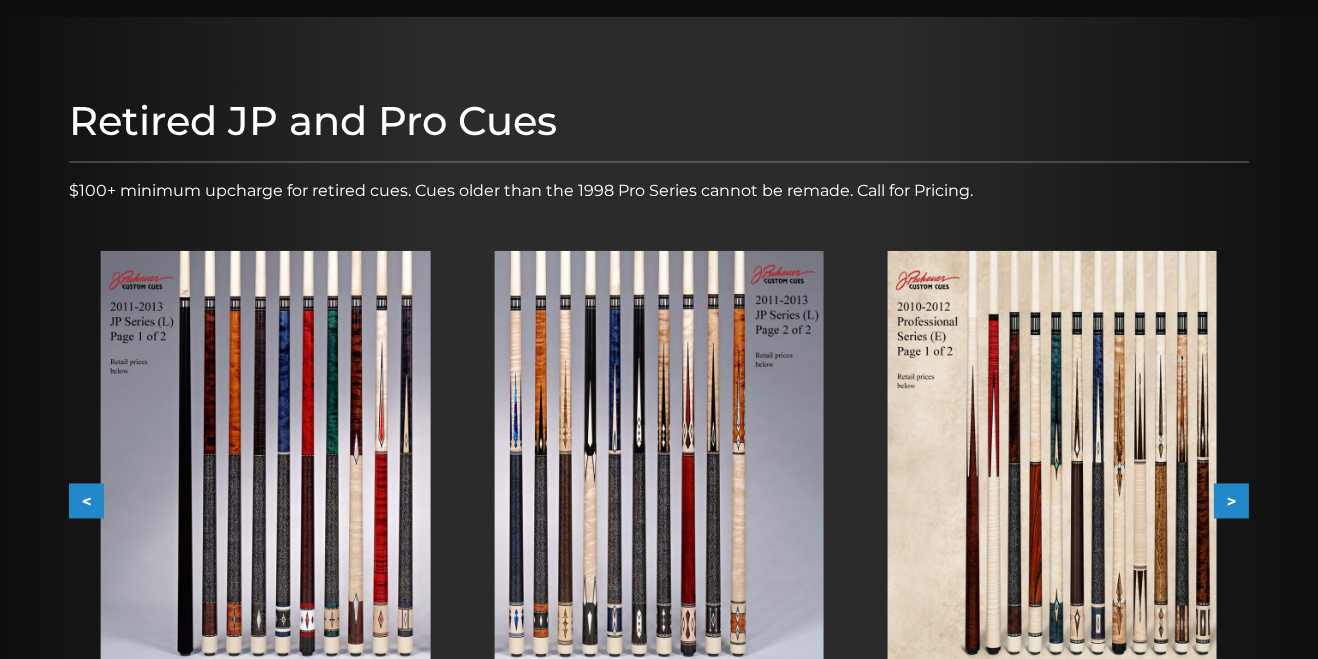 click on ">" at bounding box center [1231, 501] 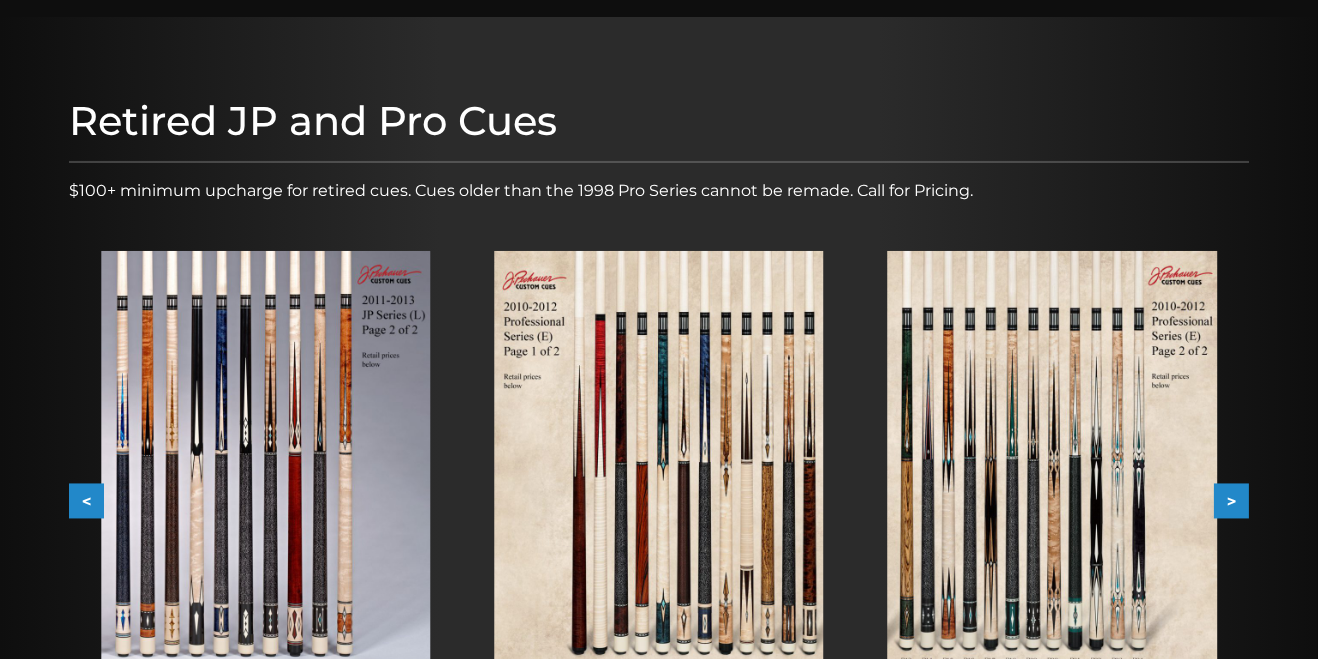 click on ">" at bounding box center (1231, 501) 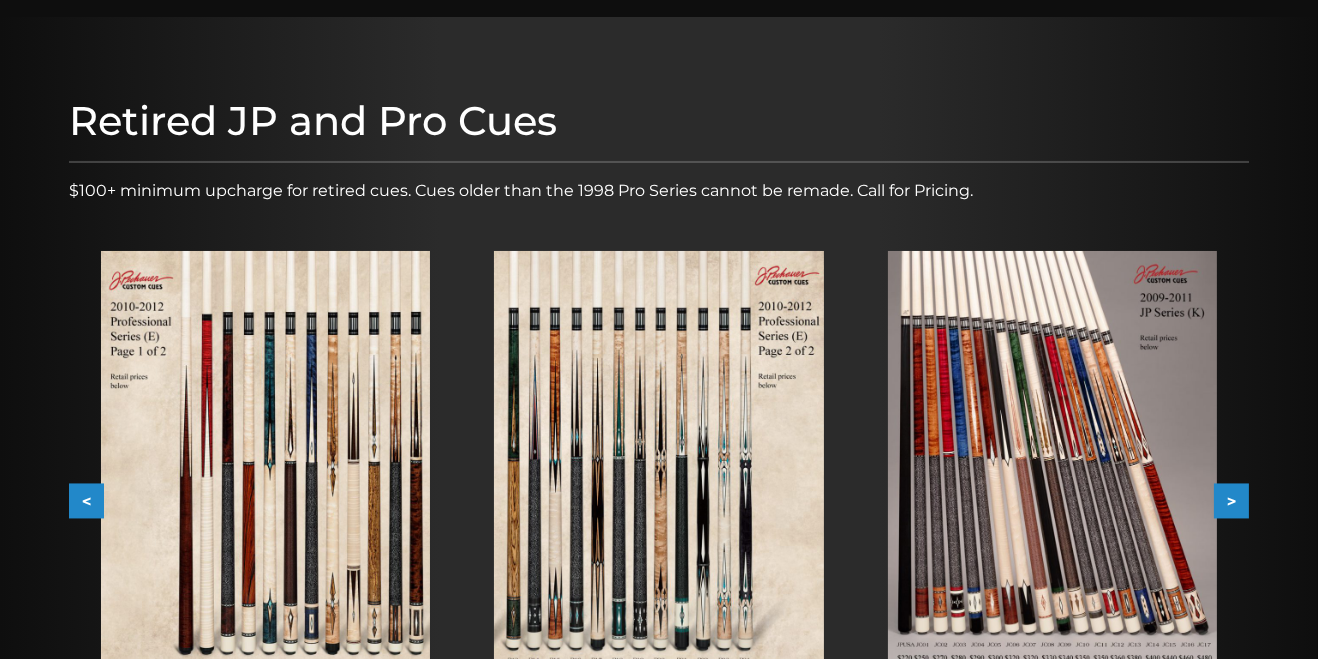 click on ">" at bounding box center (1231, 501) 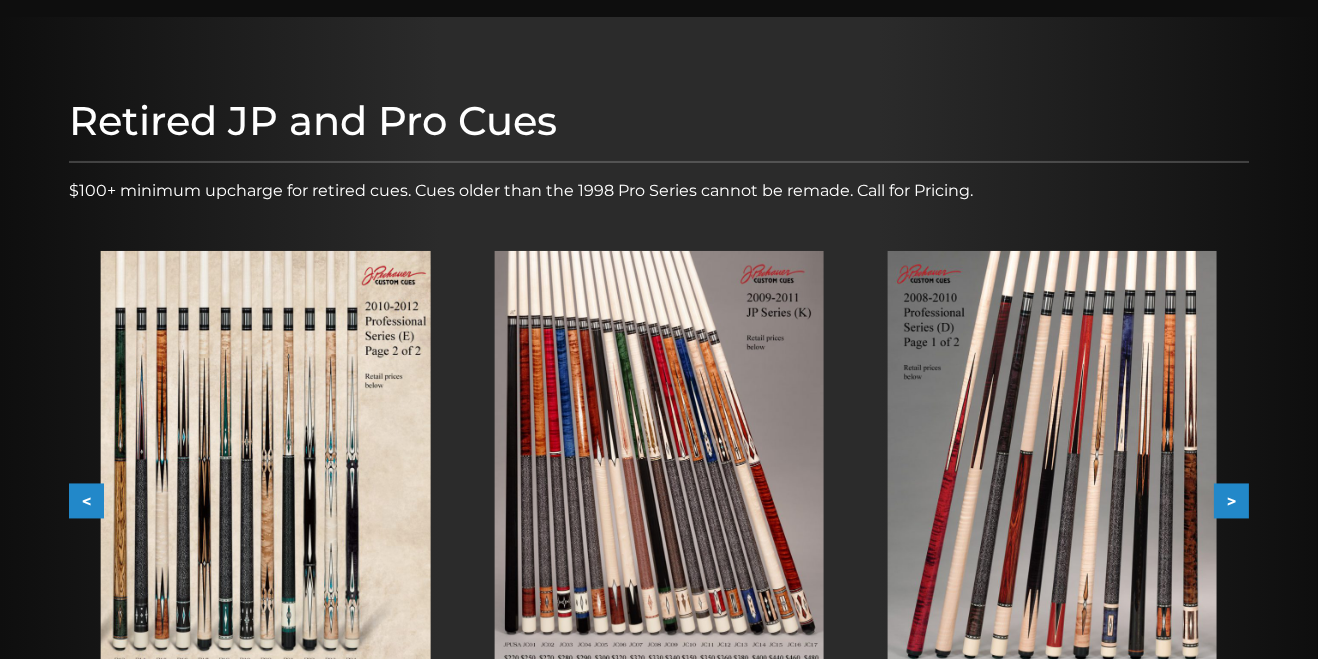 click on ">" at bounding box center [1231, 501] 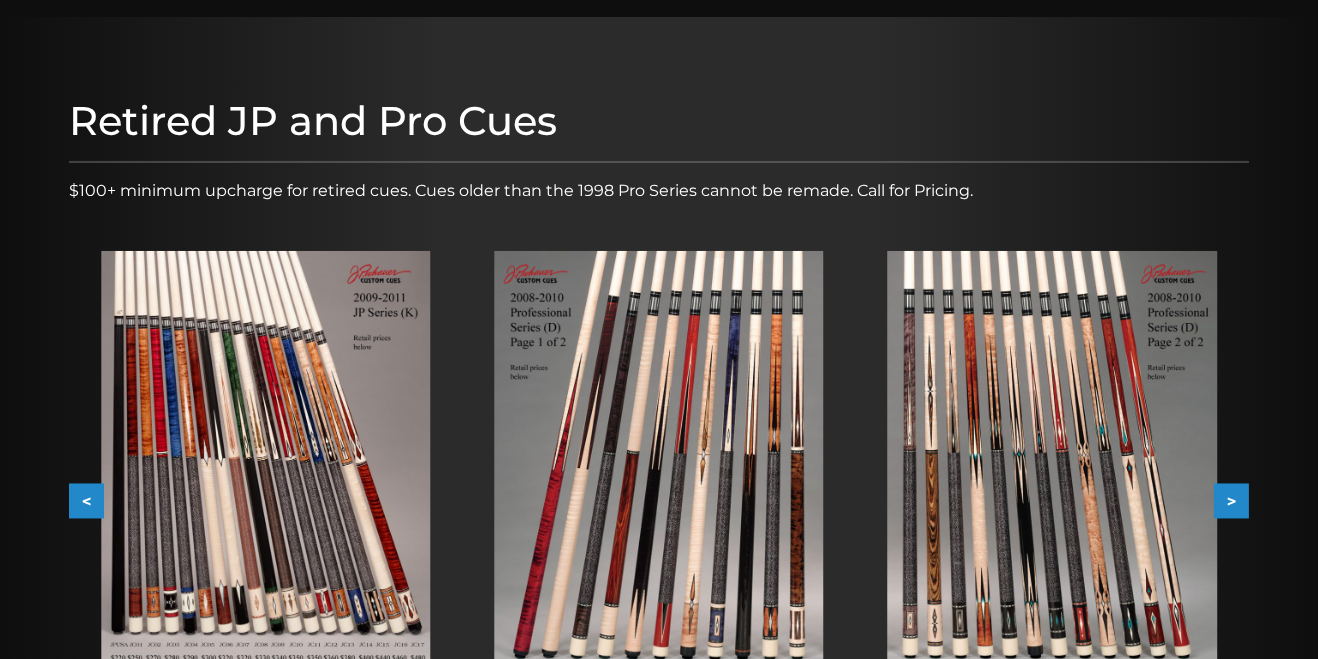 click on ">" at bounding box center [1231, 501] 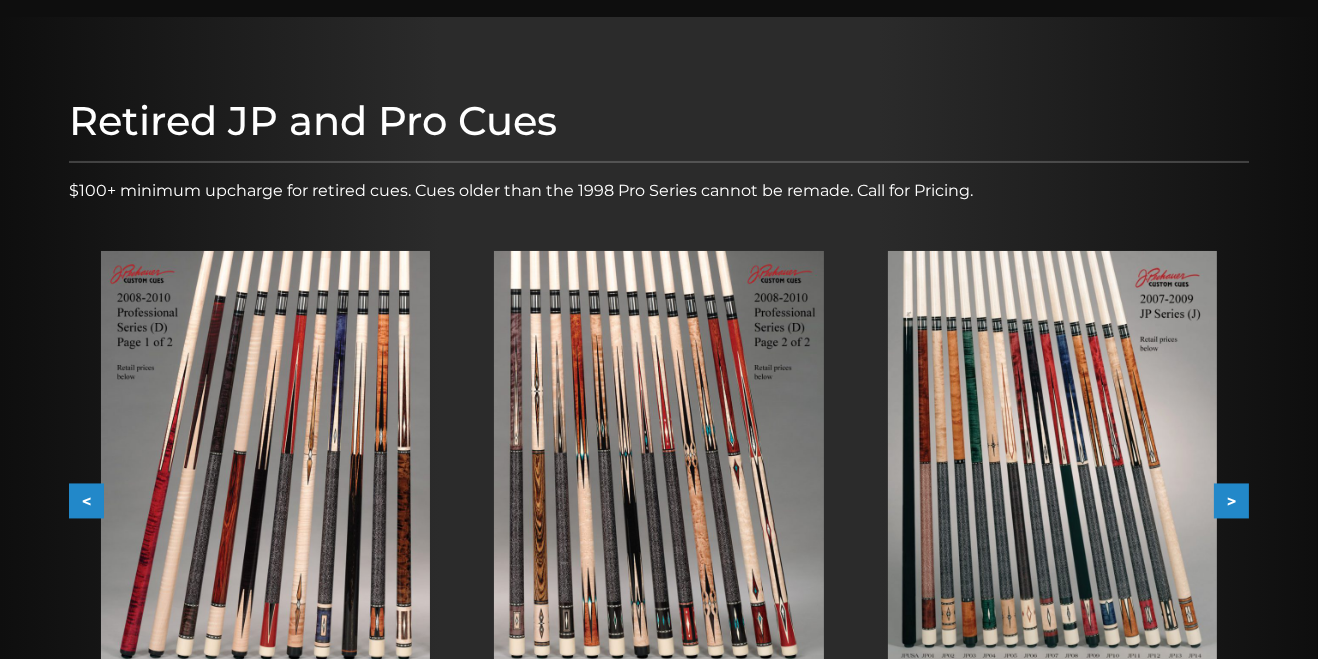 click on ">" at bounding box center [1231, 501] 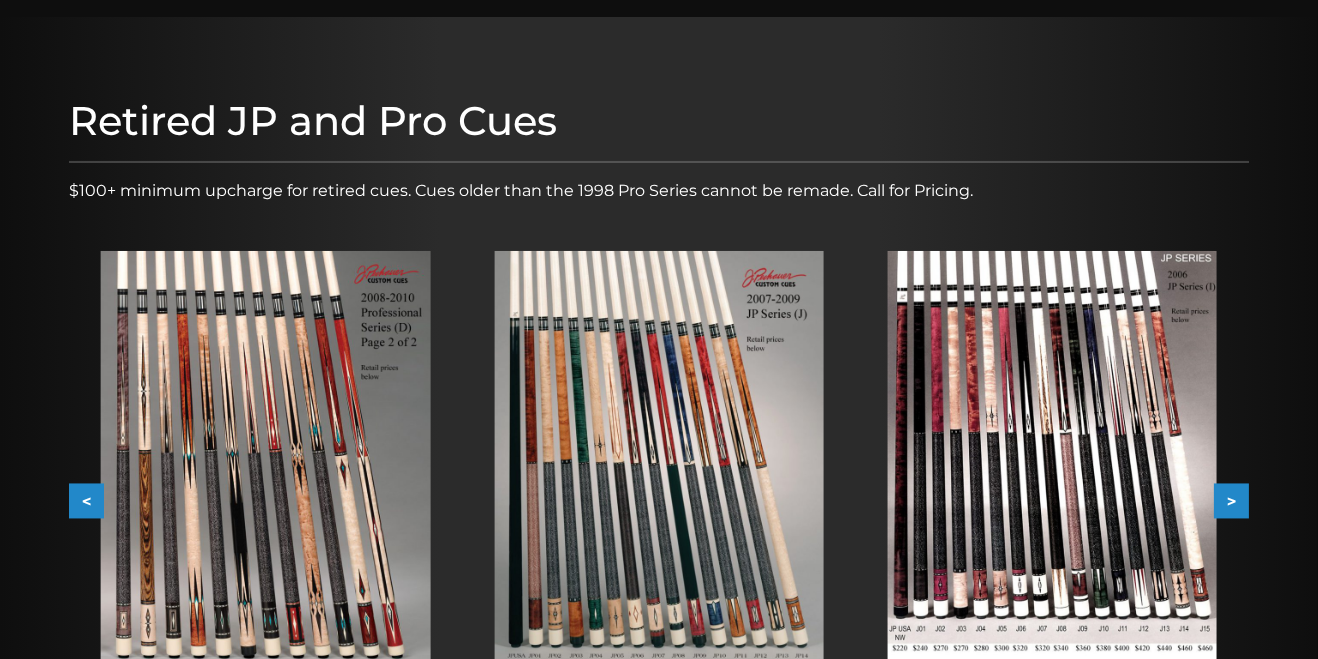 click on ">" at bounding box center (1231, 501) 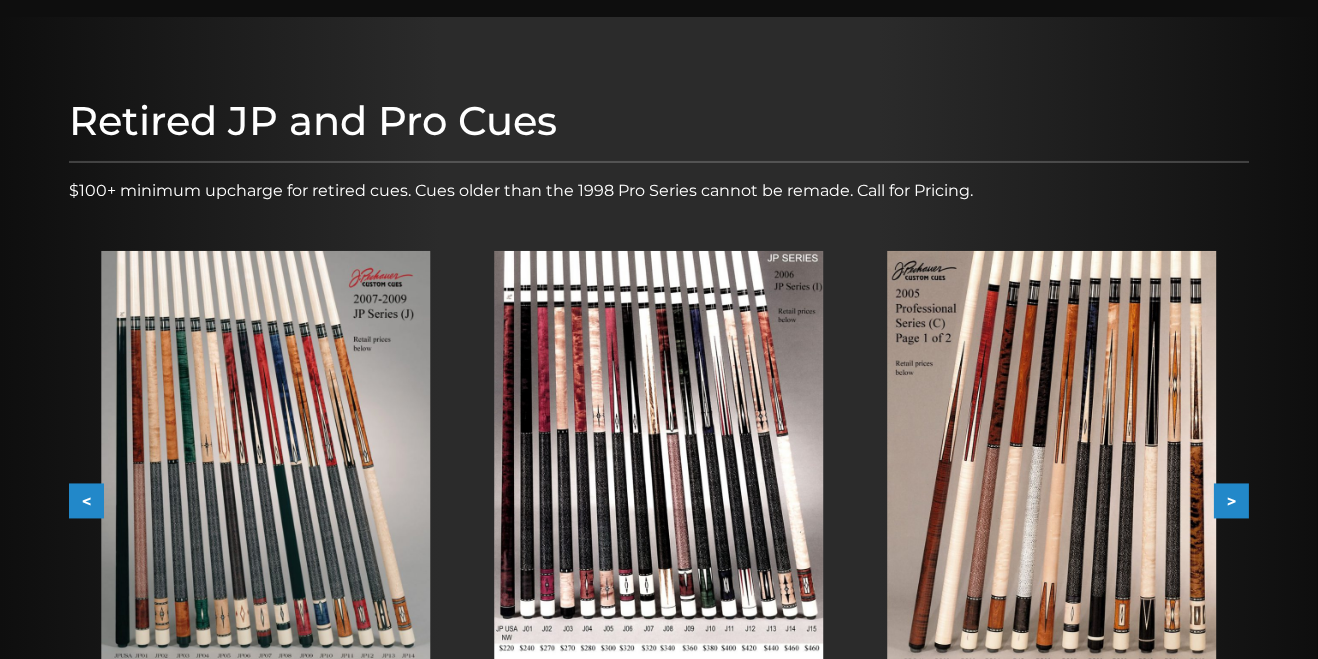 click on ">" at bounding box center [1231, 501] 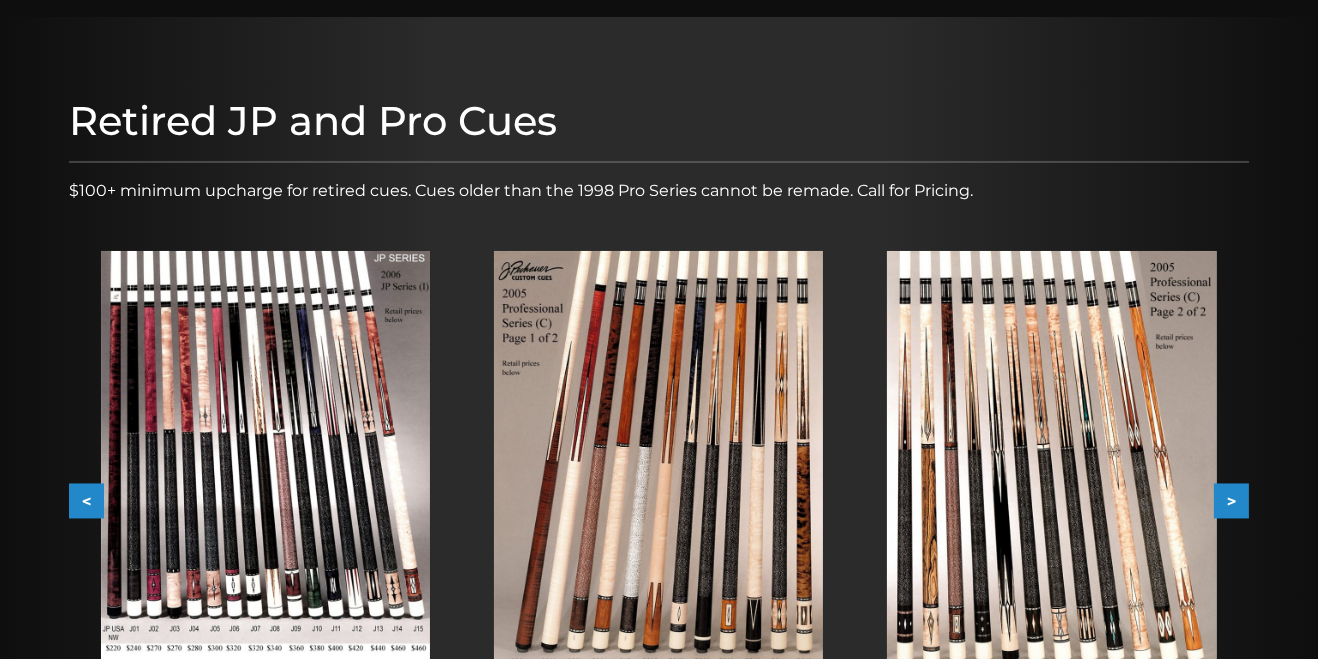 click on ">" at bounding box center [1231, 501] 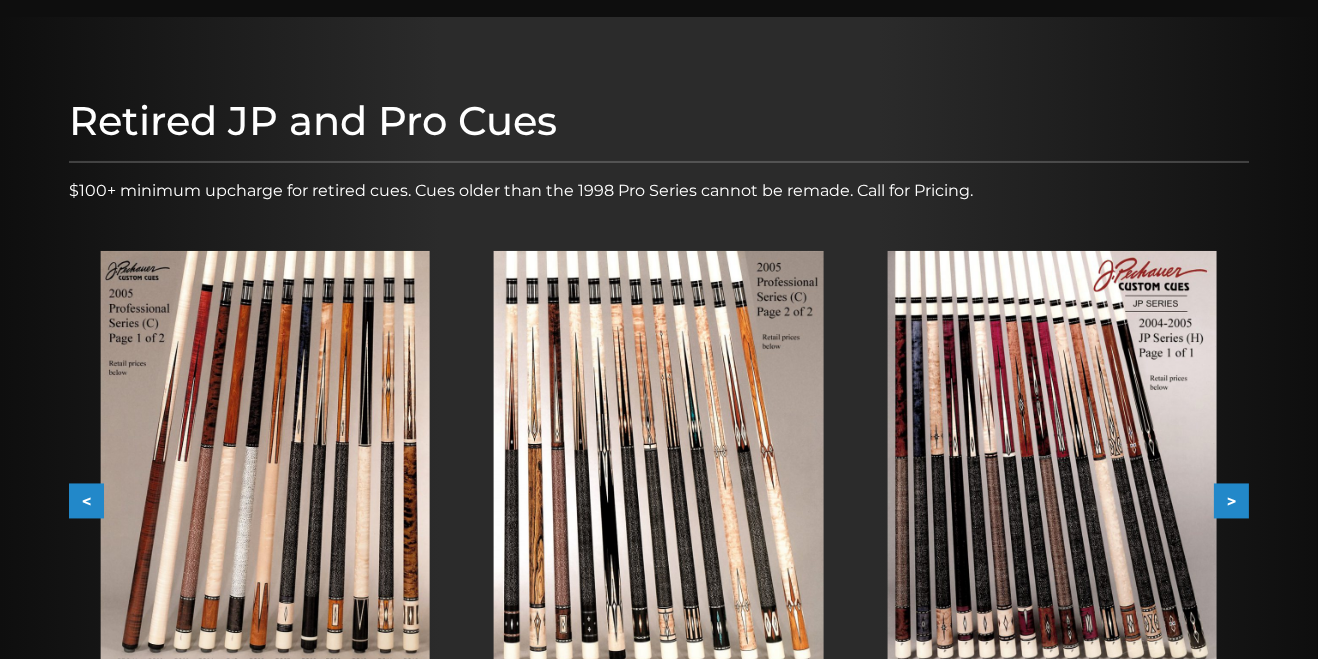 click on ">" at bounding box center (1231, 501) 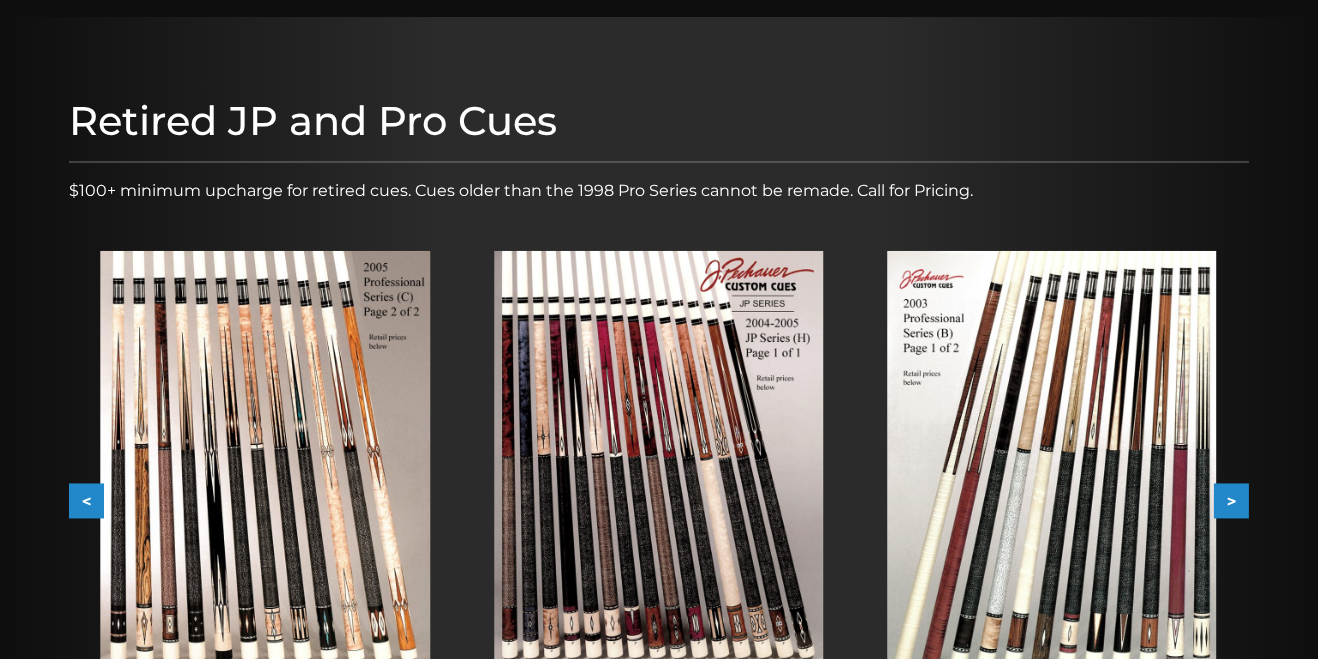 click on ">" at bounding box center (1231, 501) 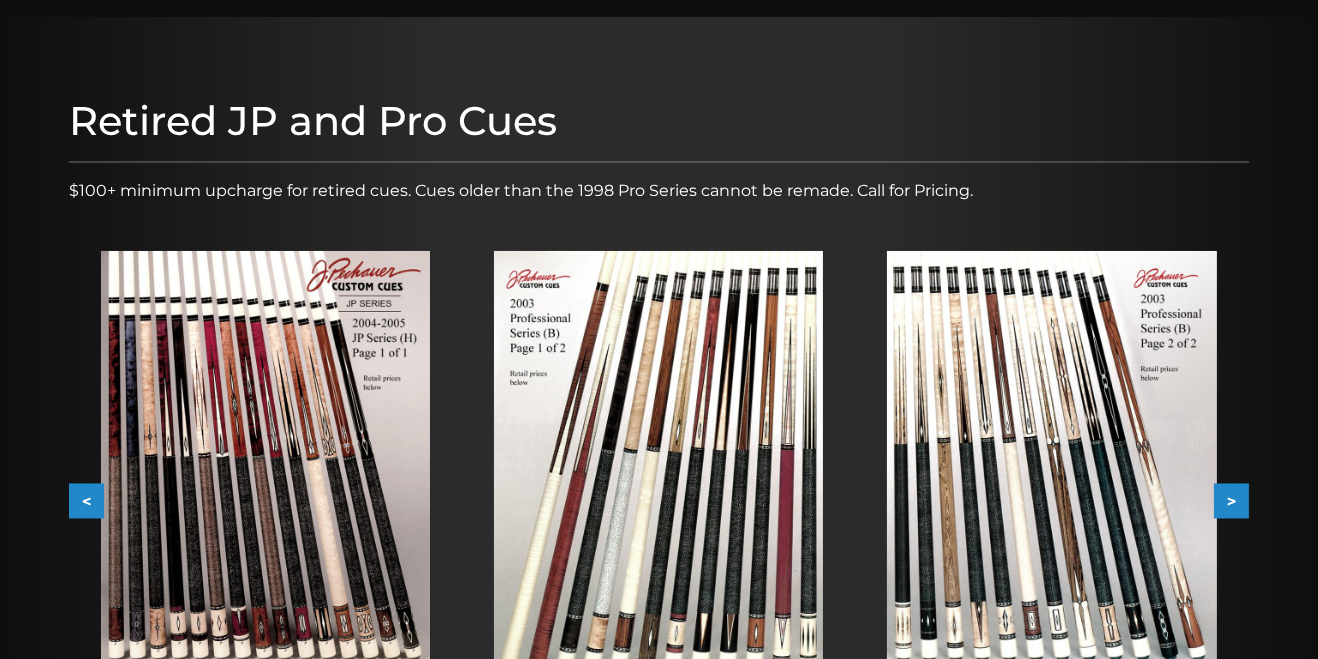 click on ">" at bounding box center [1231, 501] 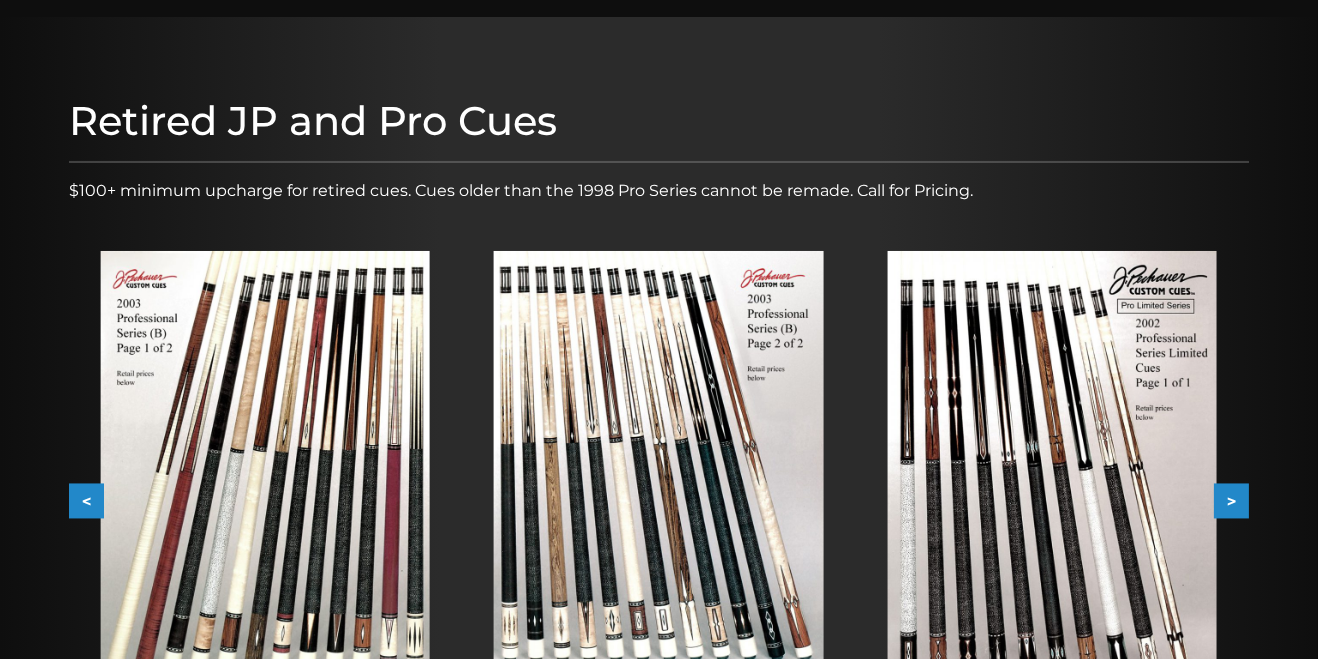 click on ">" at bounding box center [1231, 501] 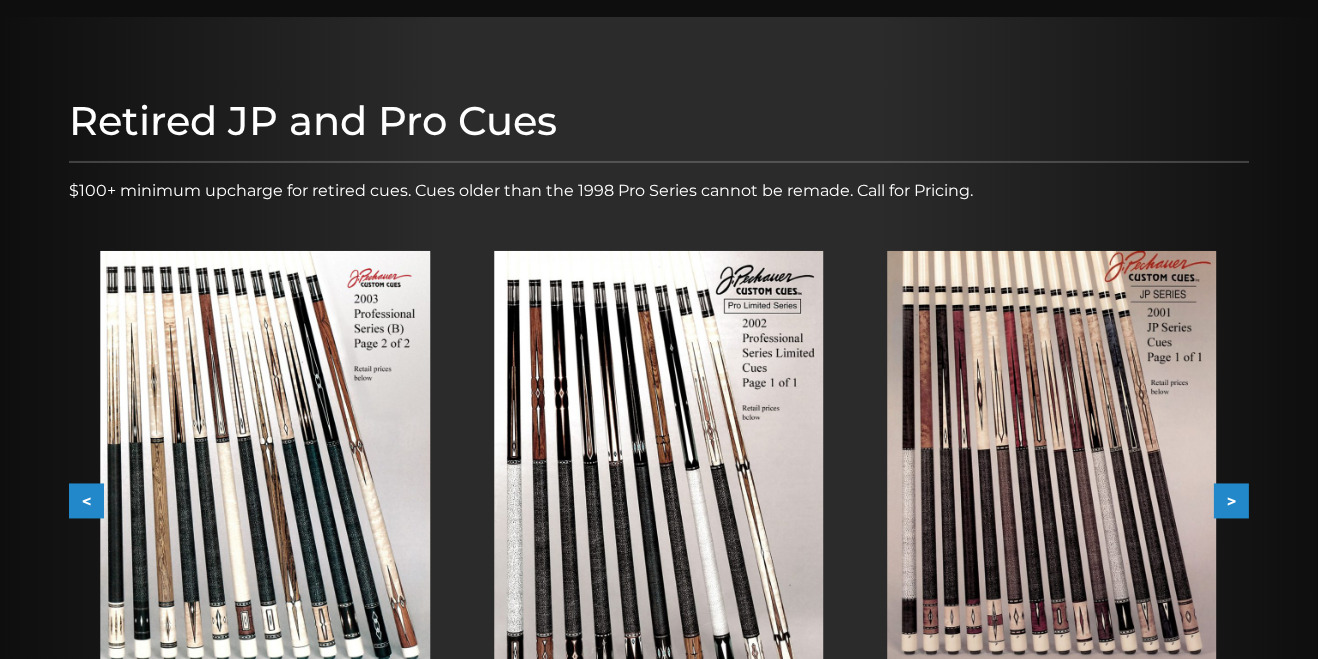 click on ">" at bounding box center (1231, 501) 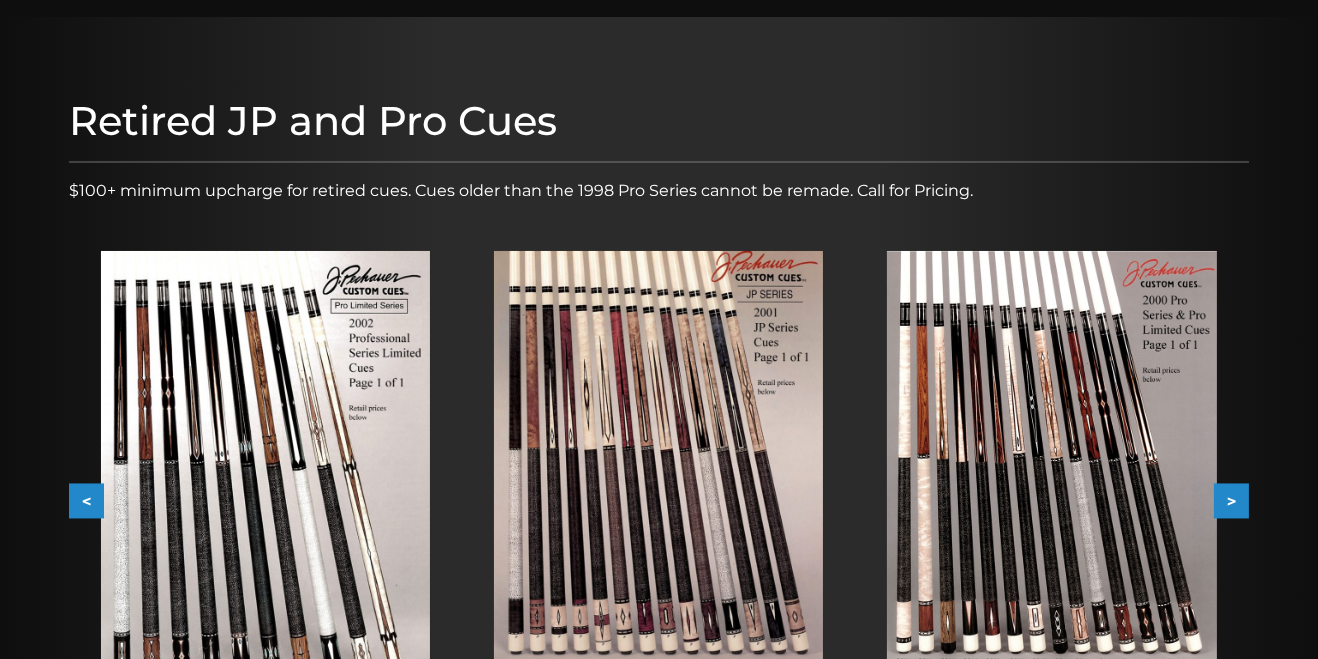 click on ">" at bounding box center [1231, 501] 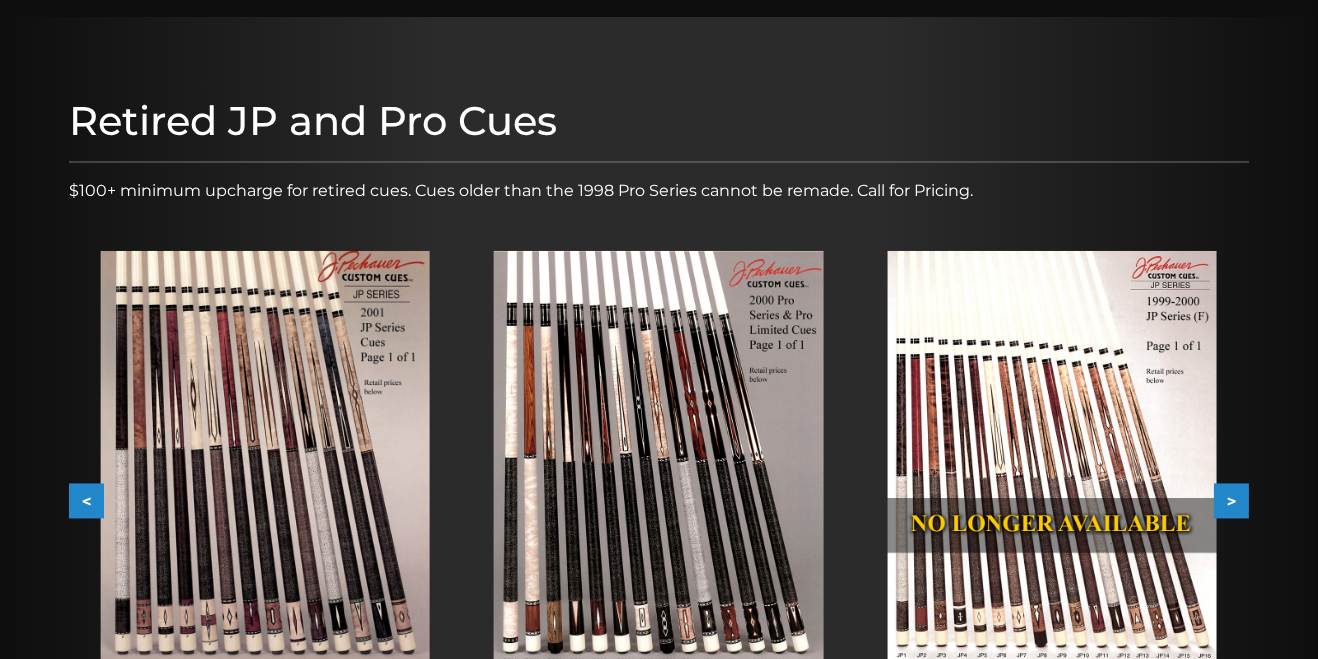 click on ">" at bounding box center [1231, 501] 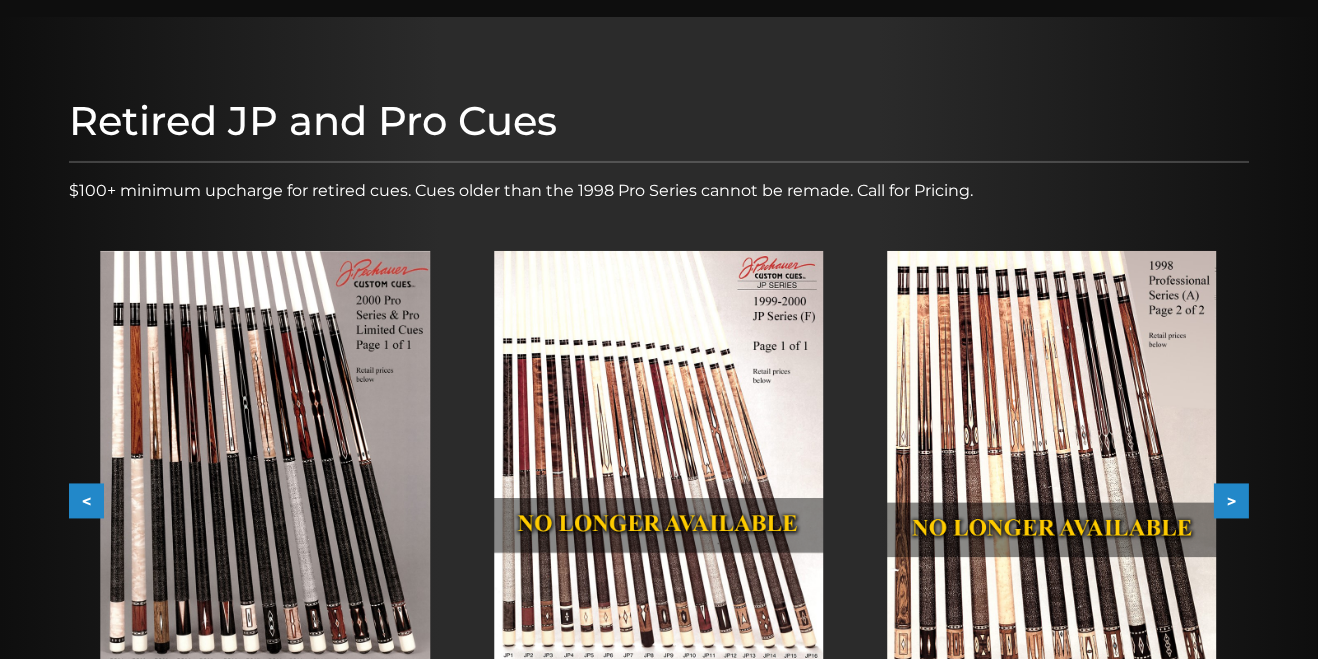 click on ">" at bounding box center [1231, 501] 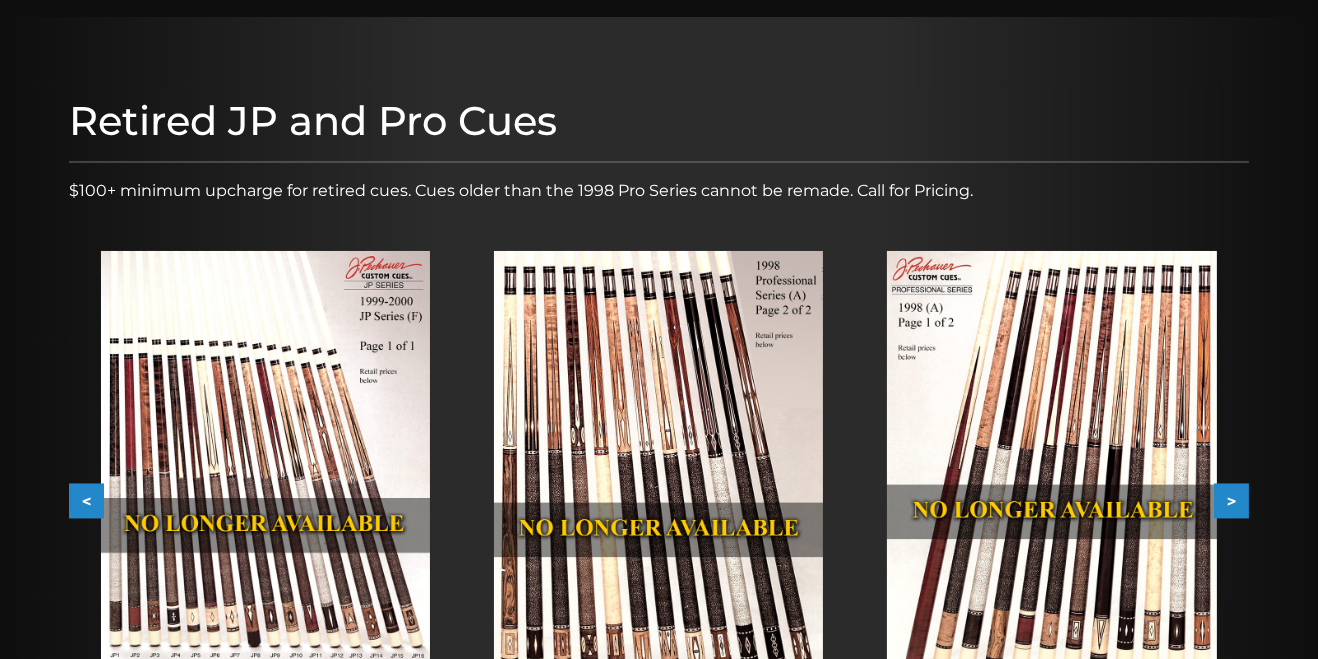 click on ">" at bounding box center (1231, 501) 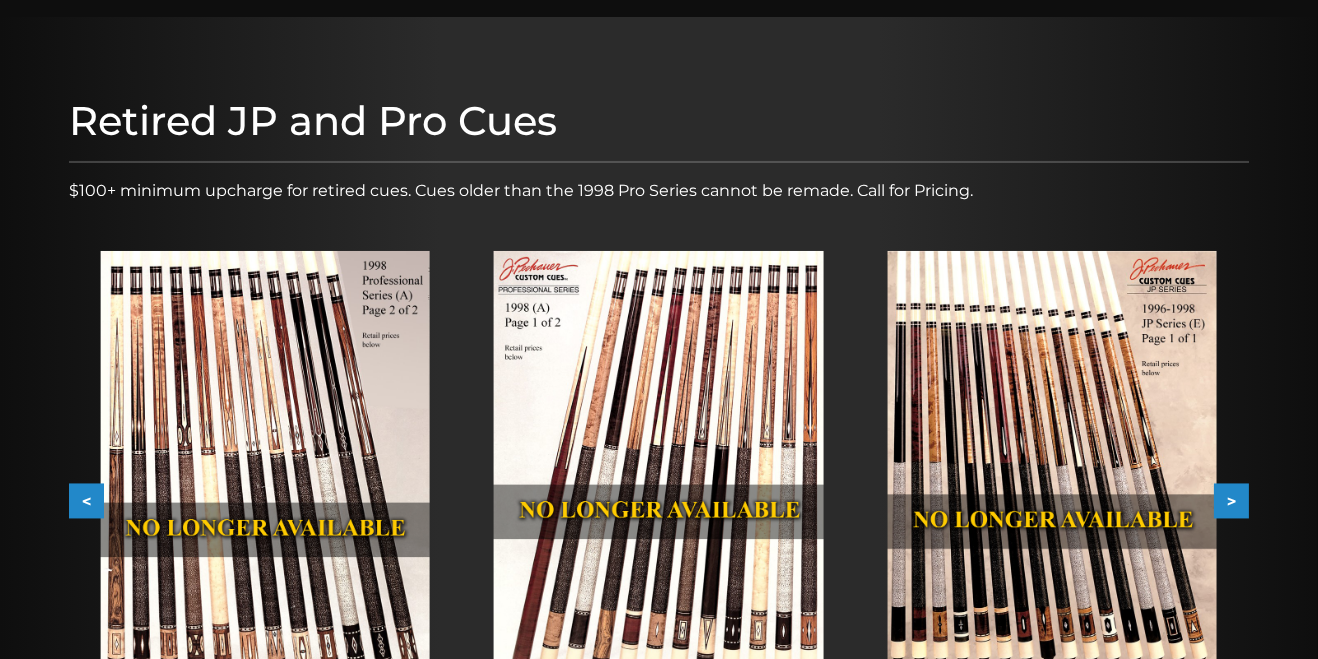 click on ">" at bounding box center (1231, 501) 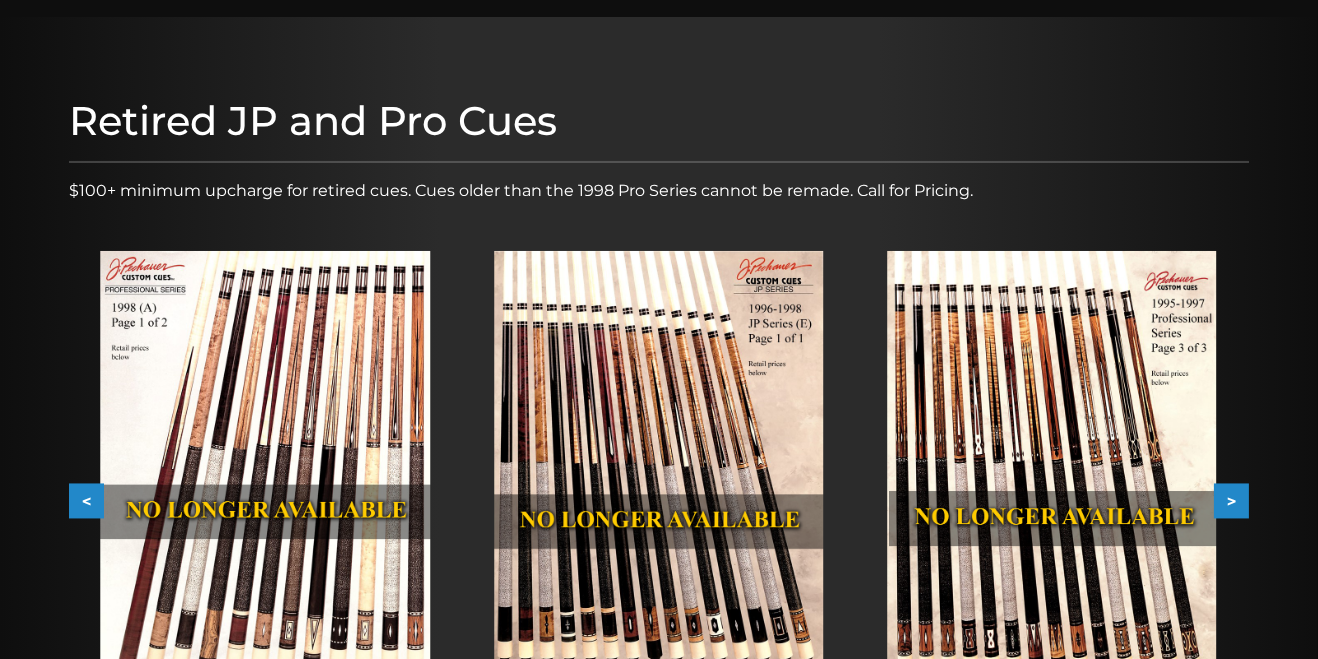 click on ">" at bounding box center [1231, 501] 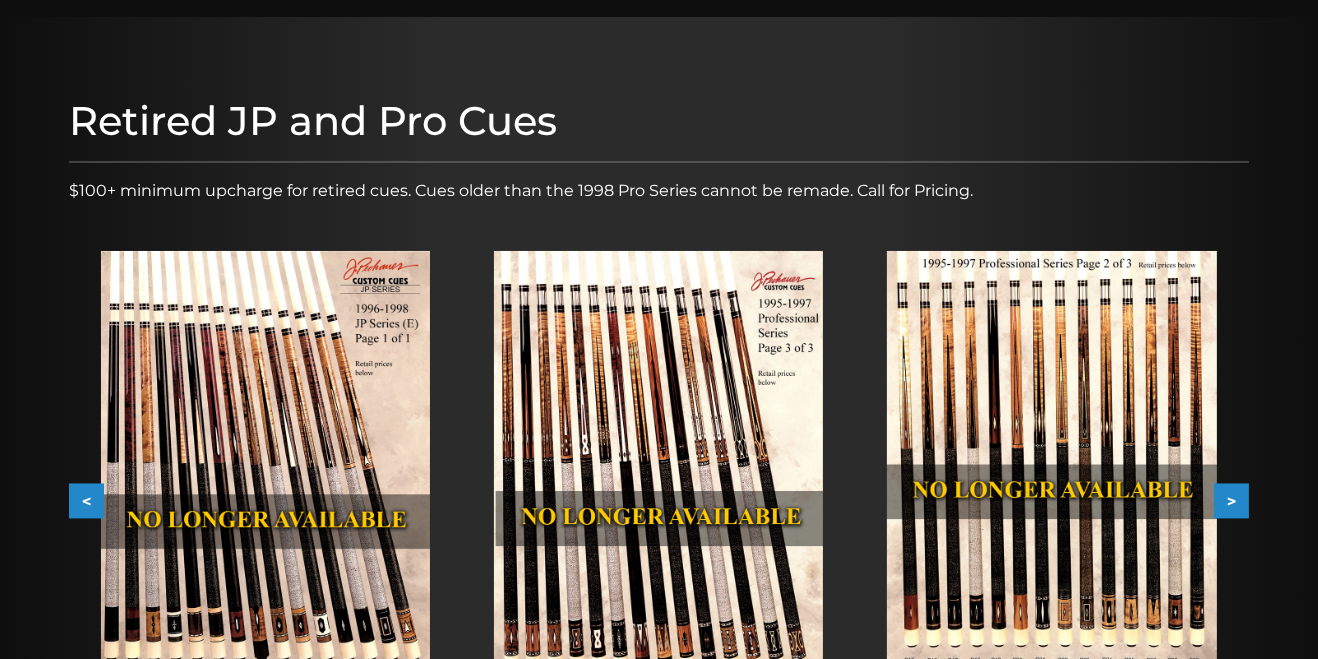 click on ">" at bounding box center [1231, 501] 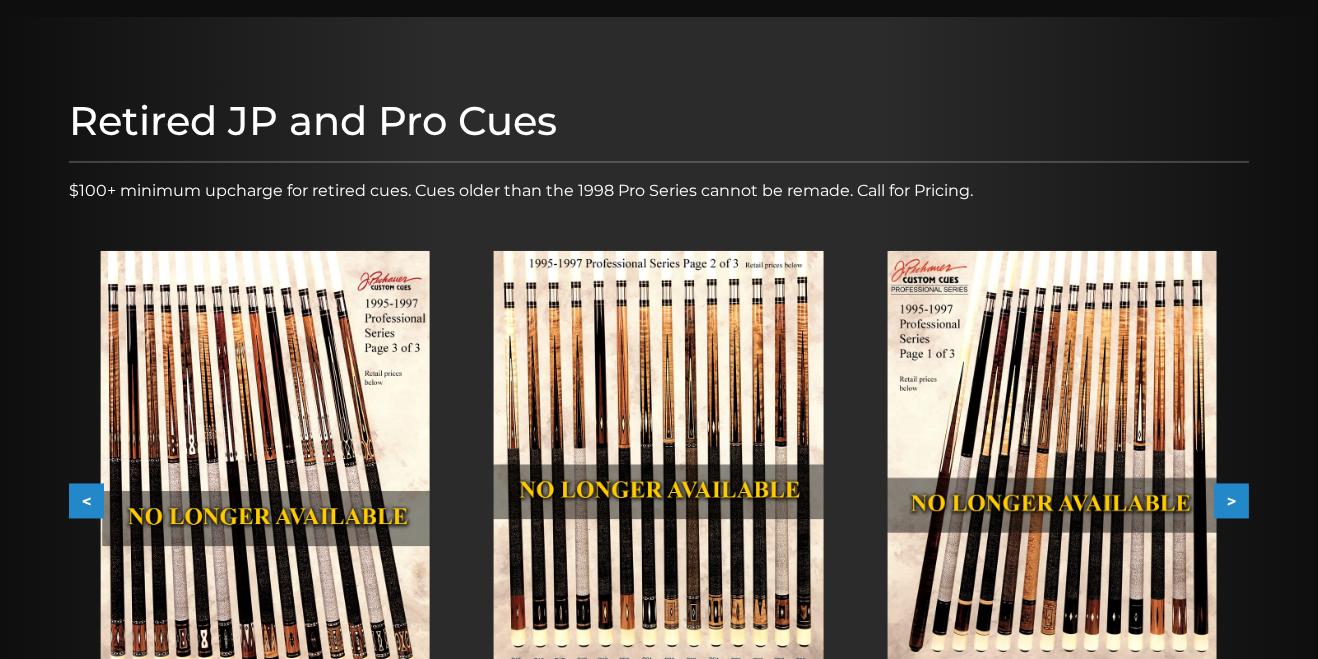 click on ">" at bounding box center [1231, 501] 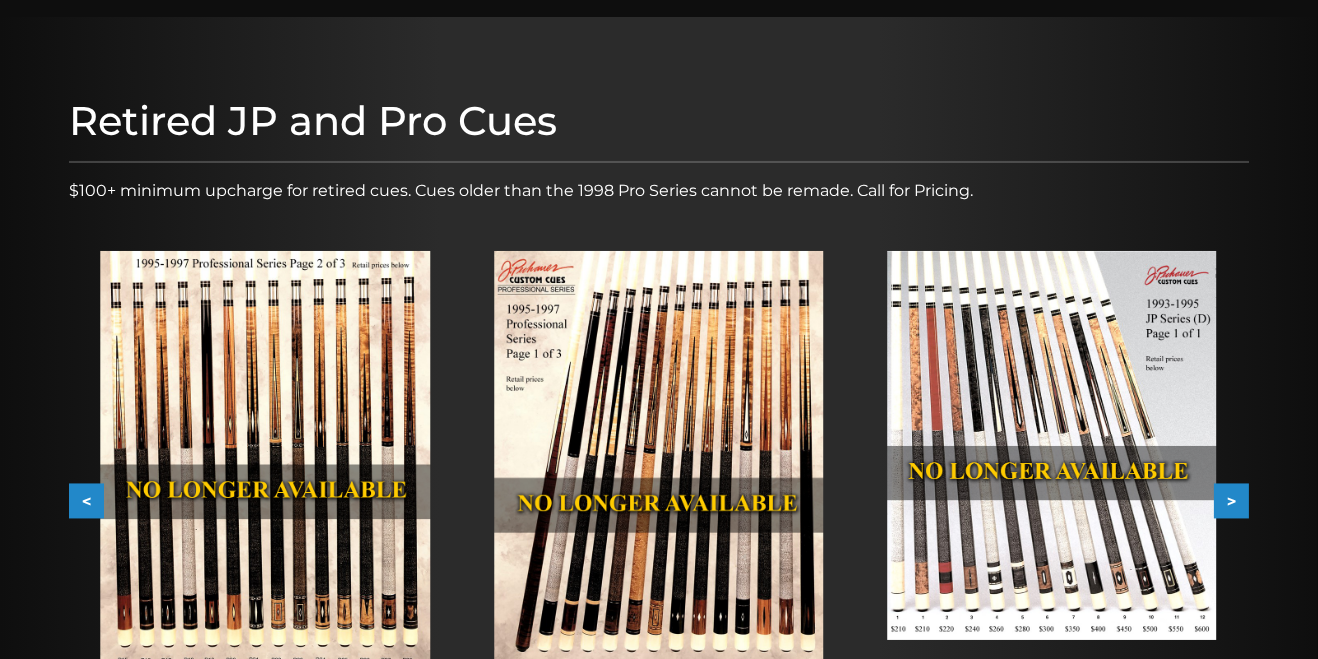 click on ">" at bounding box center (1231, 501) 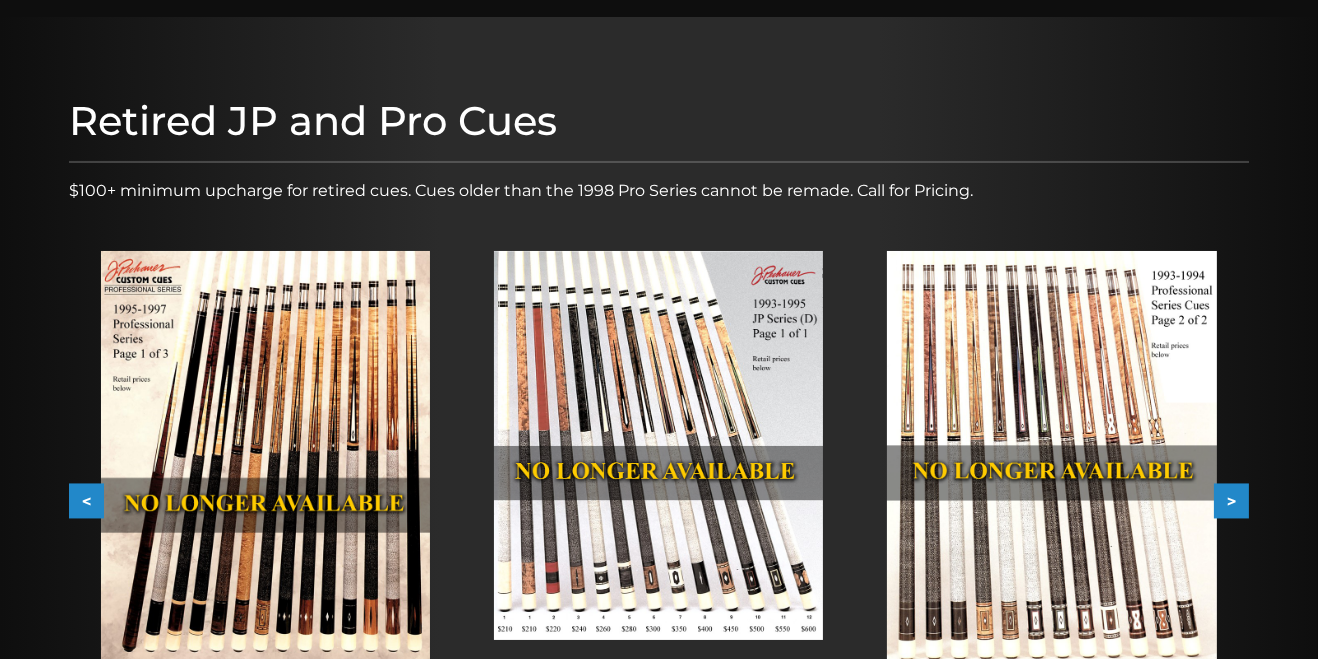 click on ">" at bounding box center [1231, 501] 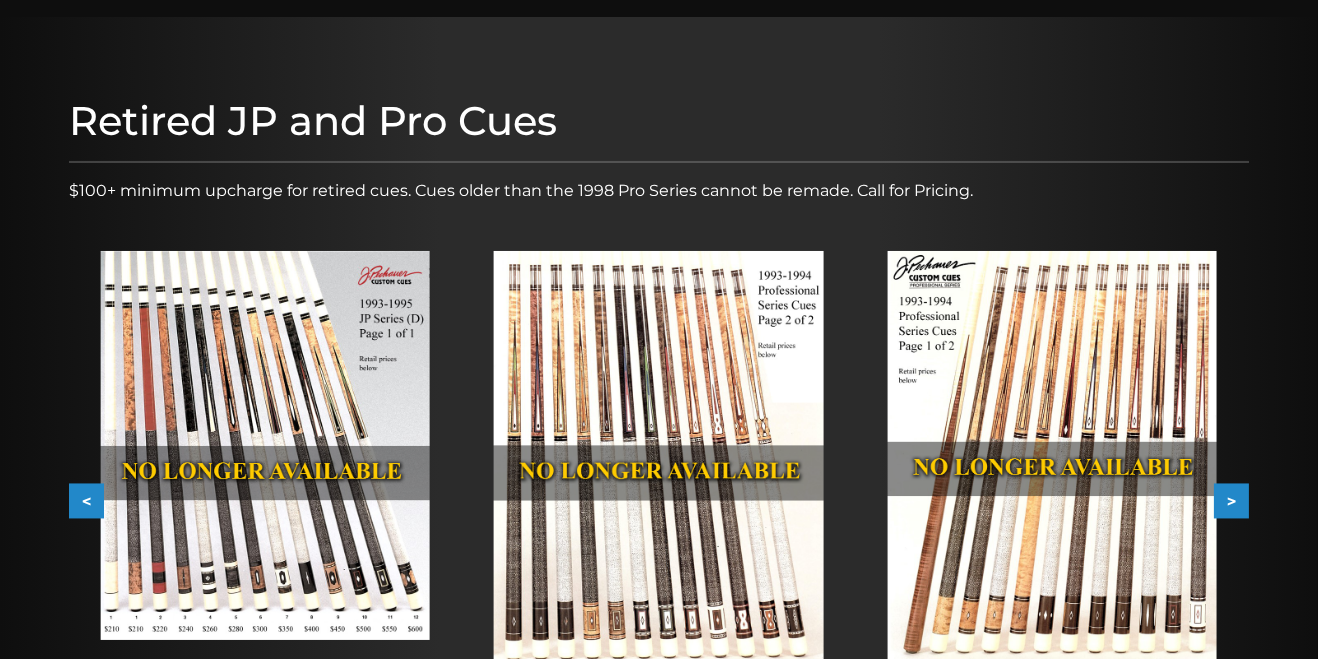 click on ">" at bounding box center [1231, 501] 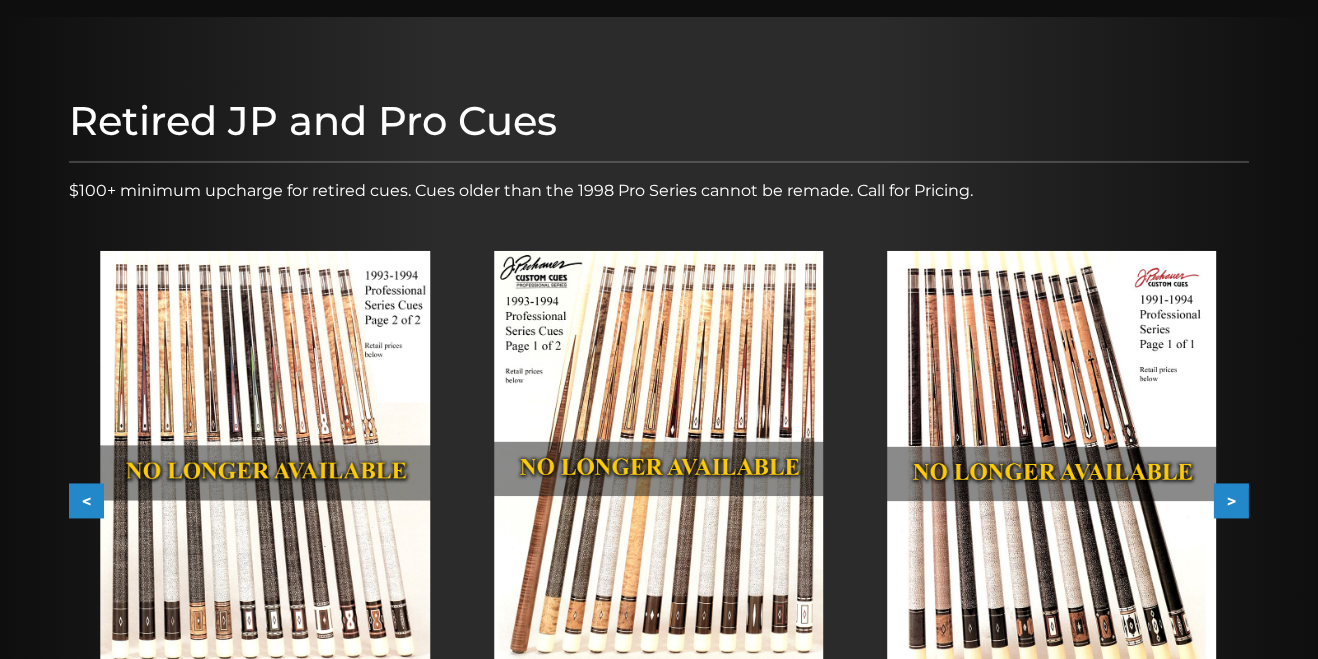 click on ">" at bounding box center (1231, 501) 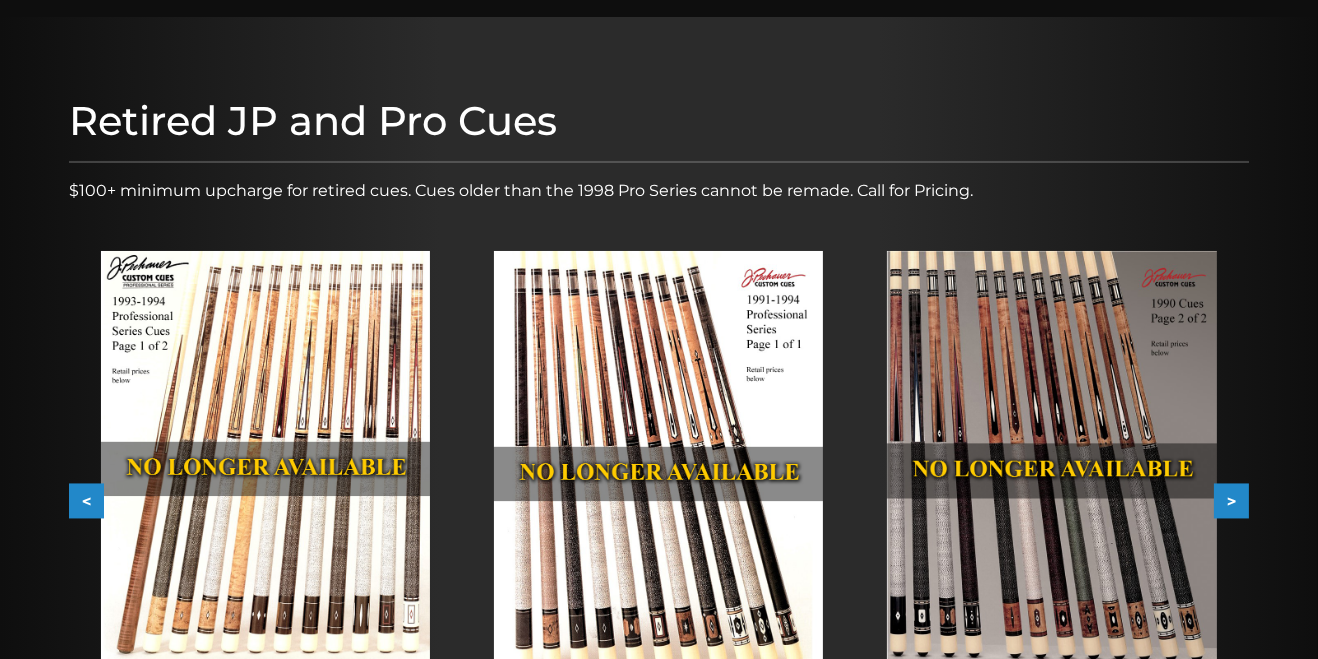 click on ">" at bounding box center (1231, 501) 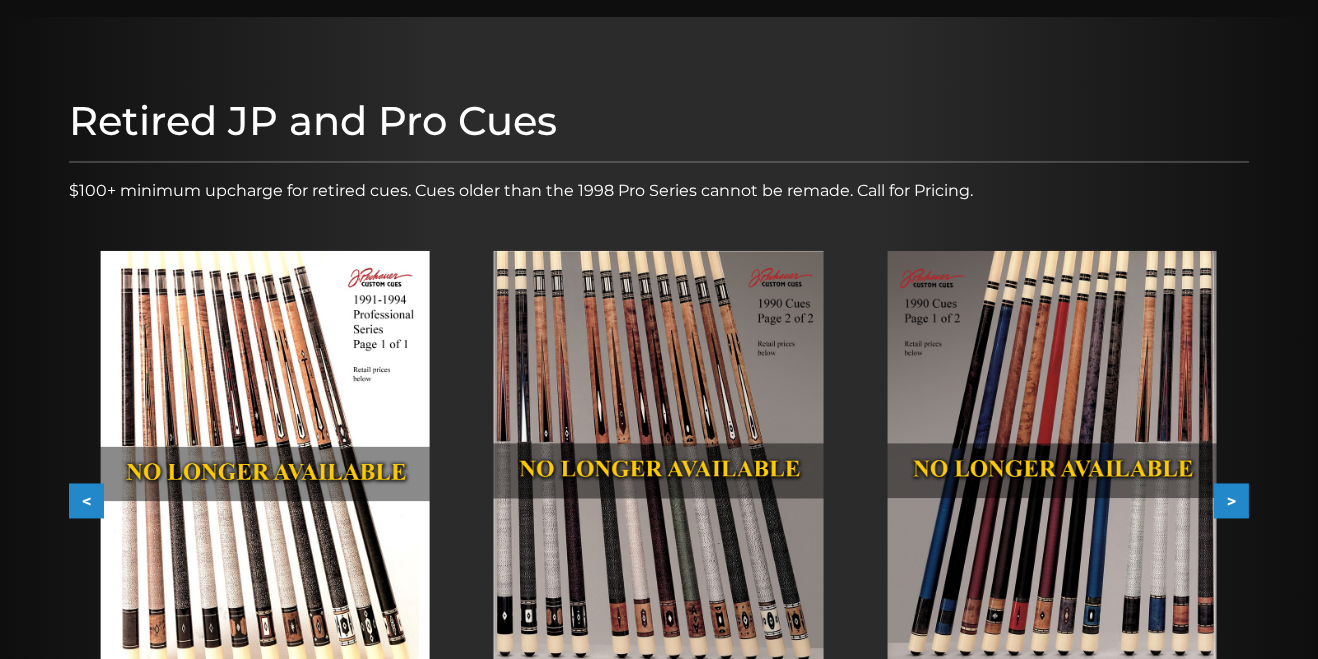 click on ">" at bounding box center [1231, 501] 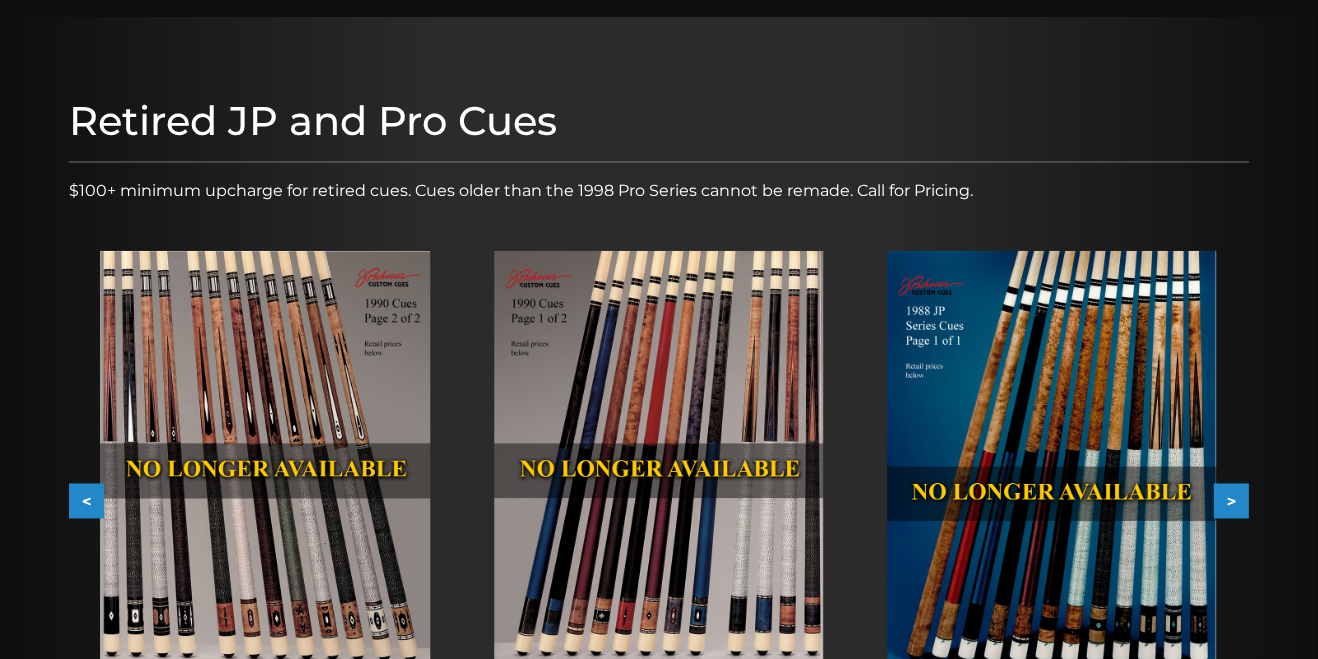 click on ">" at bounding box center [1231, 501] 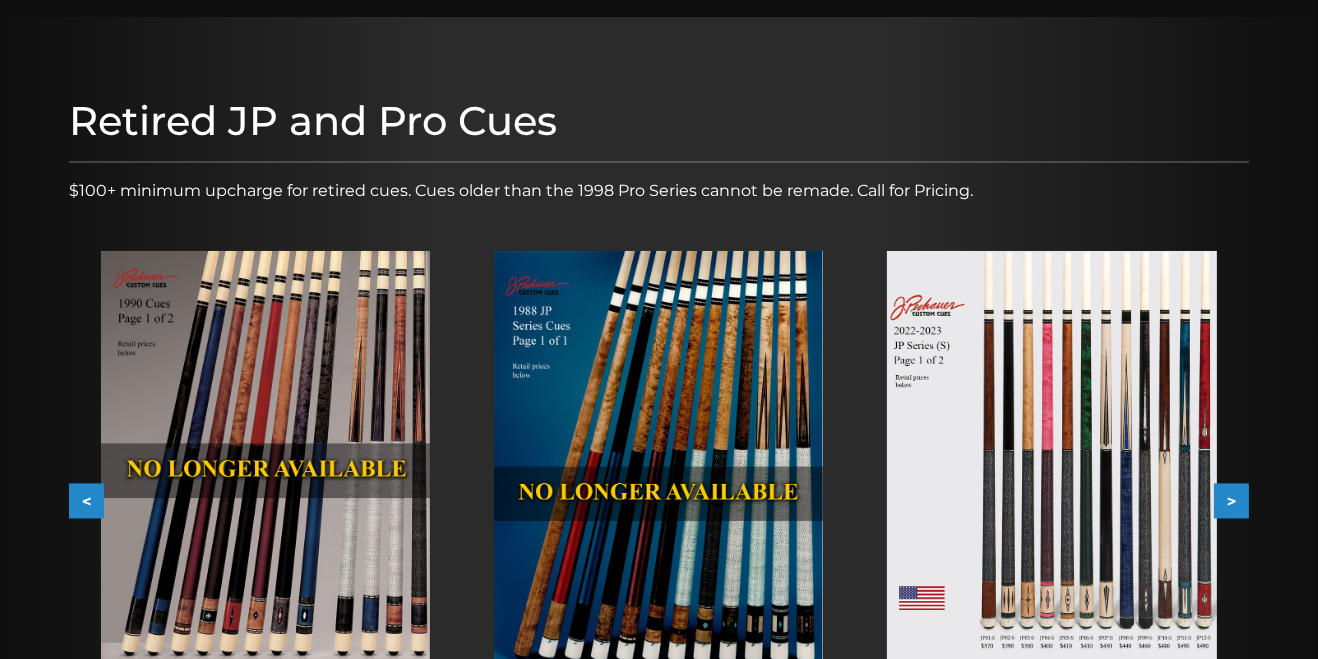 click on ">" at bounding box center (1231, 501) 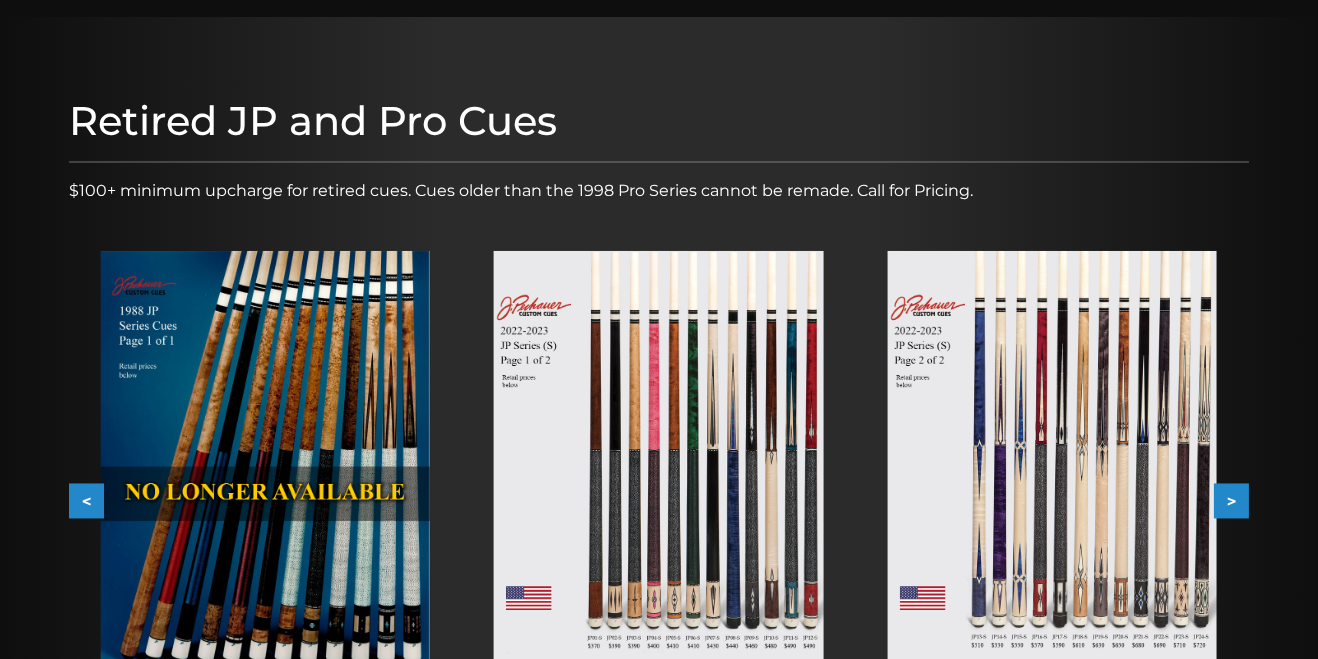 click on ">" at bounding box center (1231, 501) 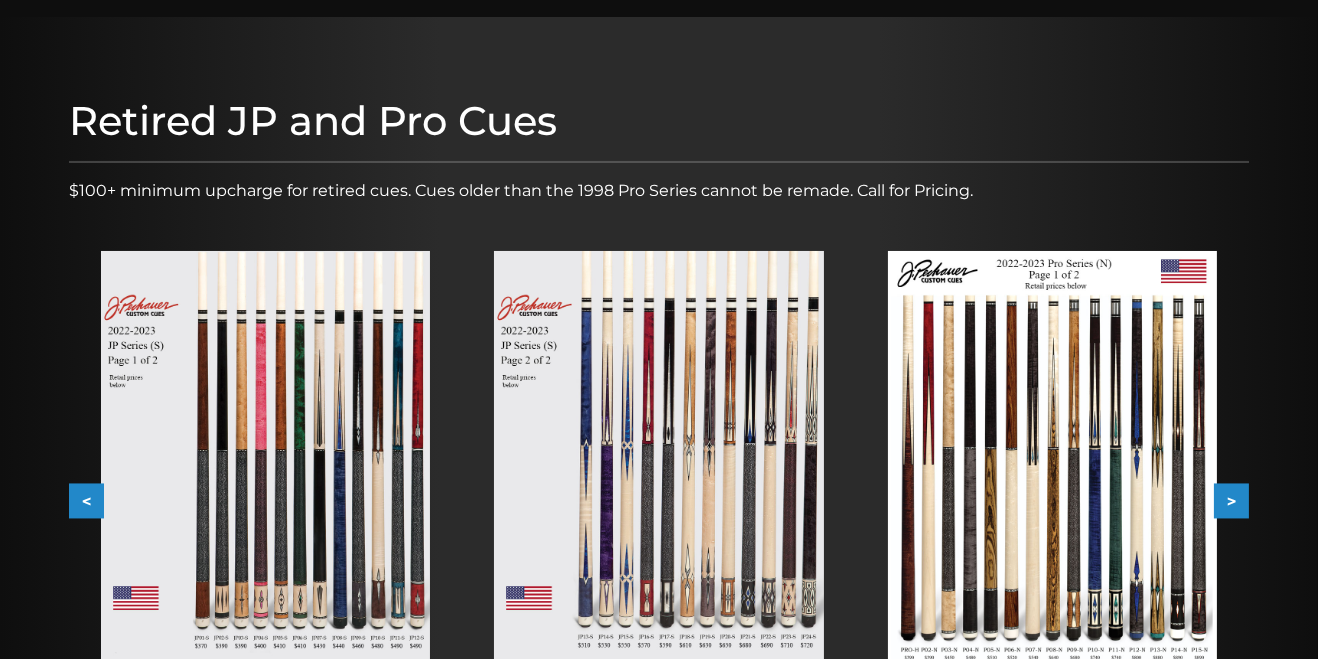click on ">" at bounding box center (1231, 501) 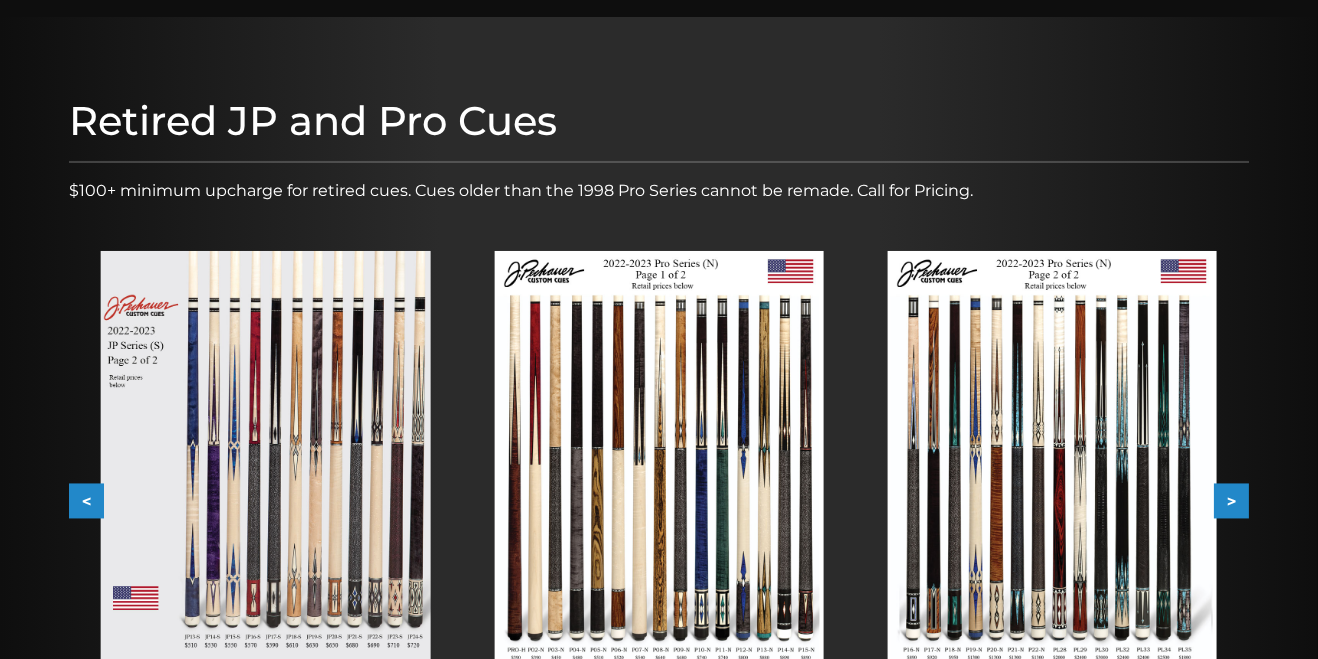 click on ">" at bounding box center [1231, 501] 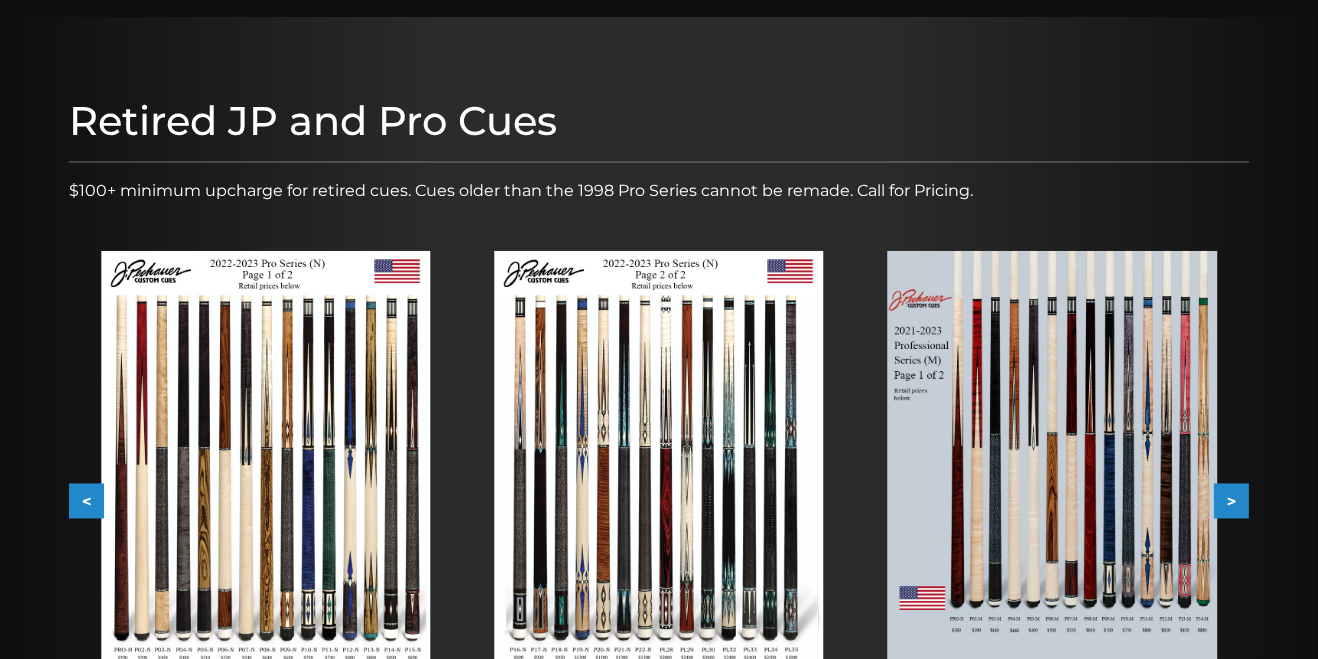 click on ">" at bounding box center (1231, 501) 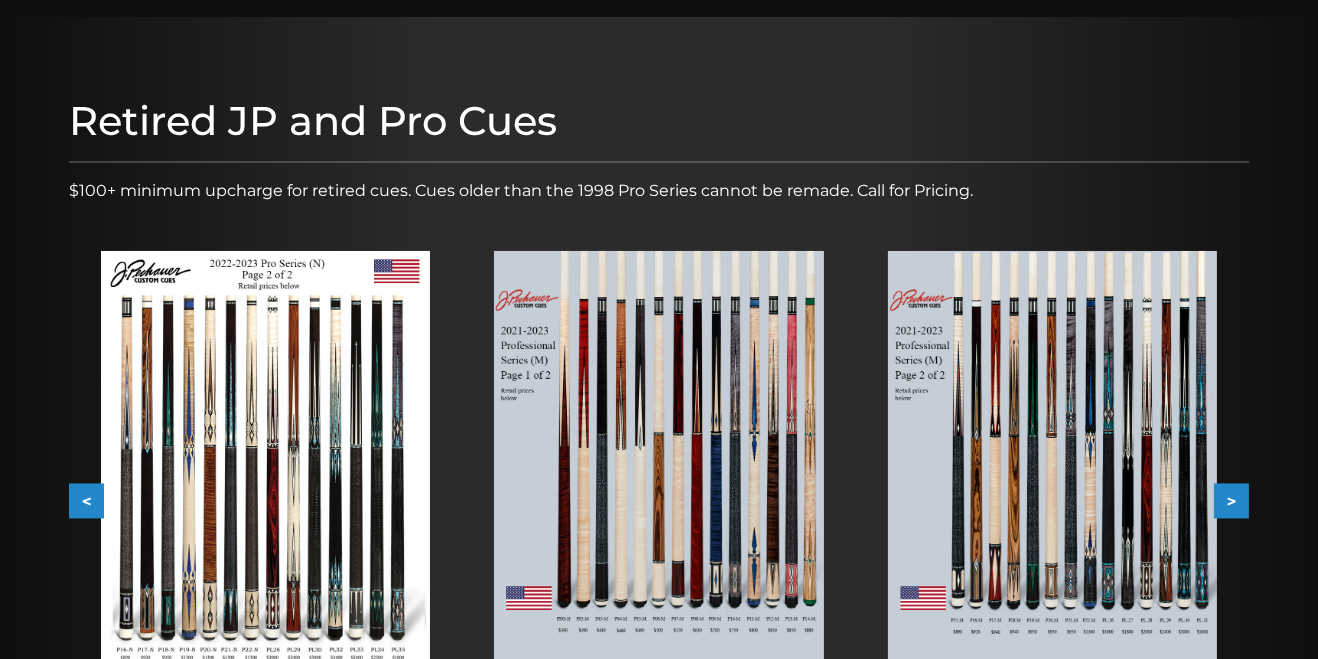 click on ">" at bounding box center [1231, 501] 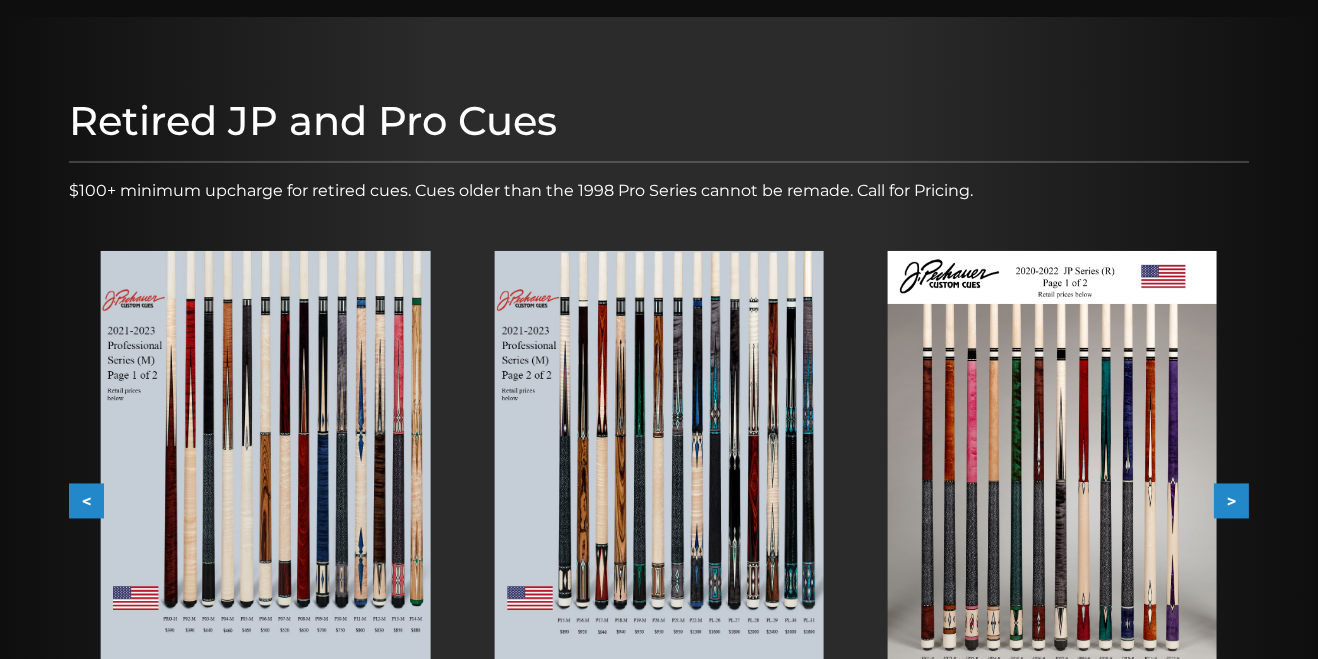 click on ">" at bounding box center [1231, 501] 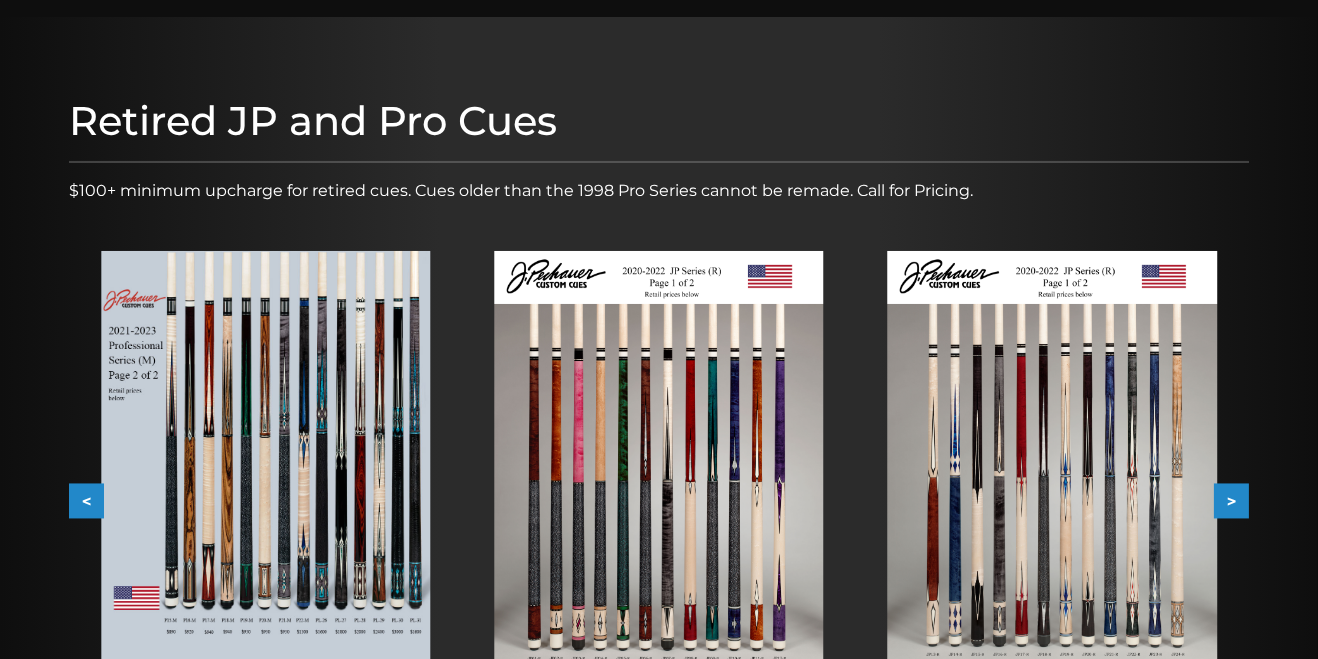 click on ">" at bounding box center [1231, 501] 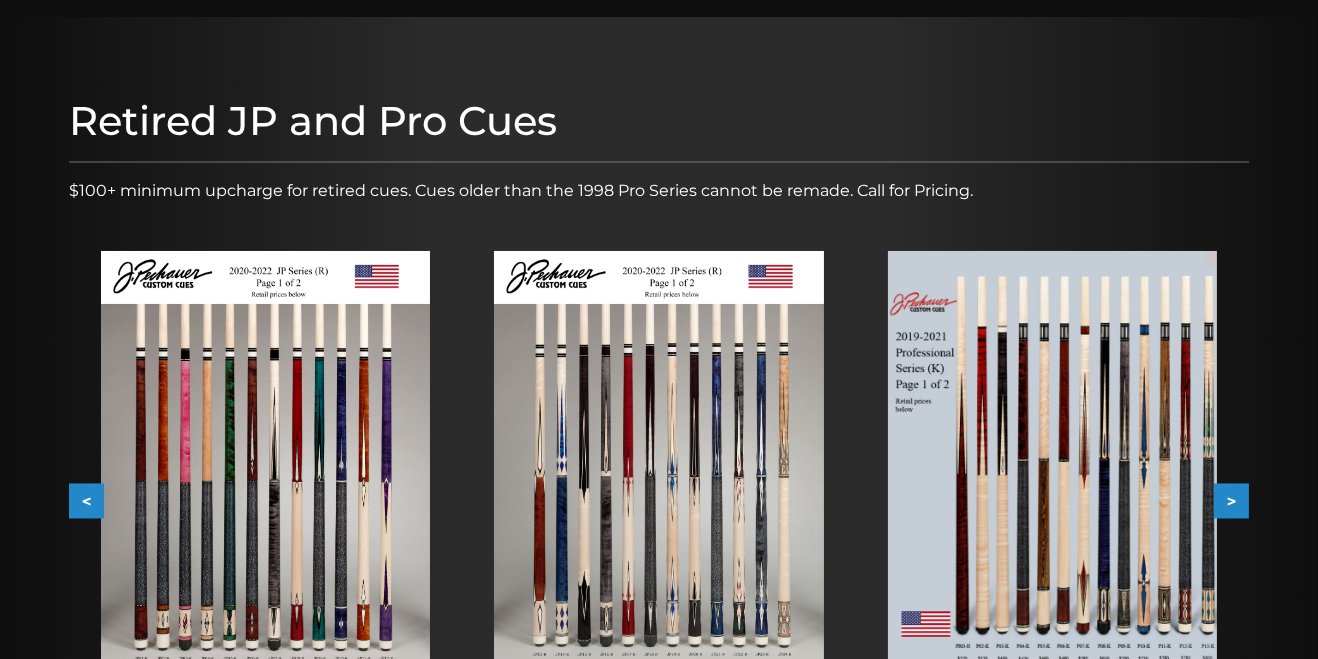 click on ">" at bounding box center (1231, 501) 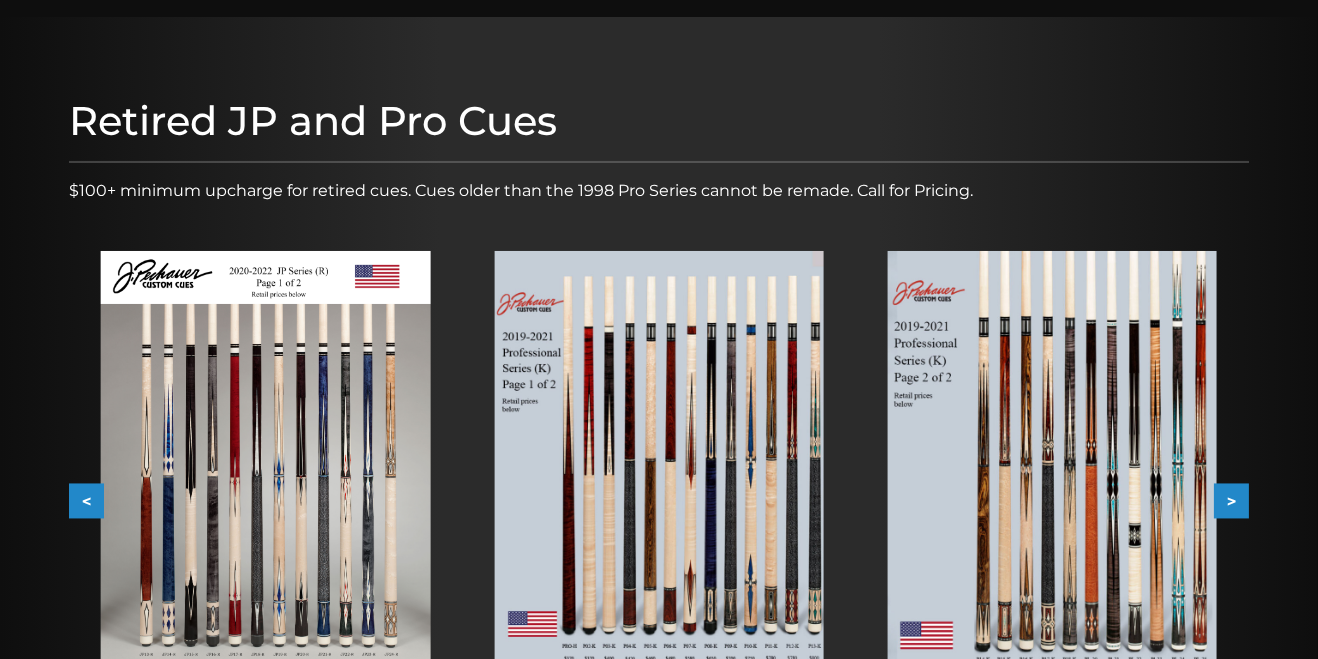 click on ">" at bounding box center (1231, 501) 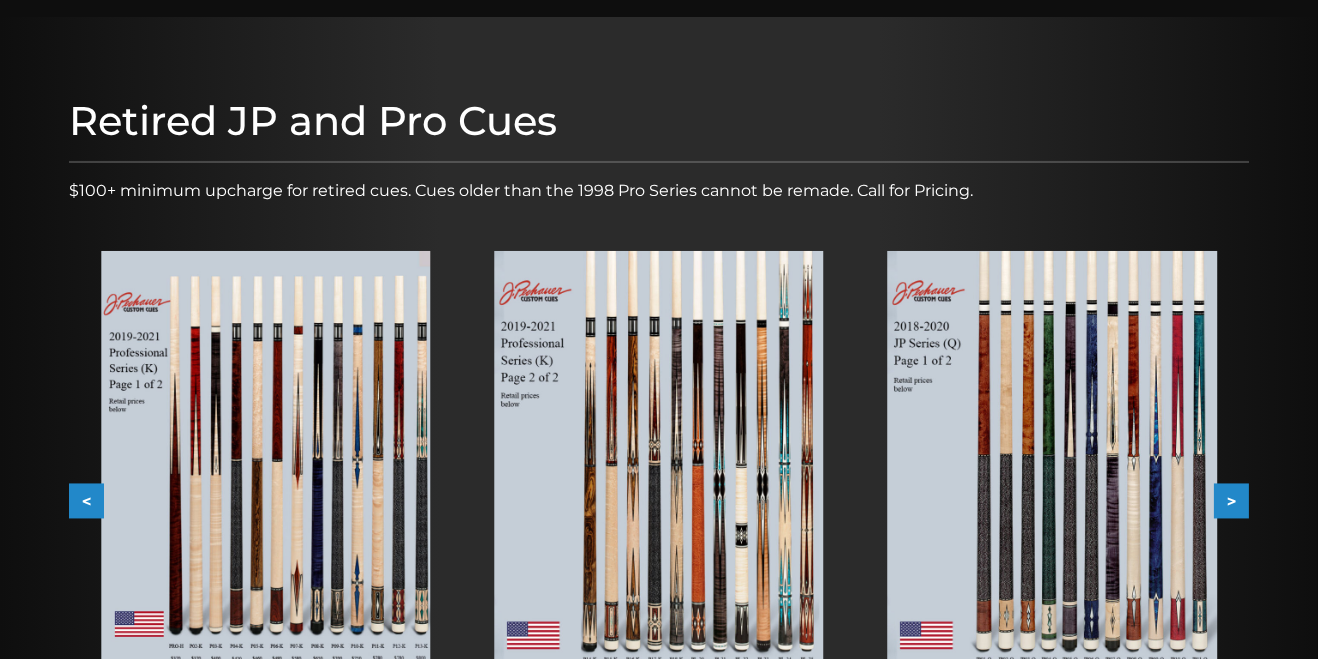 click on ">" at bounding box center [1231, 501] 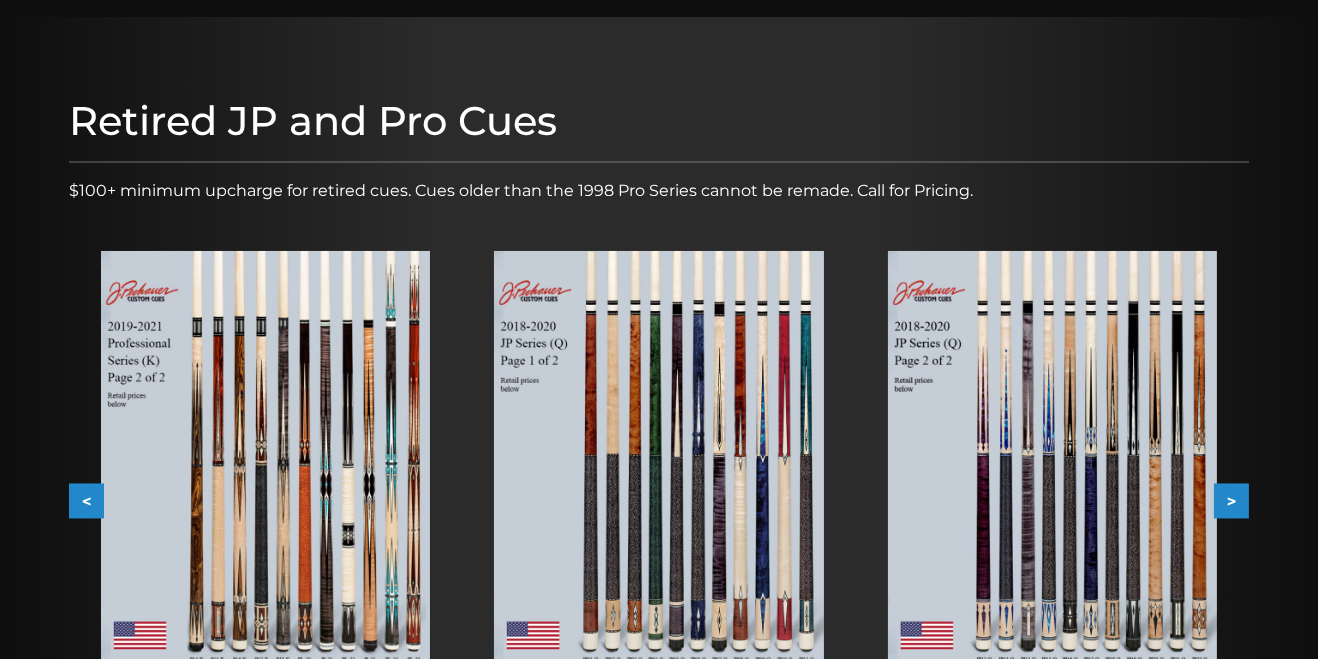 click on ">" at bounding box center [1231, 501] 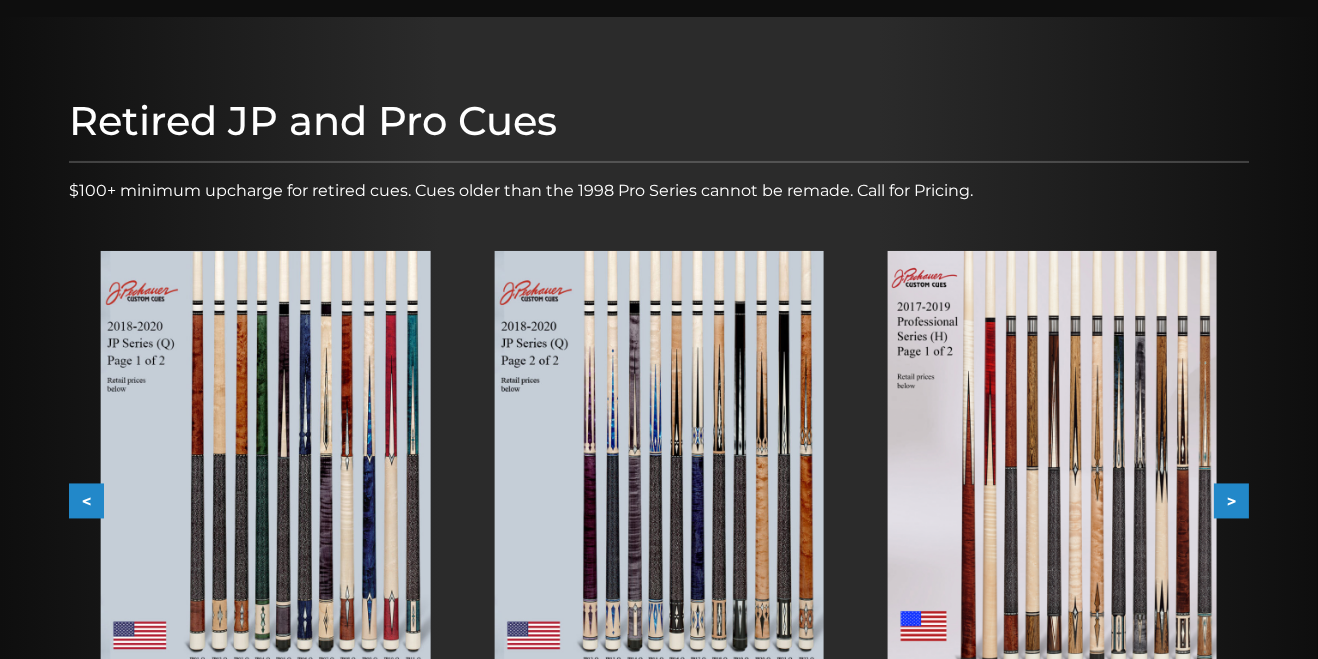 click on ">" at bounding box center [1231, 501] 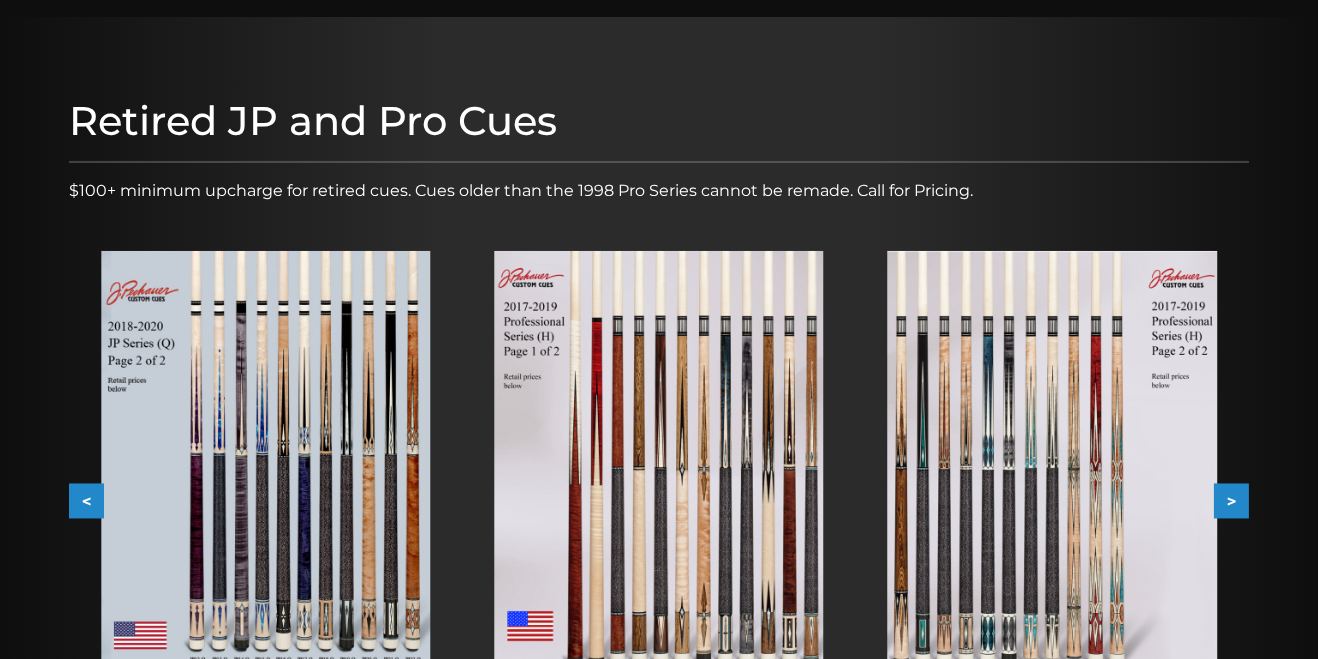 click on ">" at bounding box center (1231, 501) 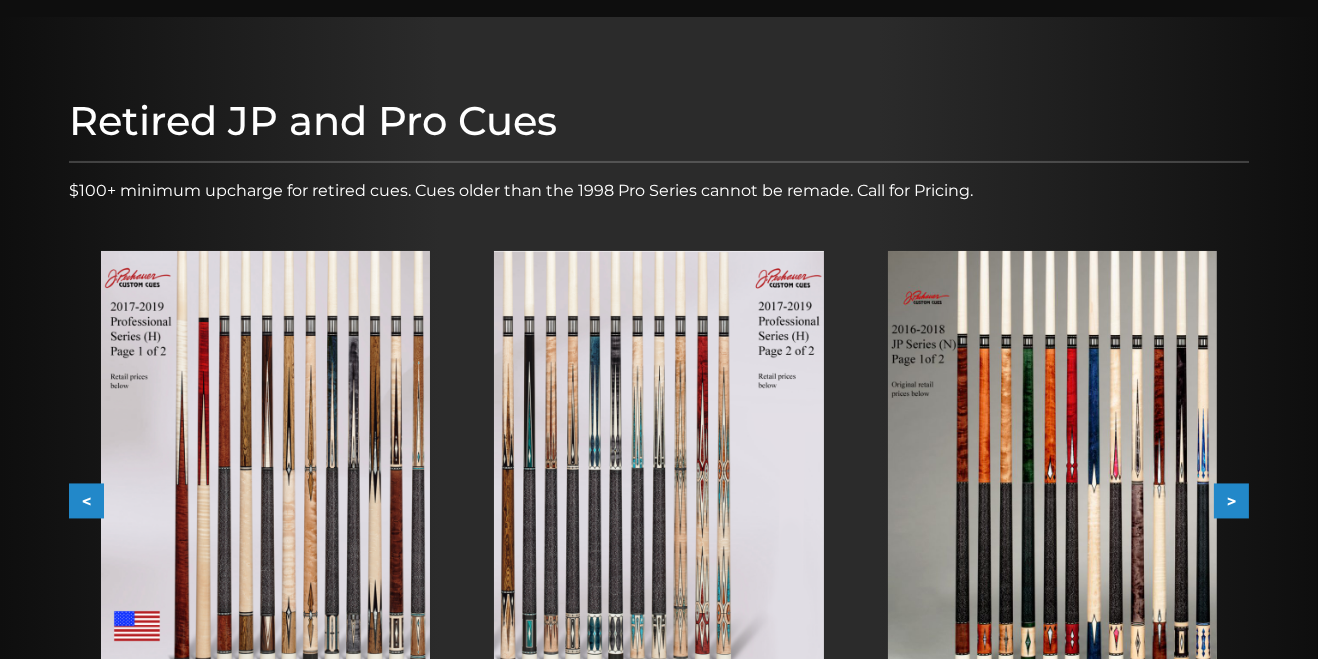 click on ">" at bounding box center (1231, 501) 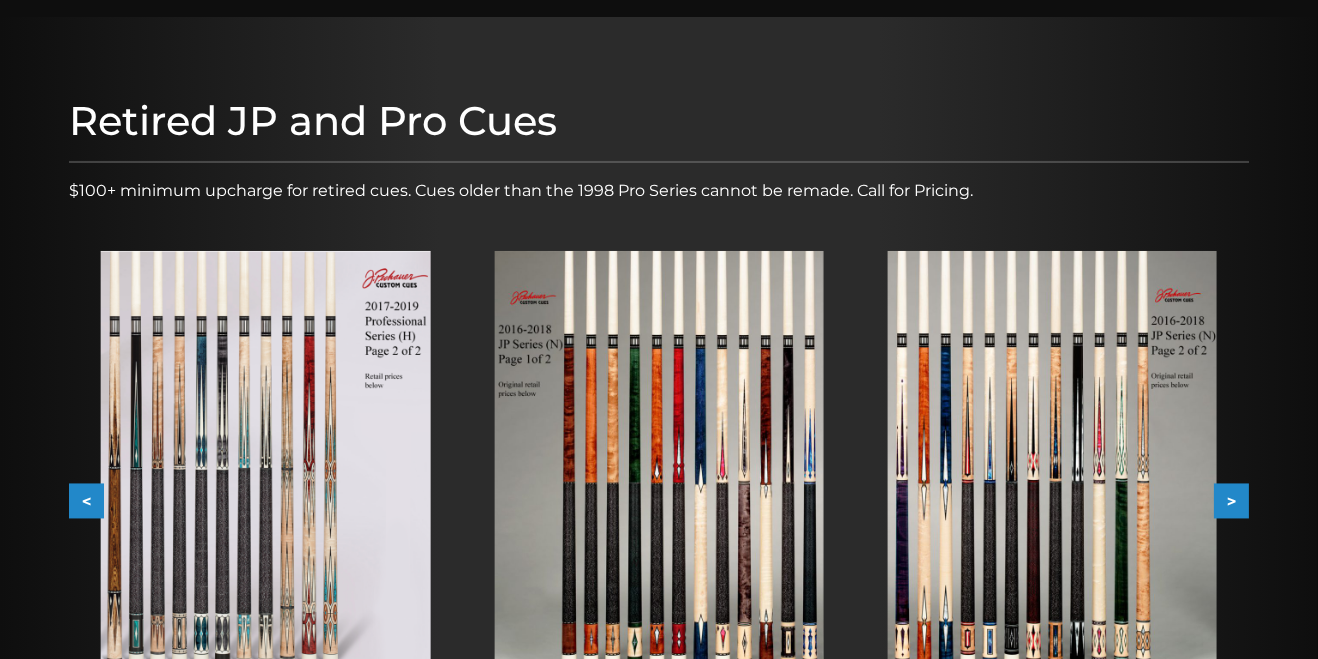 click on ">" at bounding box center (1231, 501) 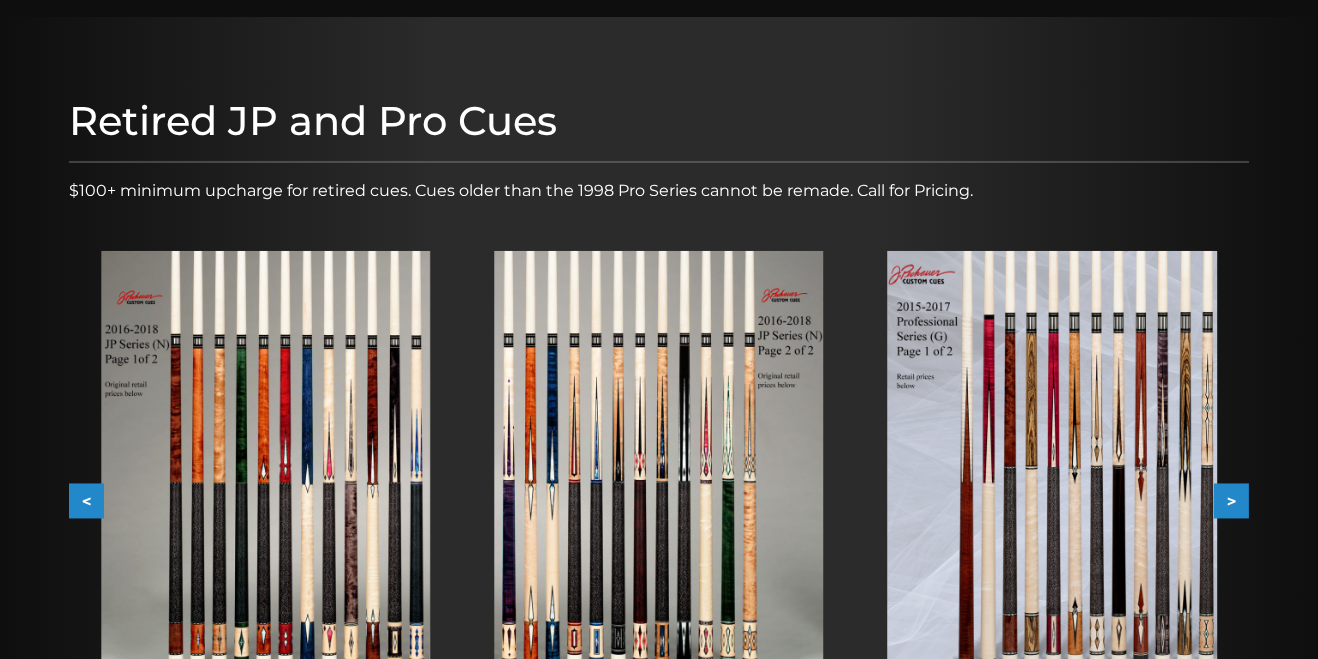 click on ">" at bounding box center [1231, 501] 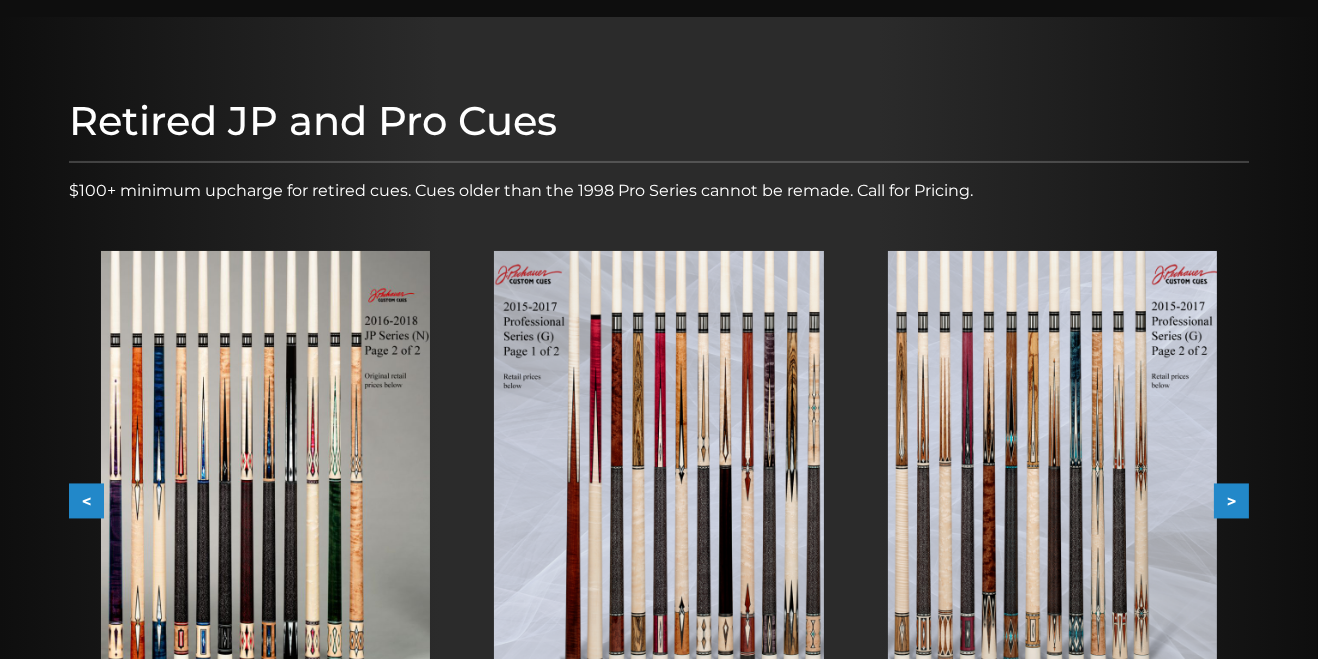 click on ">" at bounding box center [1231, 501] 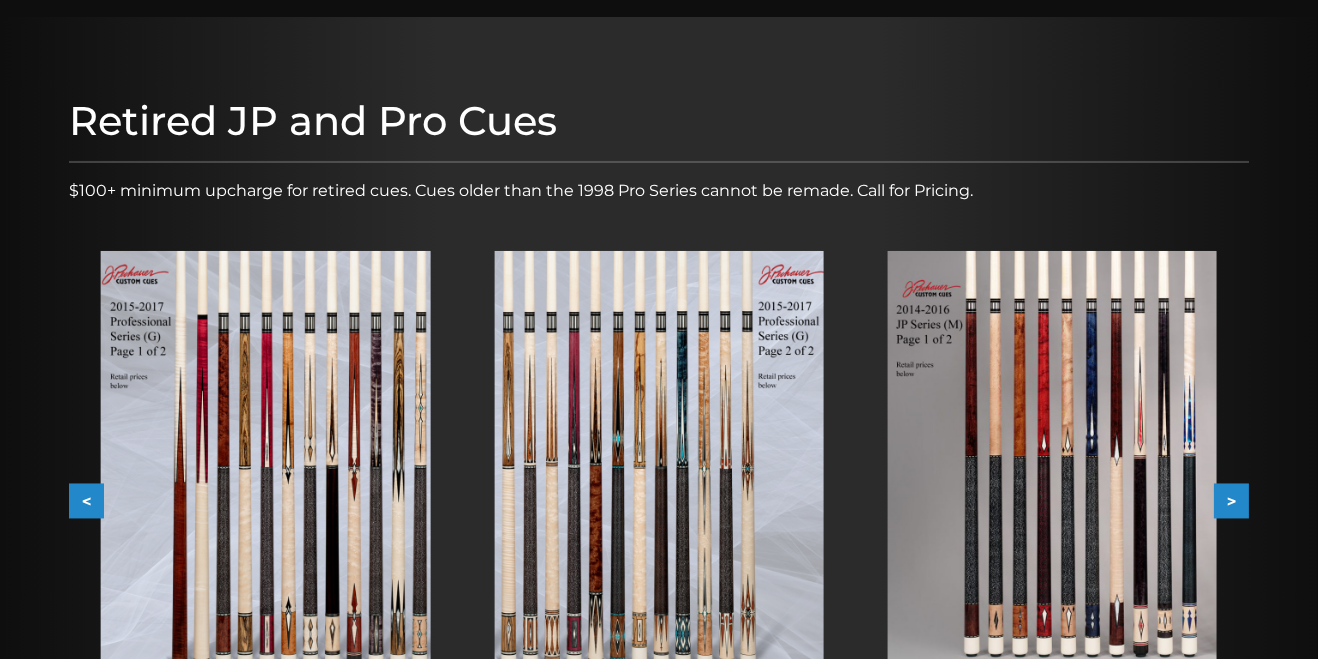 click on "2014-2016 1 of 2" at bounding box center [1052, 486] 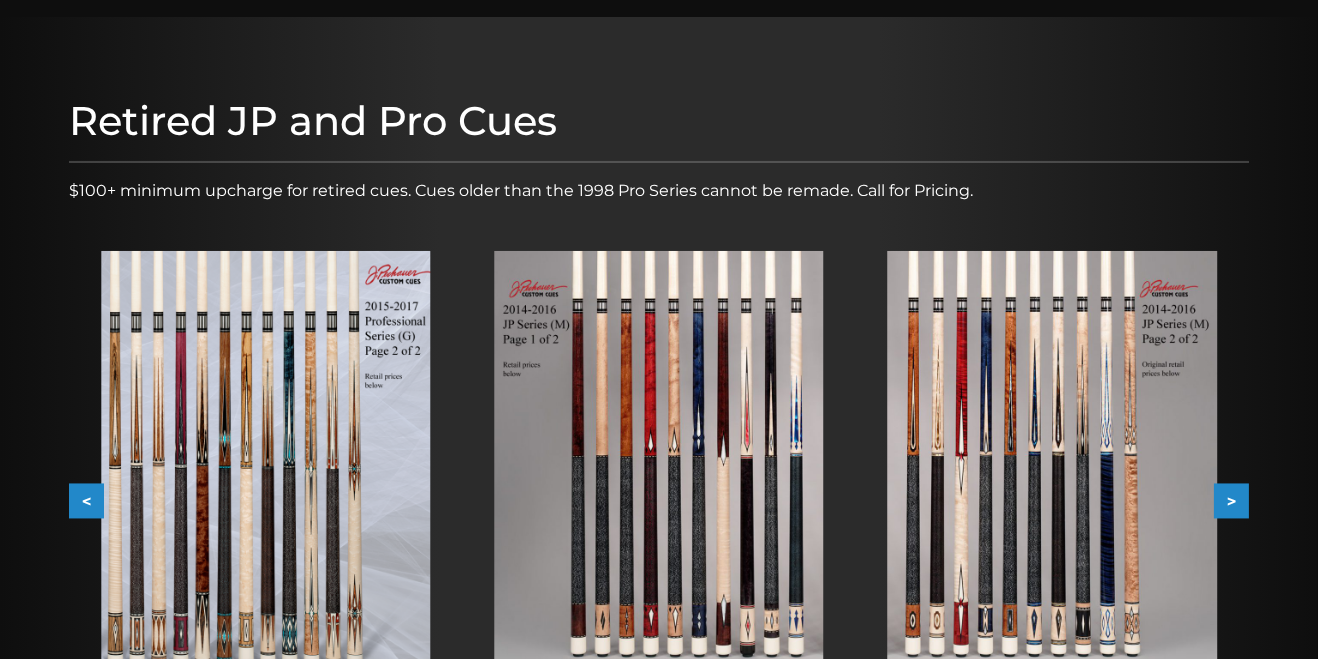 click on ">" at bounding box center (1231, 501) 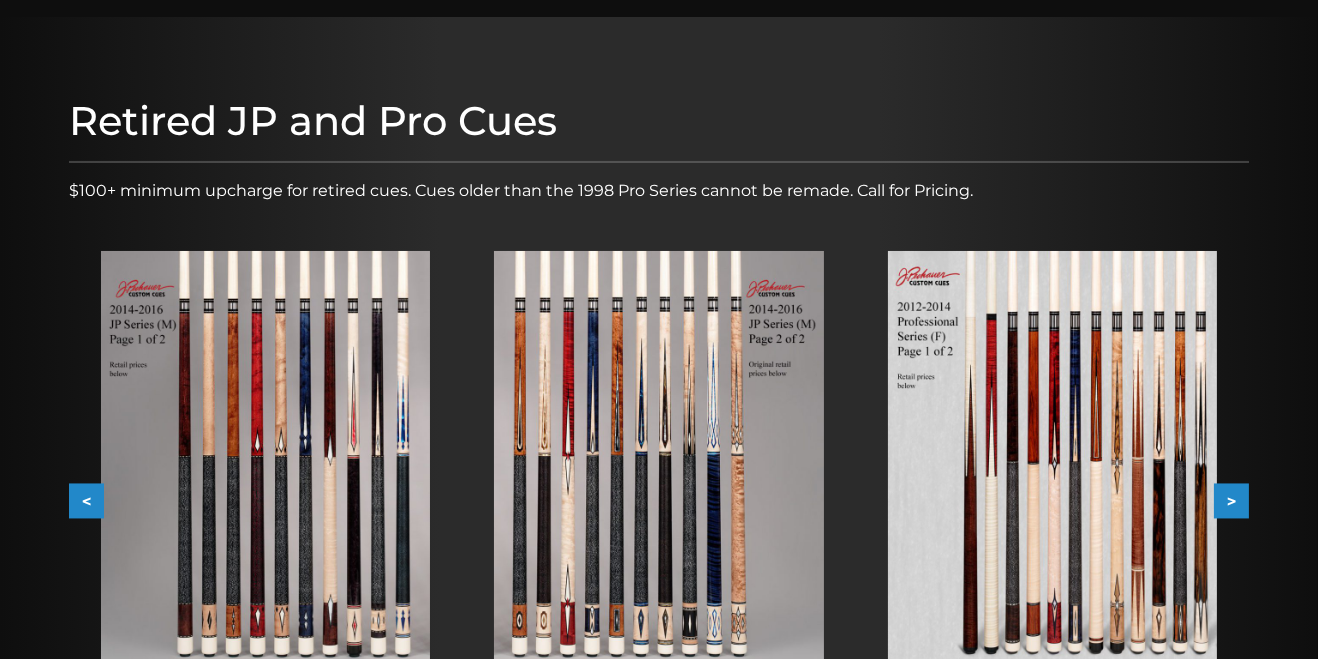 click on ">" at bounding box center [1231, 501] 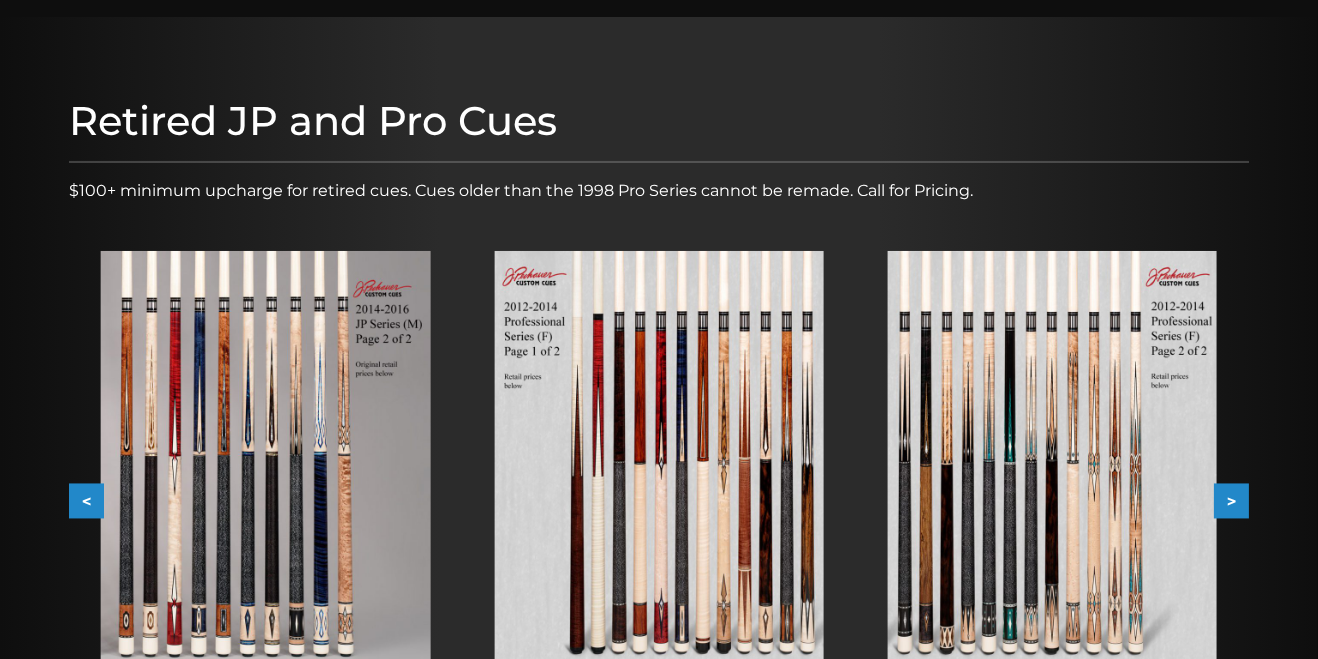 click on ">" at bounding box center (1231, 501) 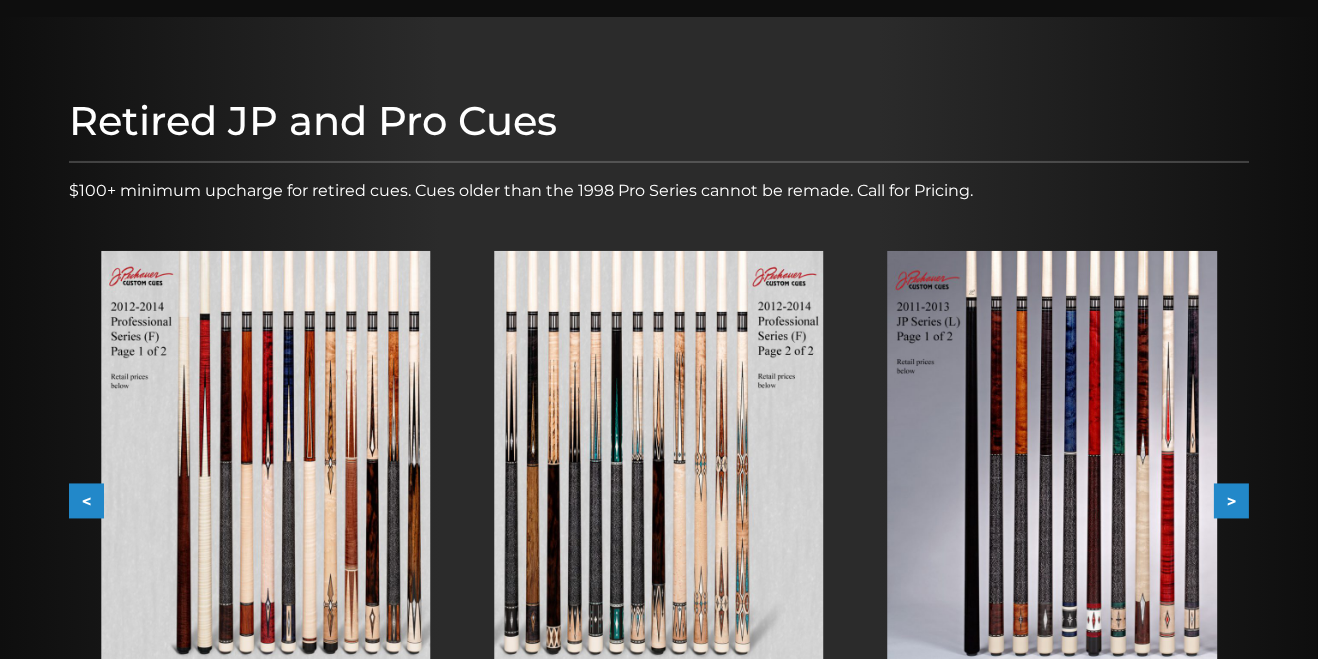 click on ">" at bounding box center (1231, 501) 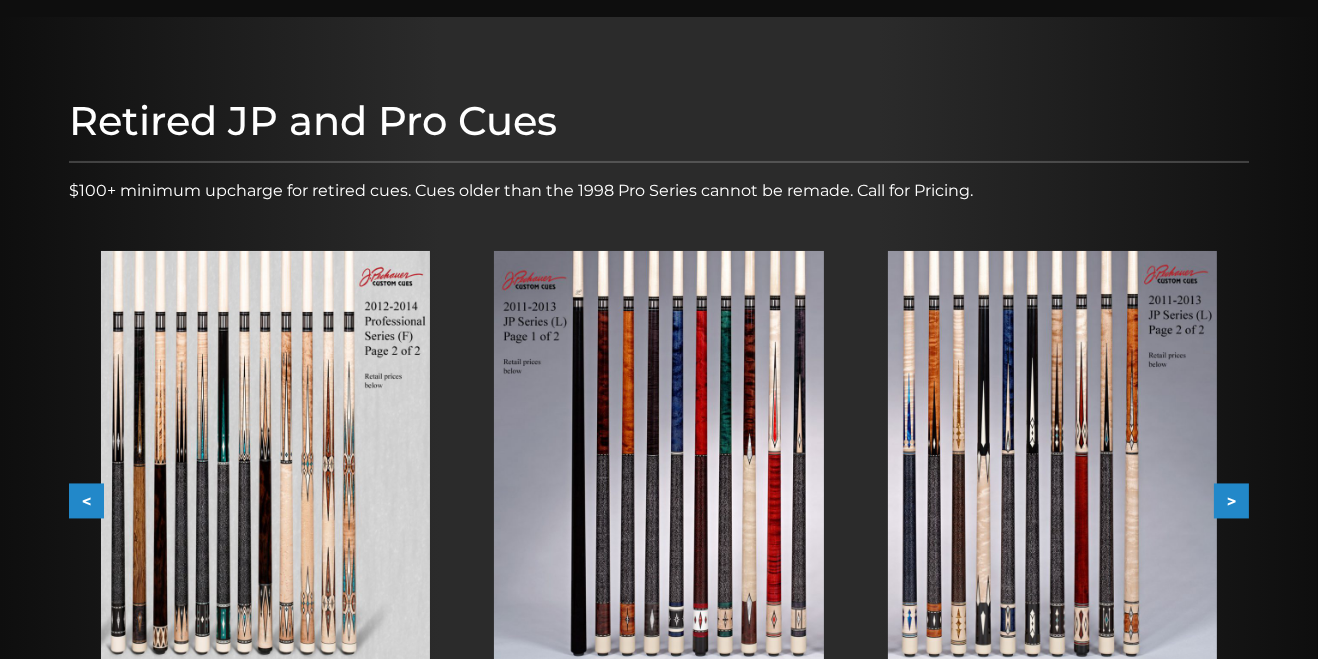 click on ">" at bounding box center (1231, 501) 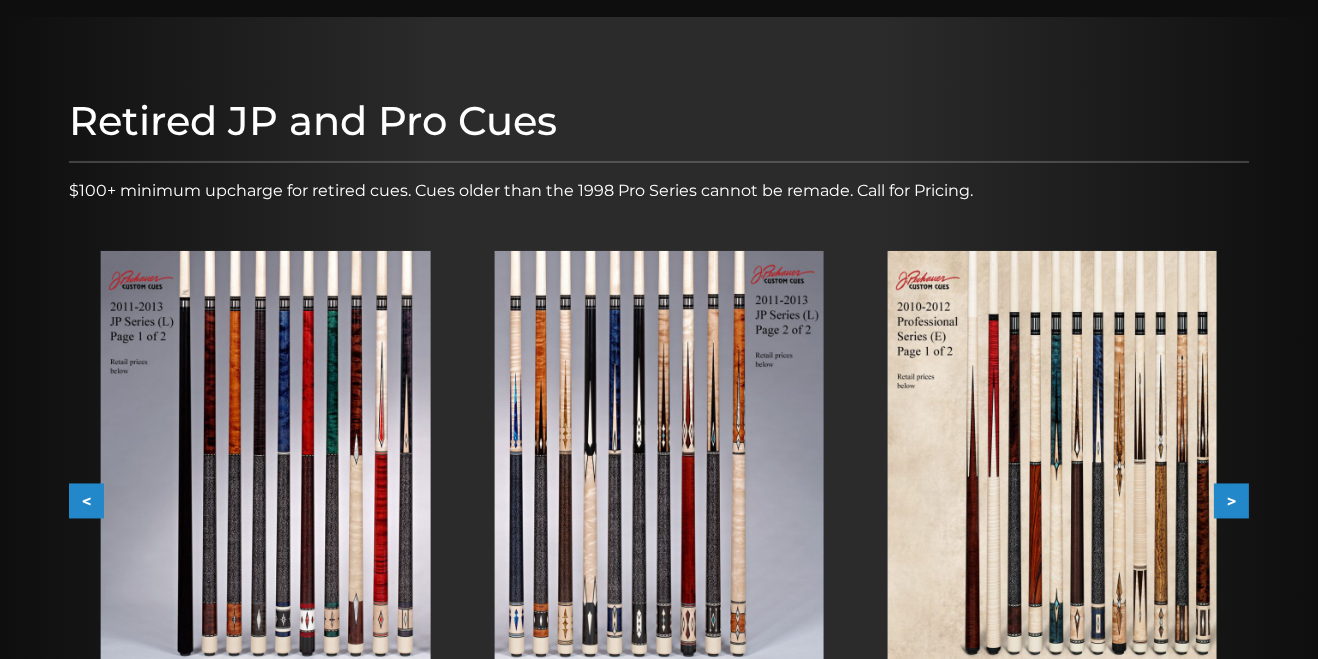 click on ">" at bounding box center (1231, 501) 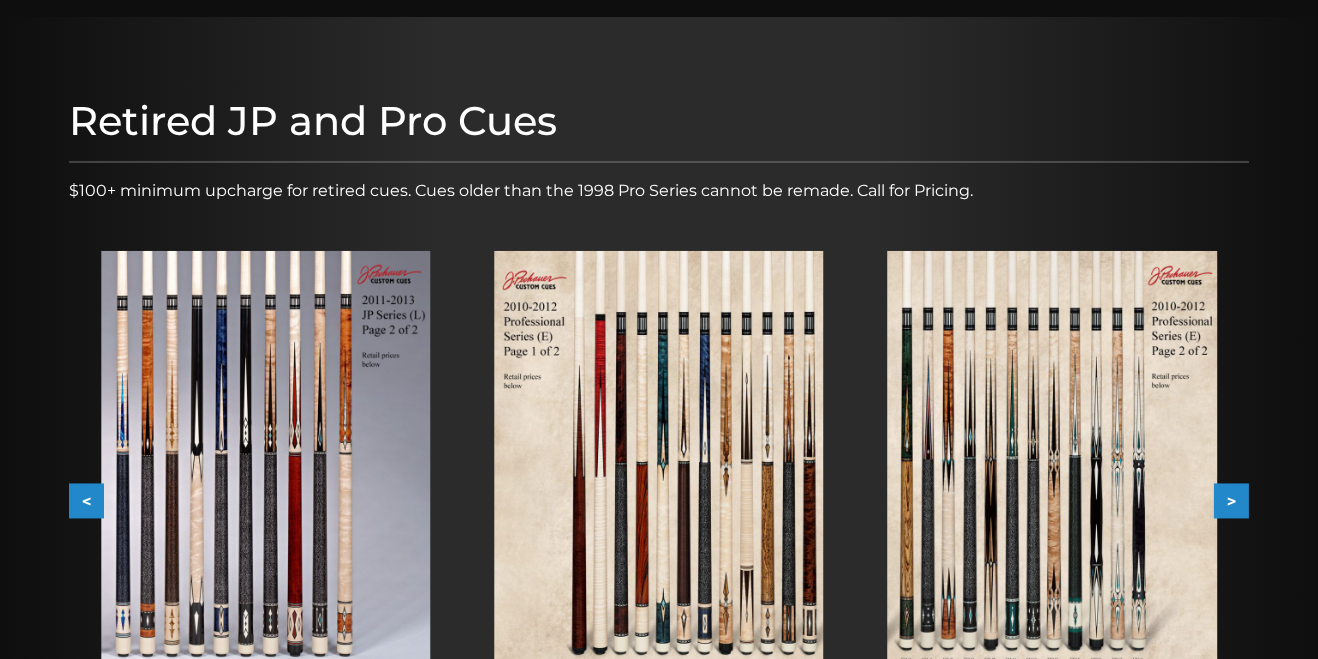 click on ">" at bounding box center [1231, 501] 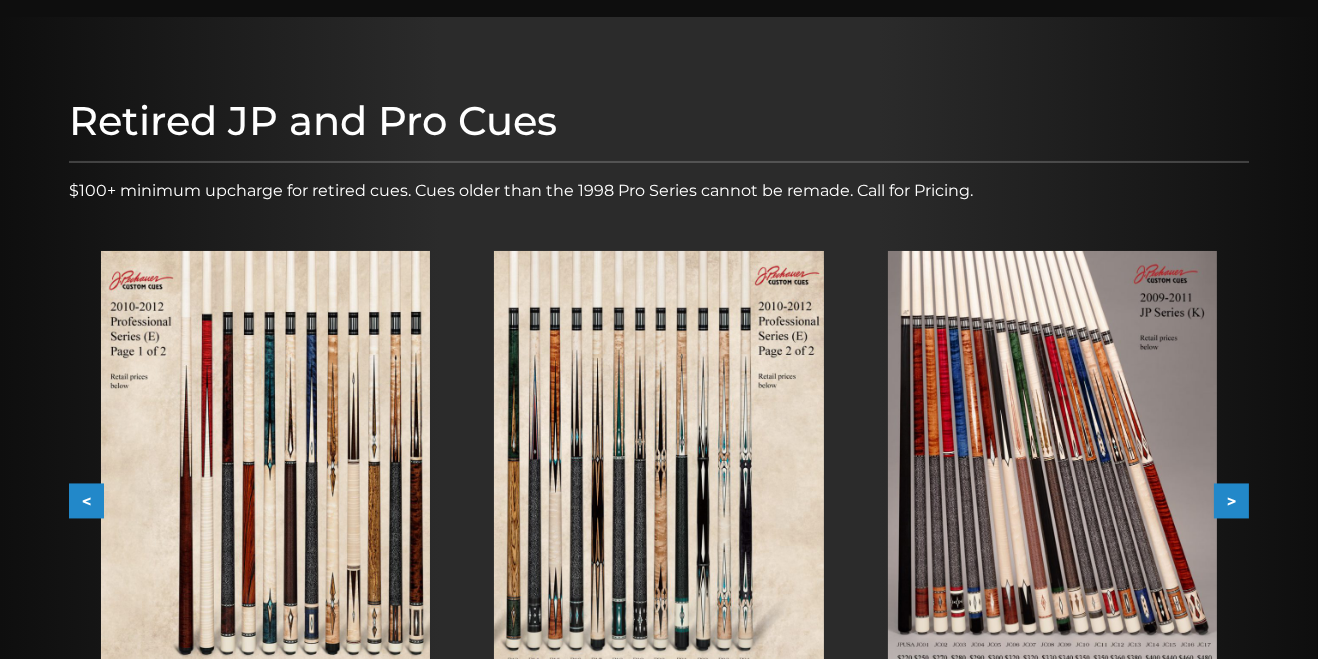 click on ">" at bounding box center (1231, 501) 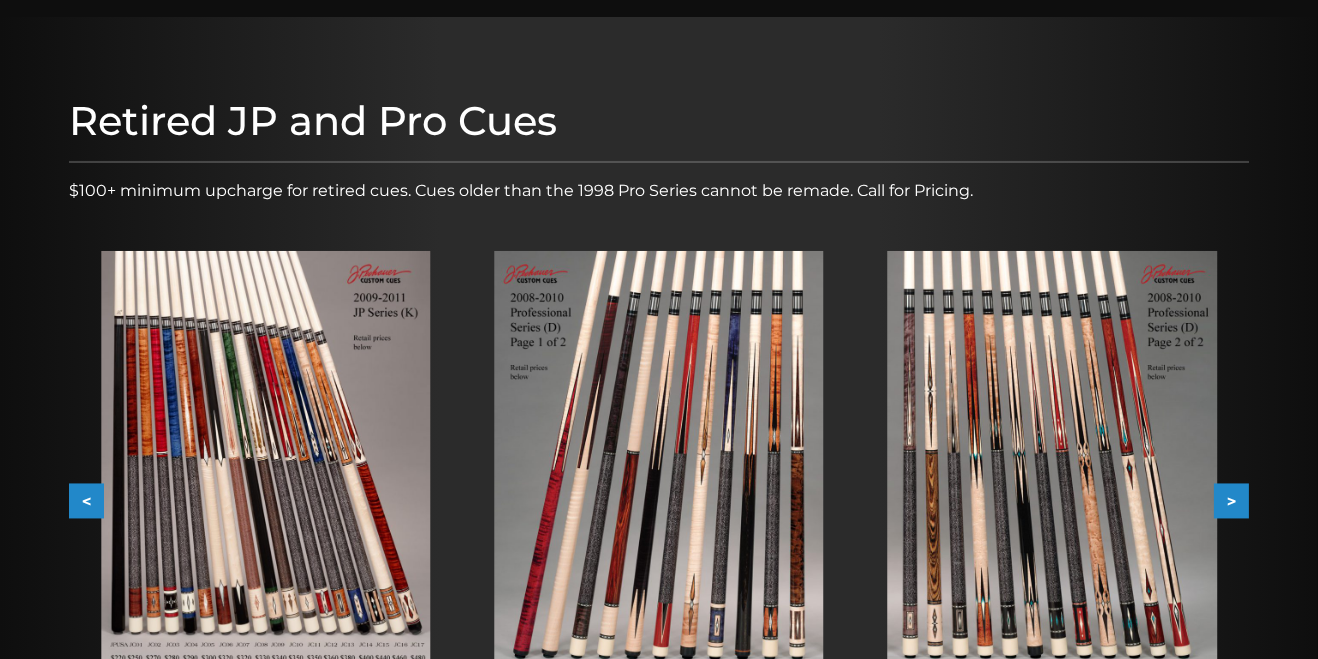 click on ">" at bounding box center [1231, 501] 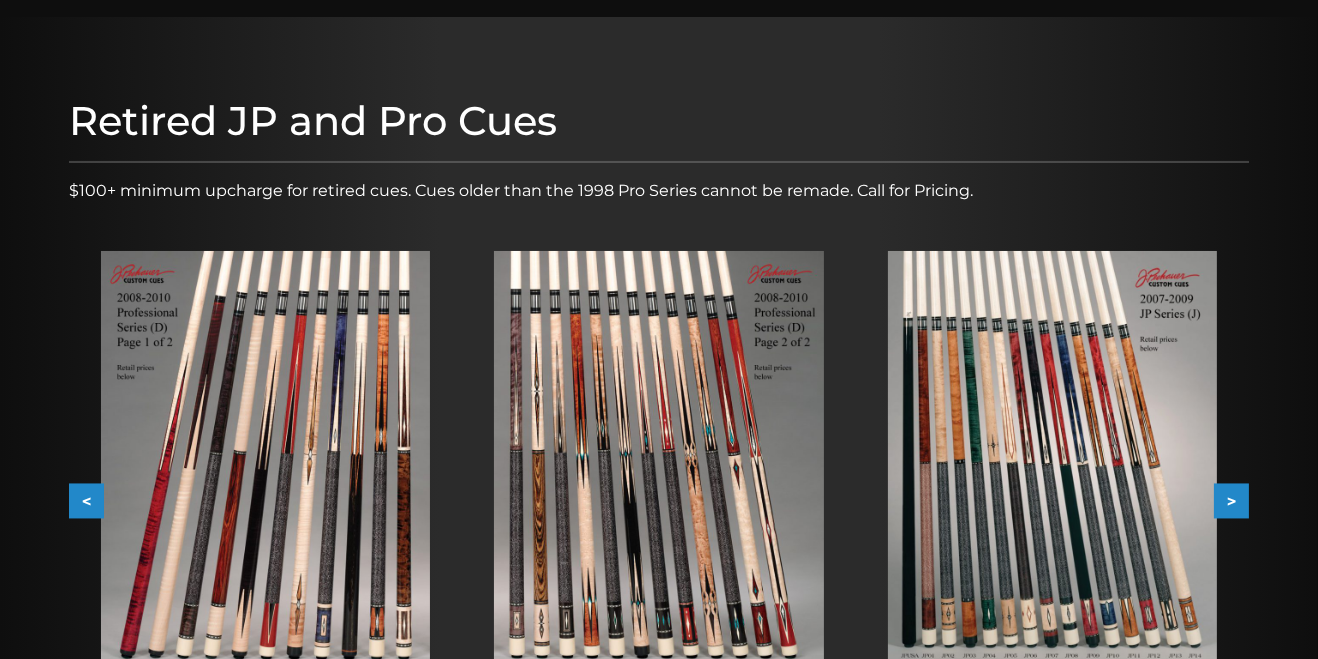 click on "<" at bounding box center (86, 501) 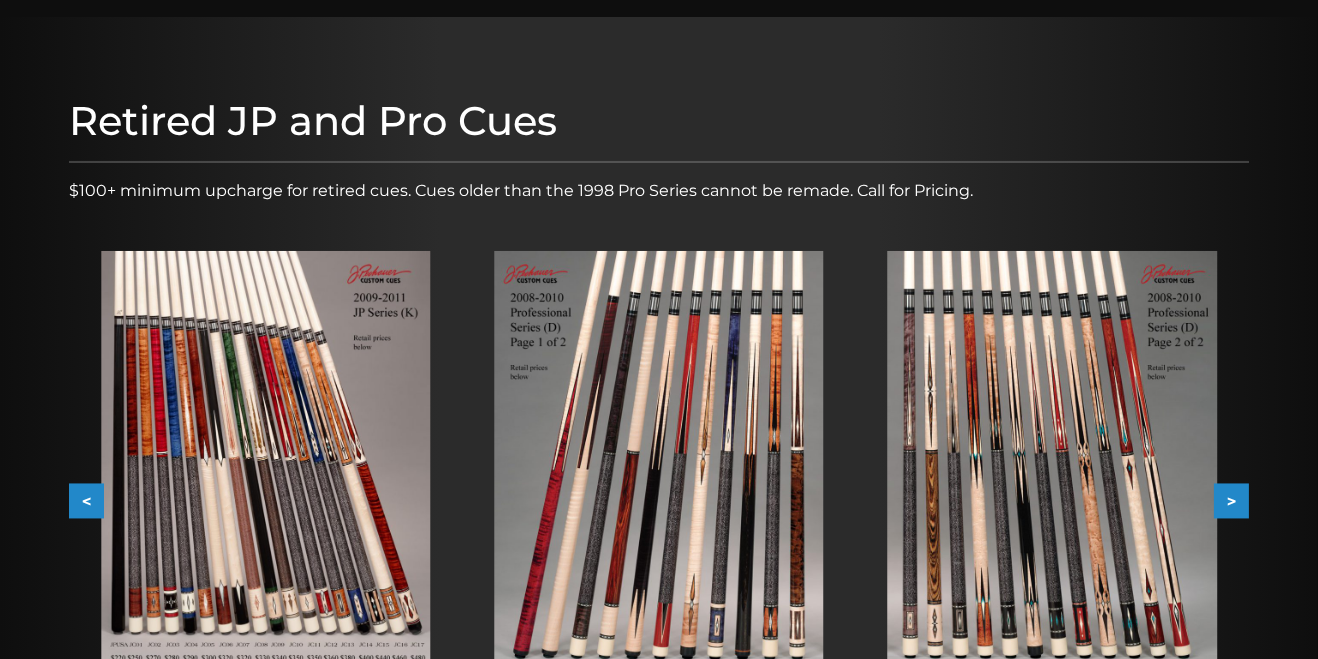 click on ">" at bounding box center [1231, 501] 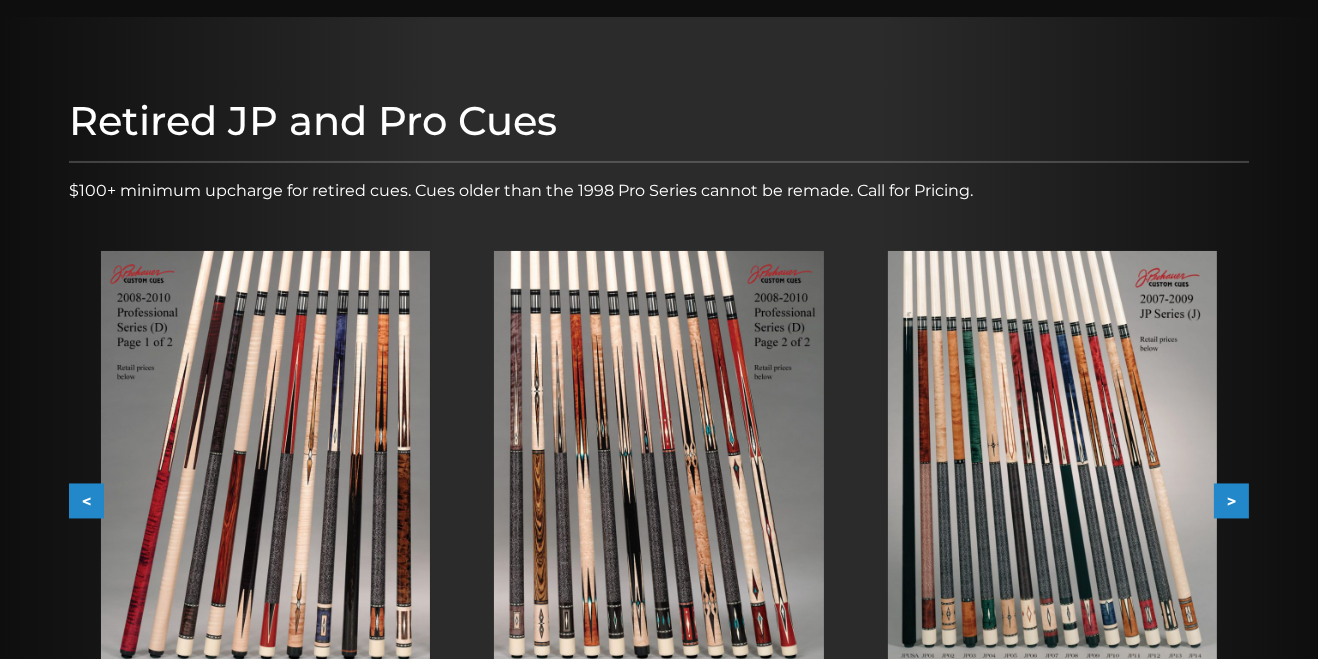 click on ">" at bounding box center [1231, 501] 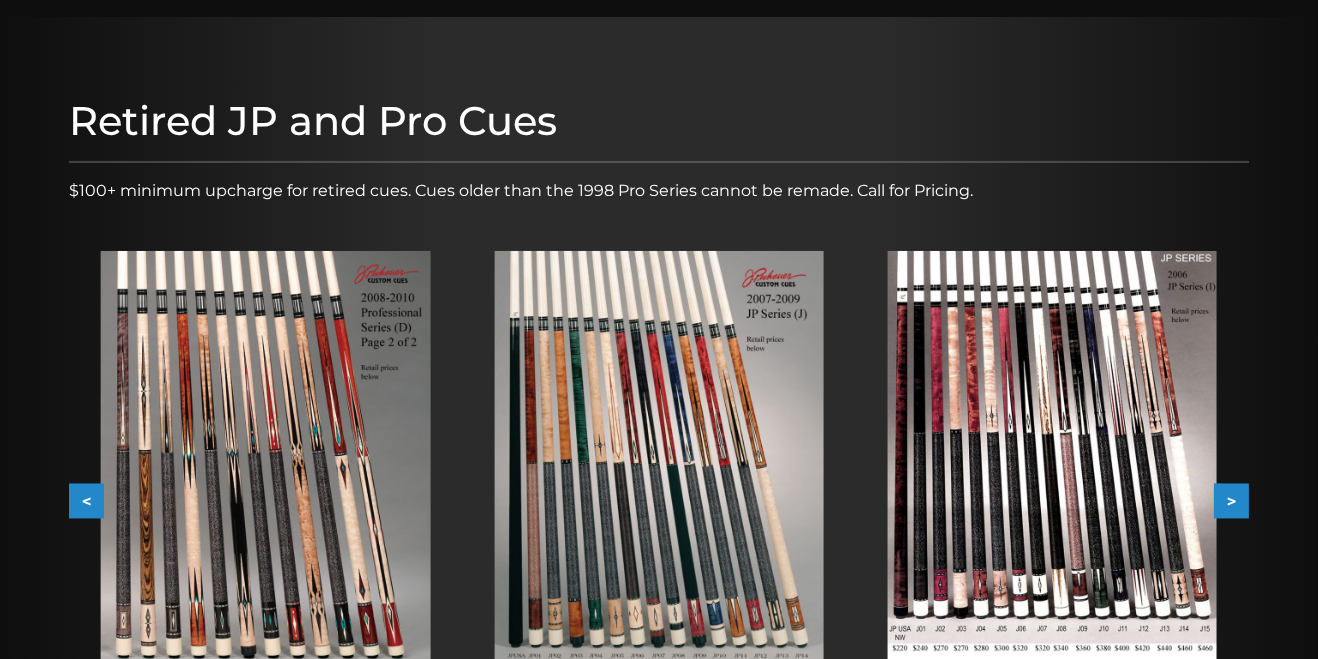 click on ">" at bounding box center [1231, 501] 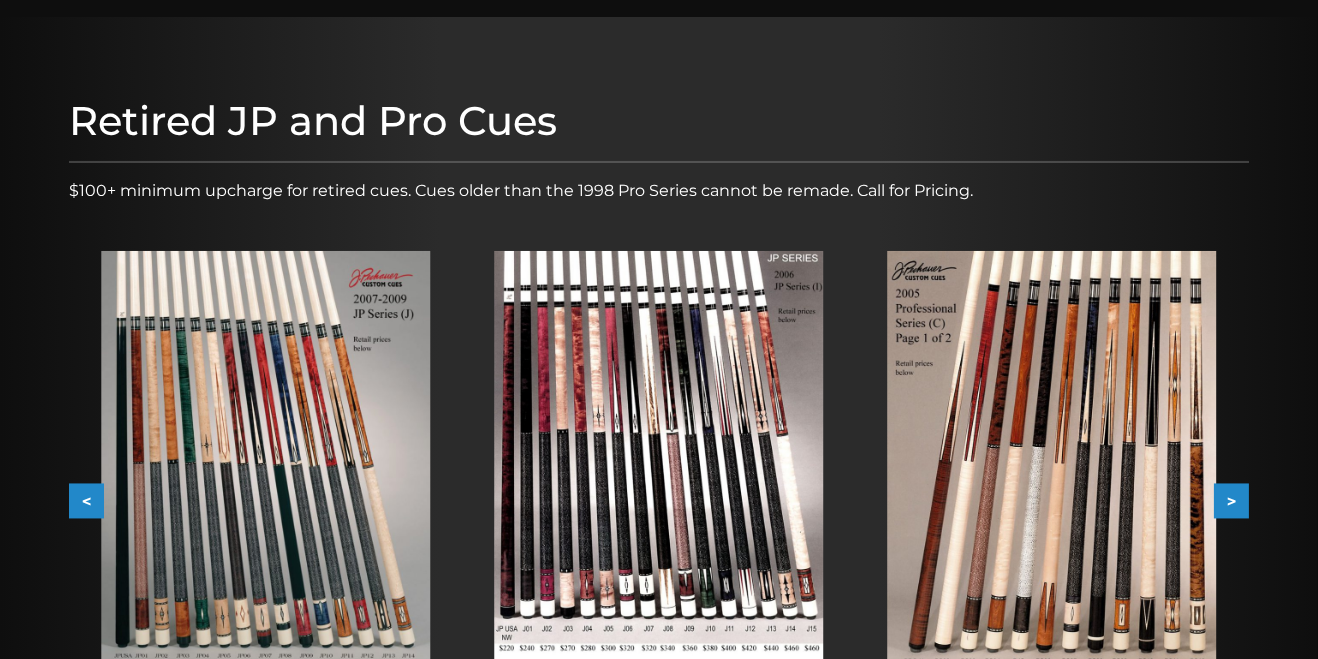 click on ">" at bounding box center [1231, 501] 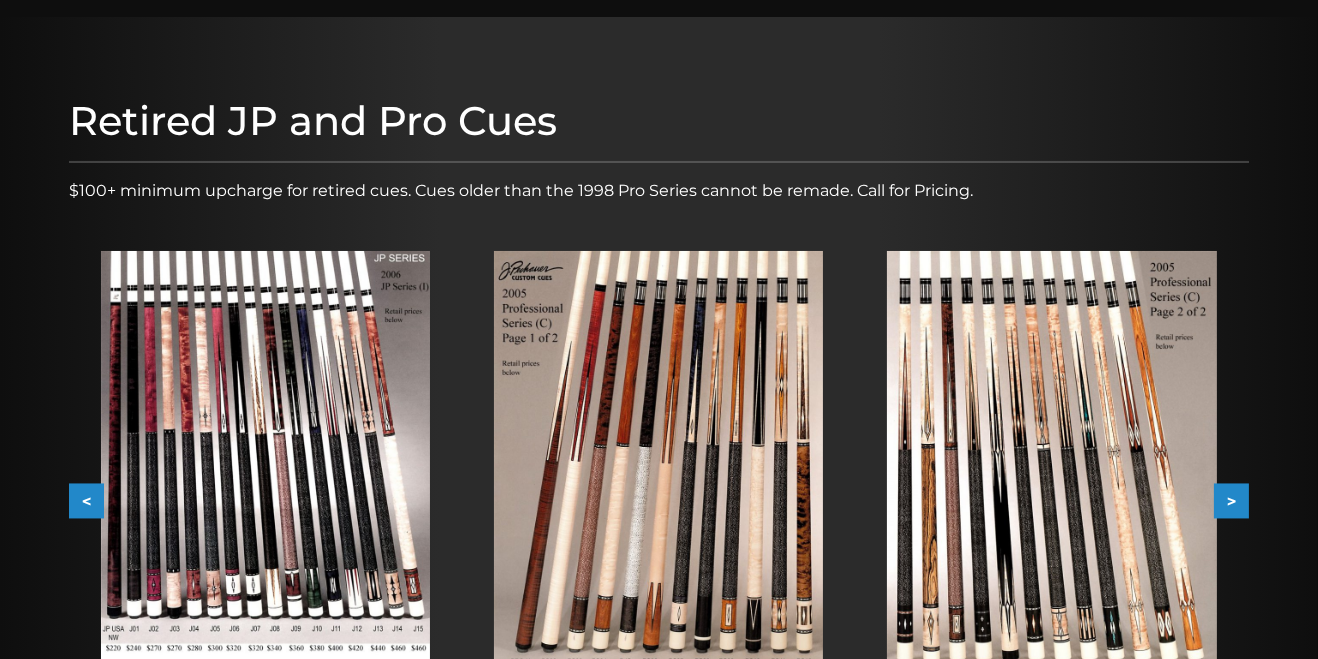 click on ">" at bounding box center [1231, 501] 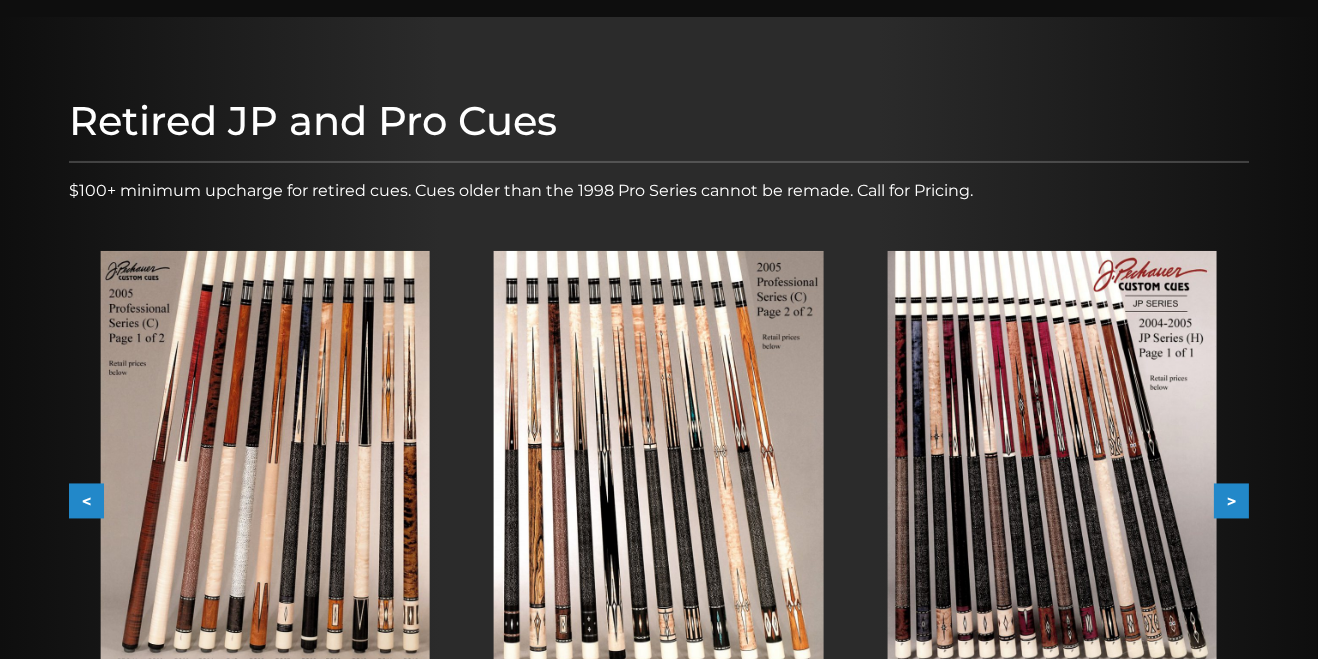 click on ">" at bounding box center [1231, 501] 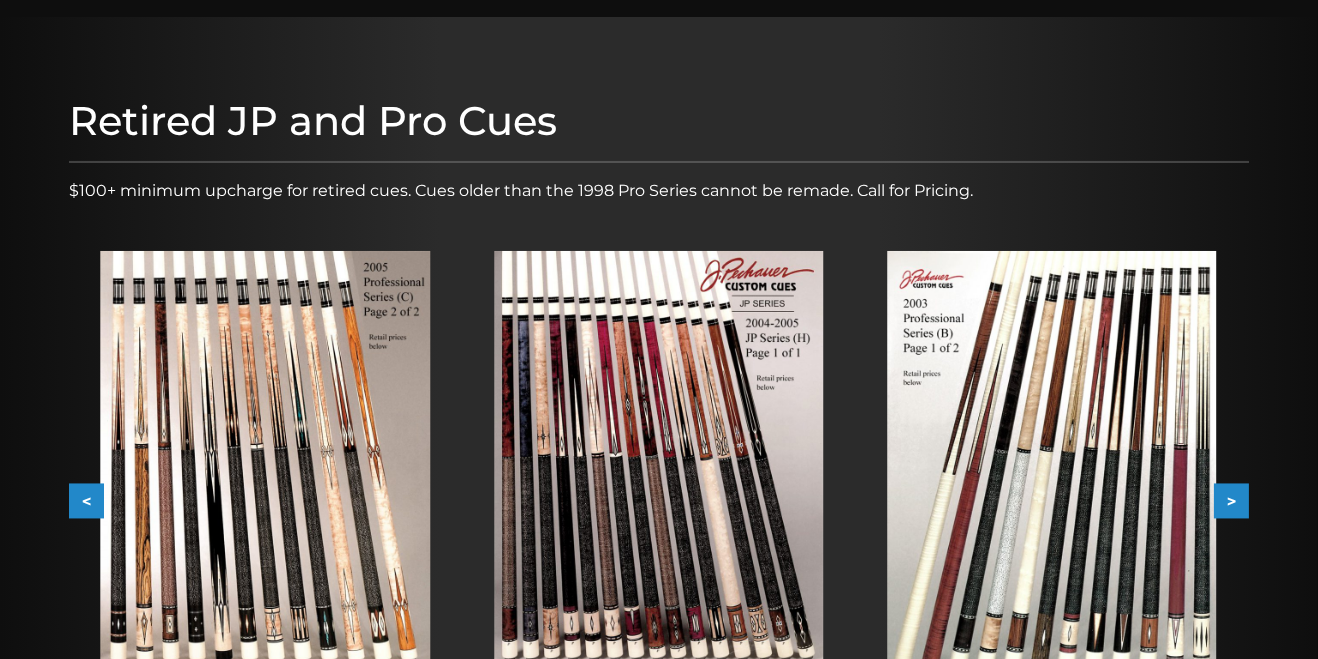 click on ">" at bounding box center (1231, 501) 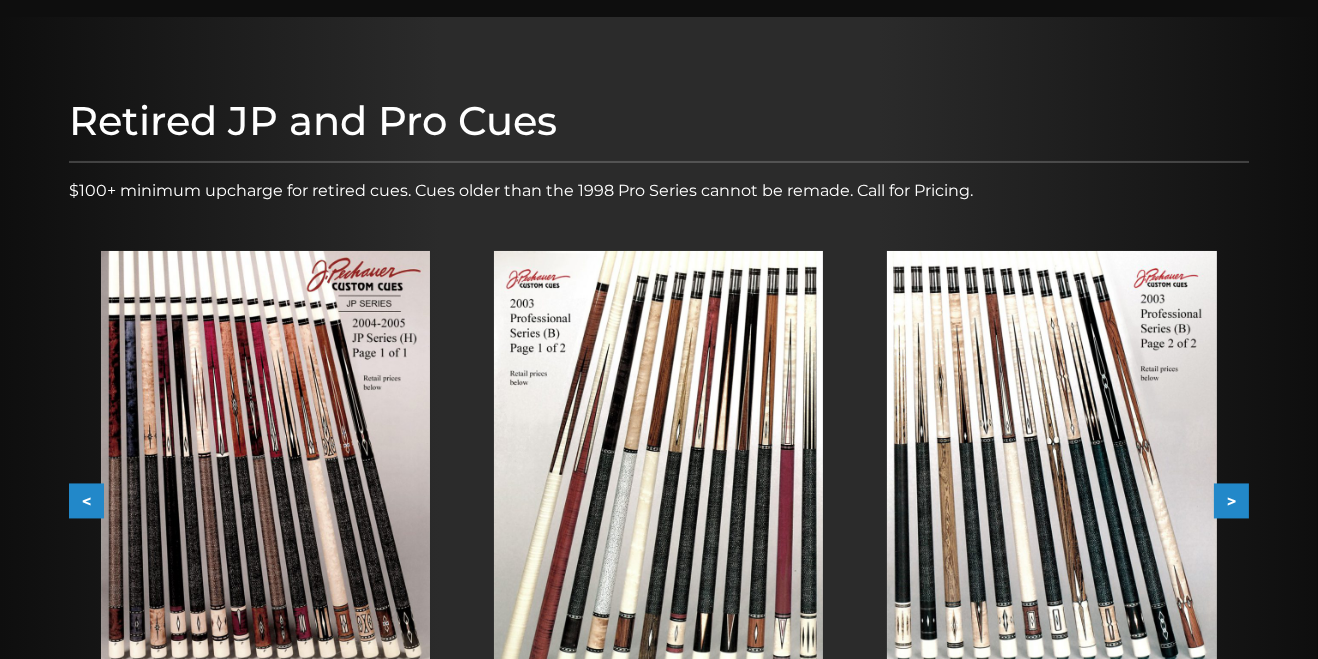 click on ">" at bounding box center (1231, 501) 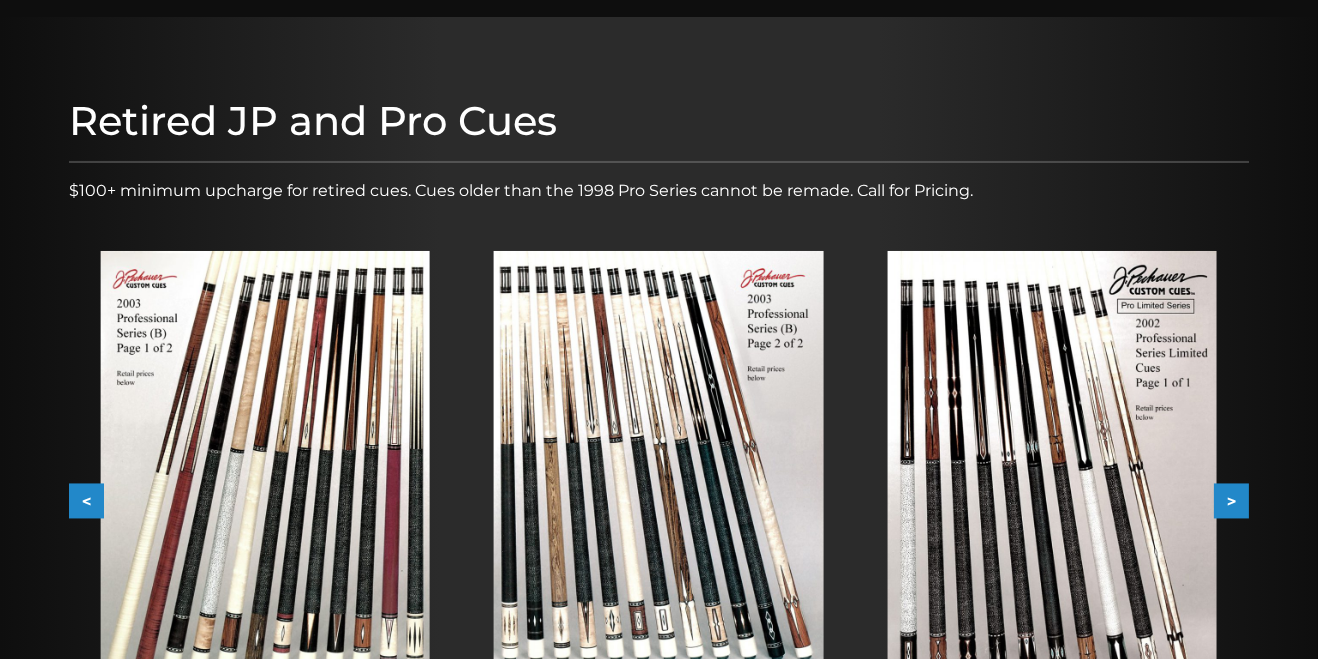 click on ">" at bounding box center (1231, 501) 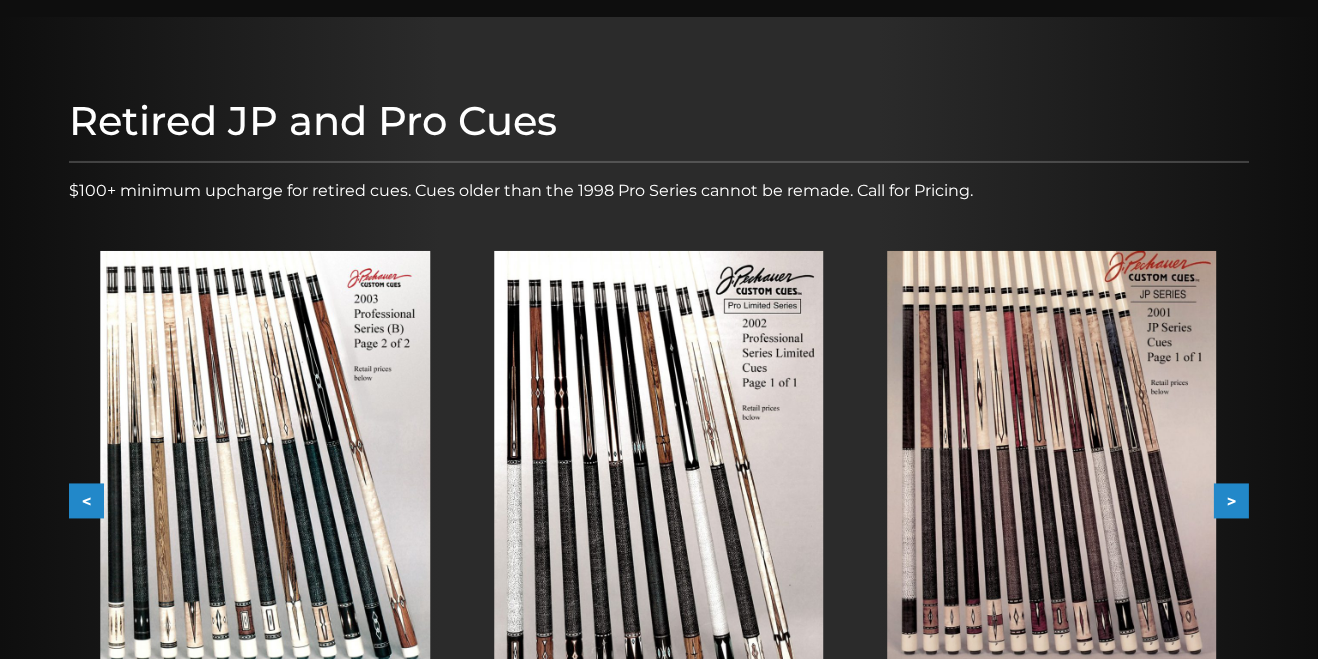 click on ">" at bounding box center [1231, 501] 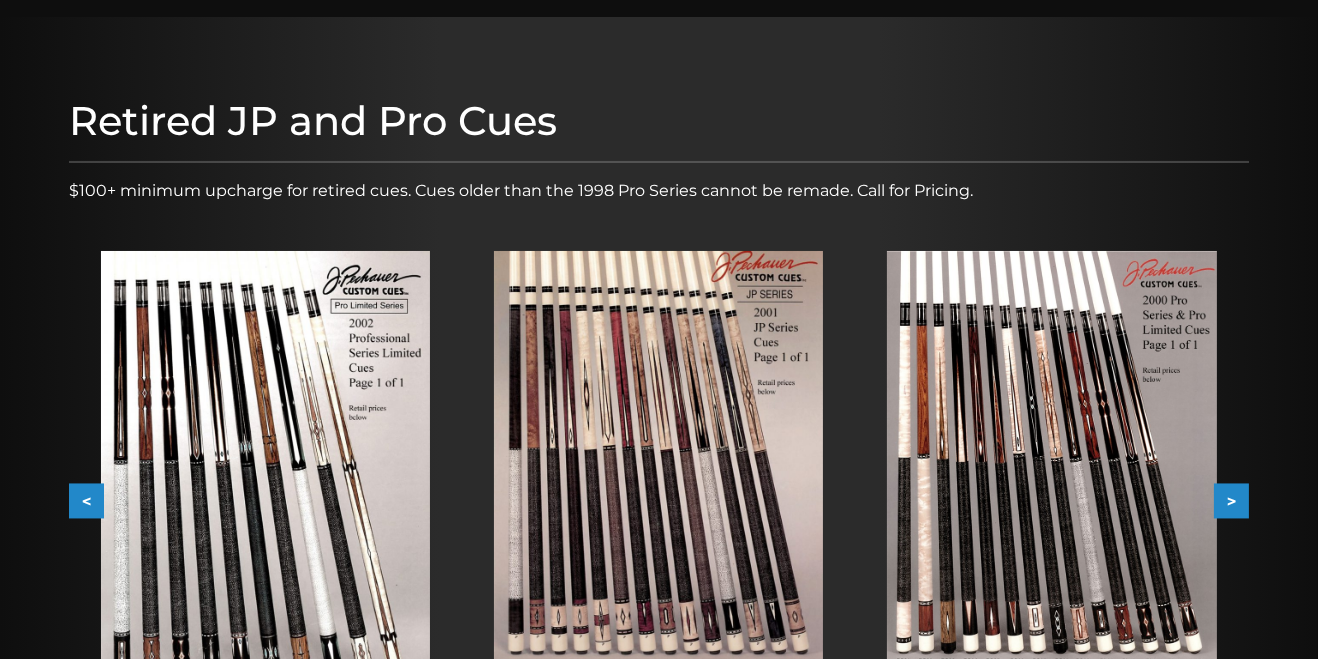 click on ">" at bounding box center (1231, 501) 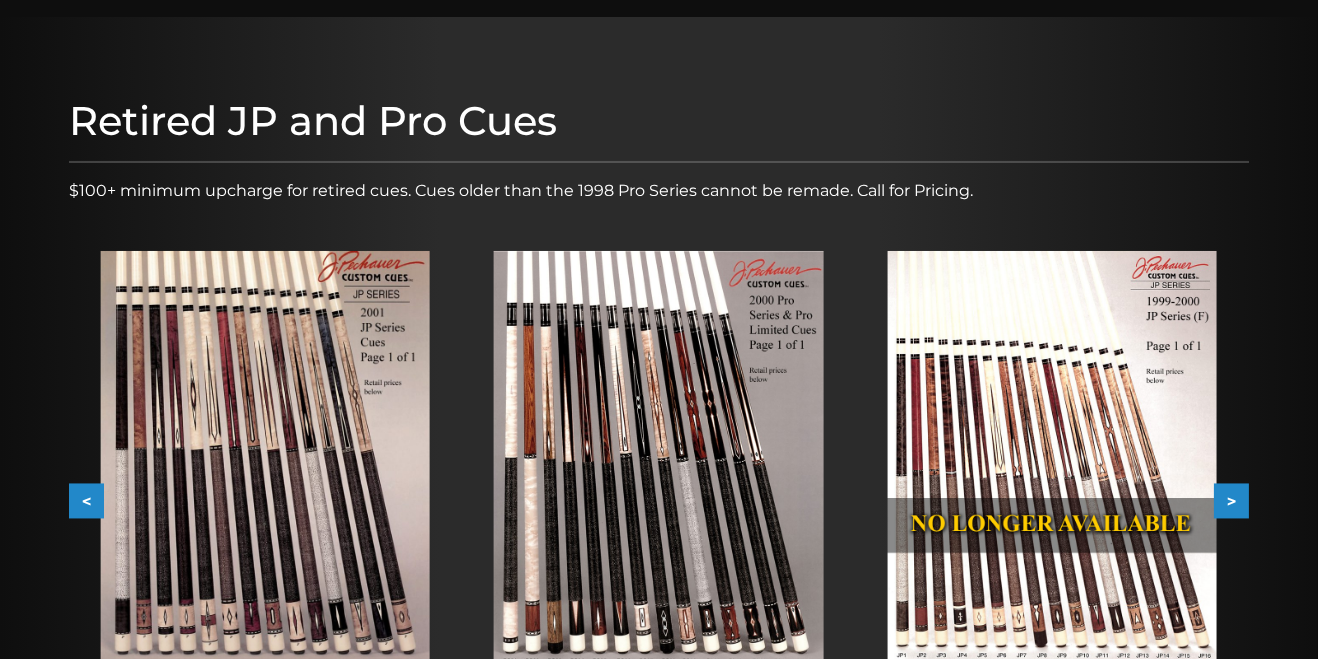 click on ">" at bounding box center (1231, 501) 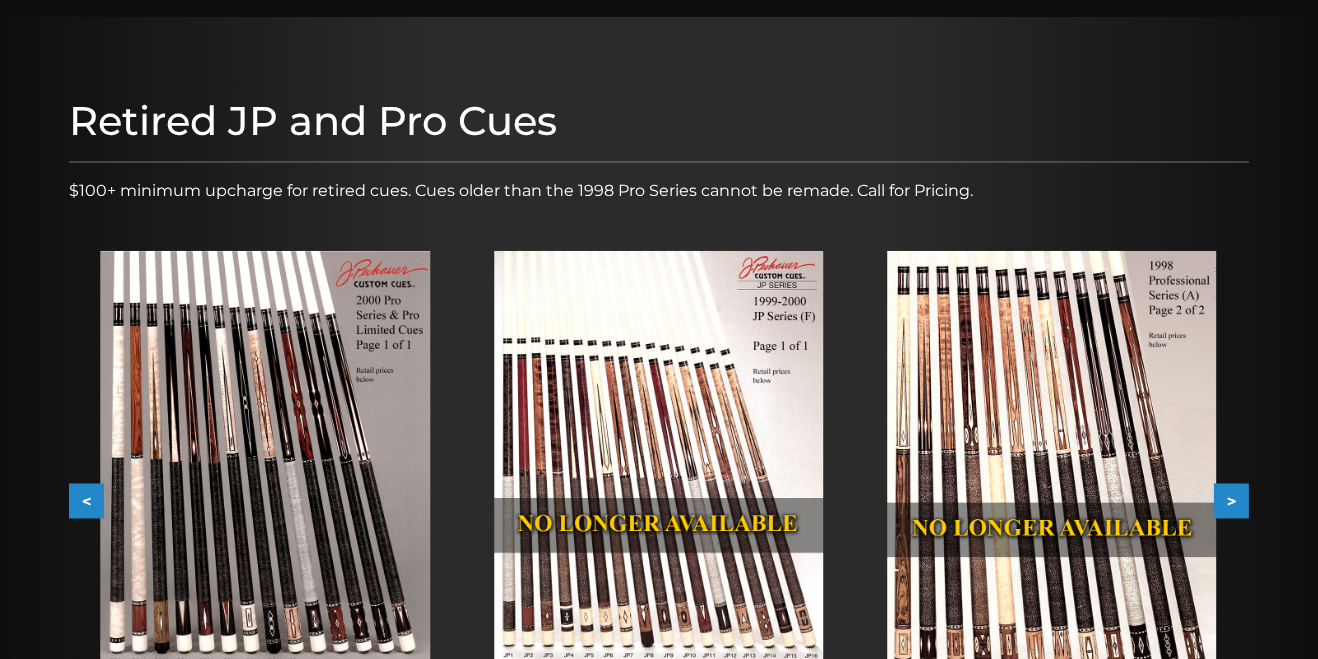 click on ">" at bounding box center (1231, 501) 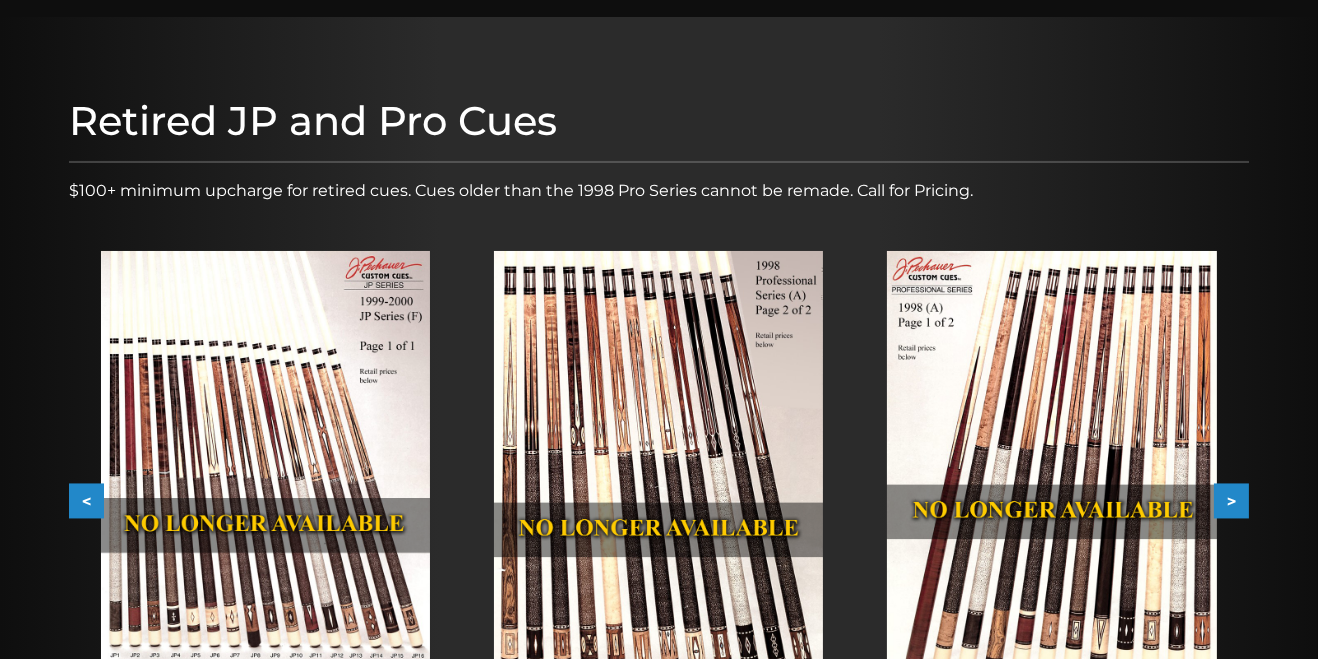 click on ">" at bounding box center (1231, 501) 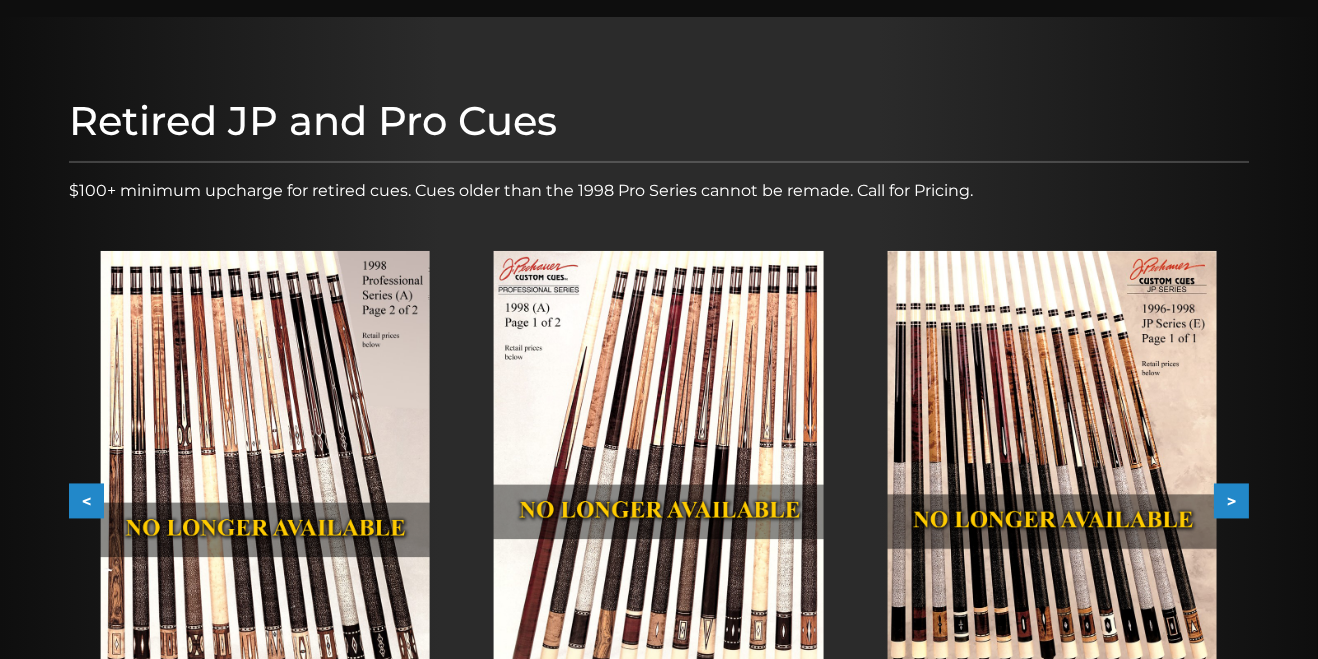 click on ">" at bounding box center (1231, 501) 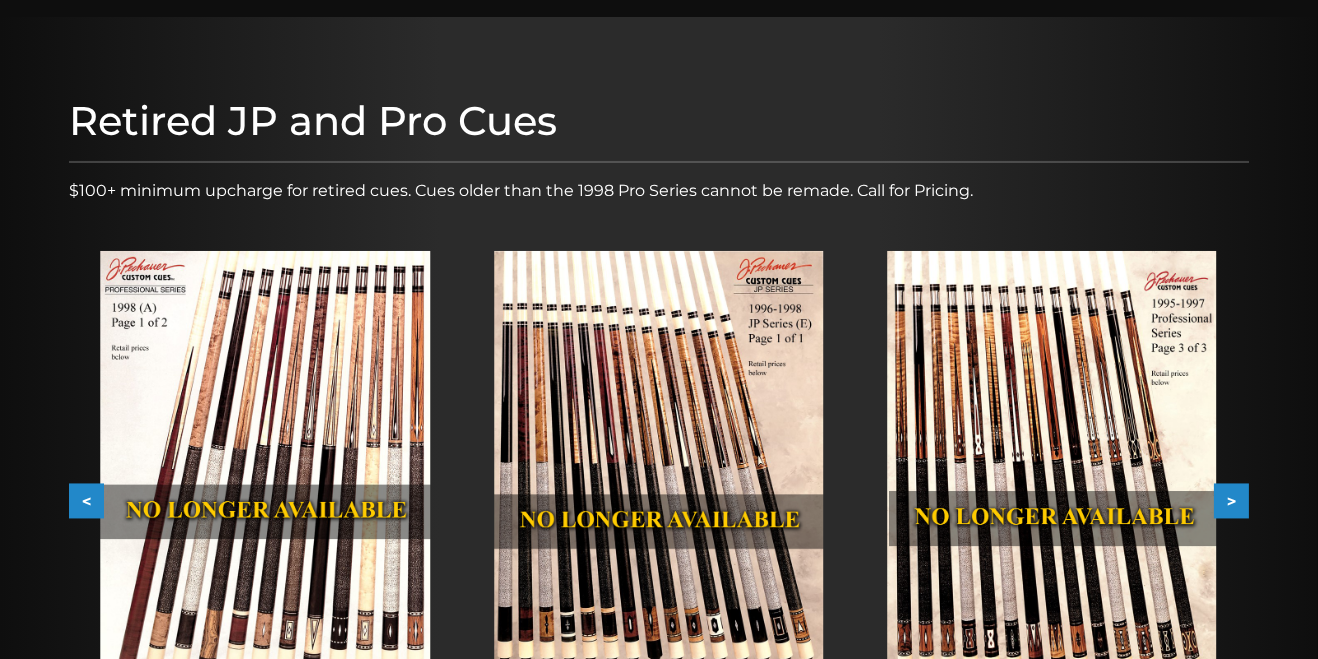 click on ">" at bounding box center (1231, 501) 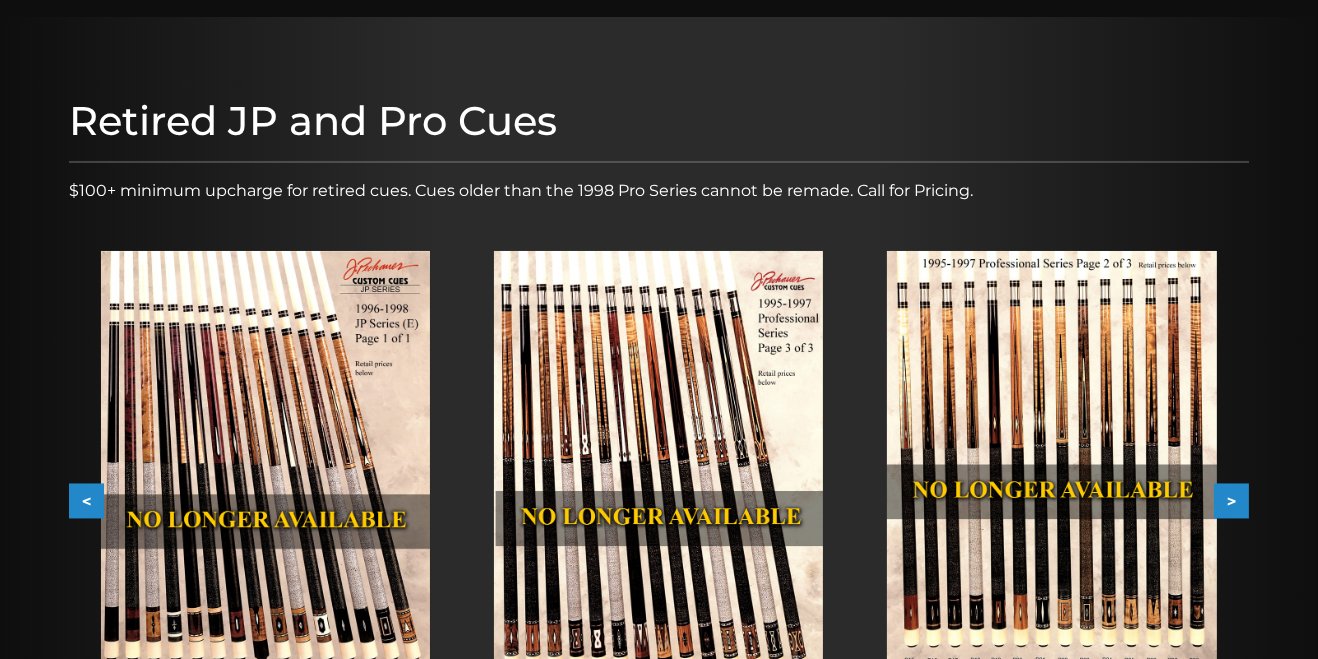 click on ">" at bounding box center [1231, 501] 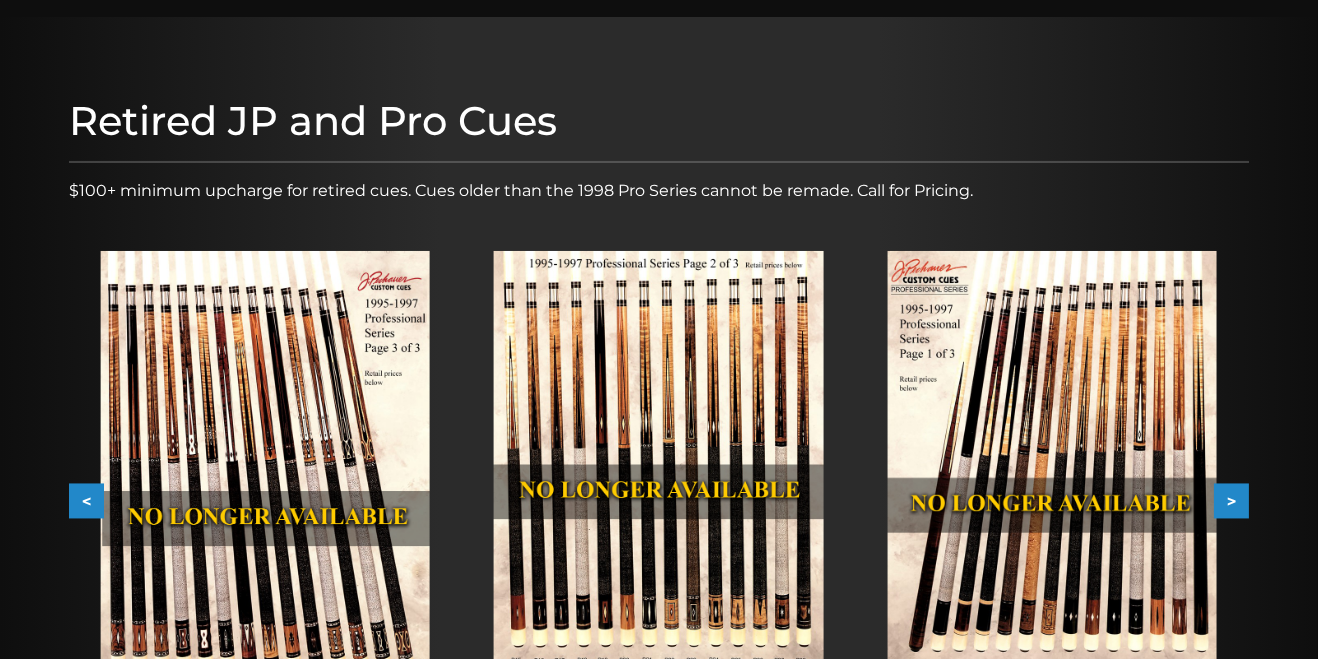 click on ">" at bounding box center (1231, 501) 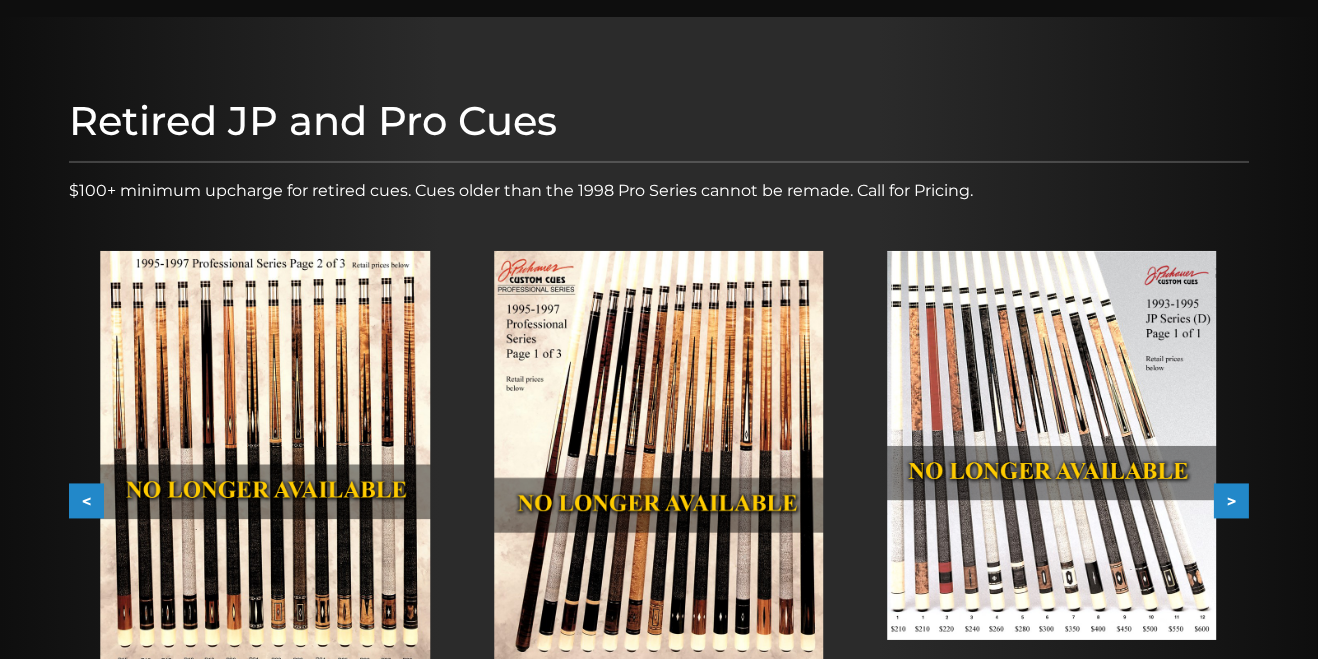 click on ">" at bounding box center [1231, 501] 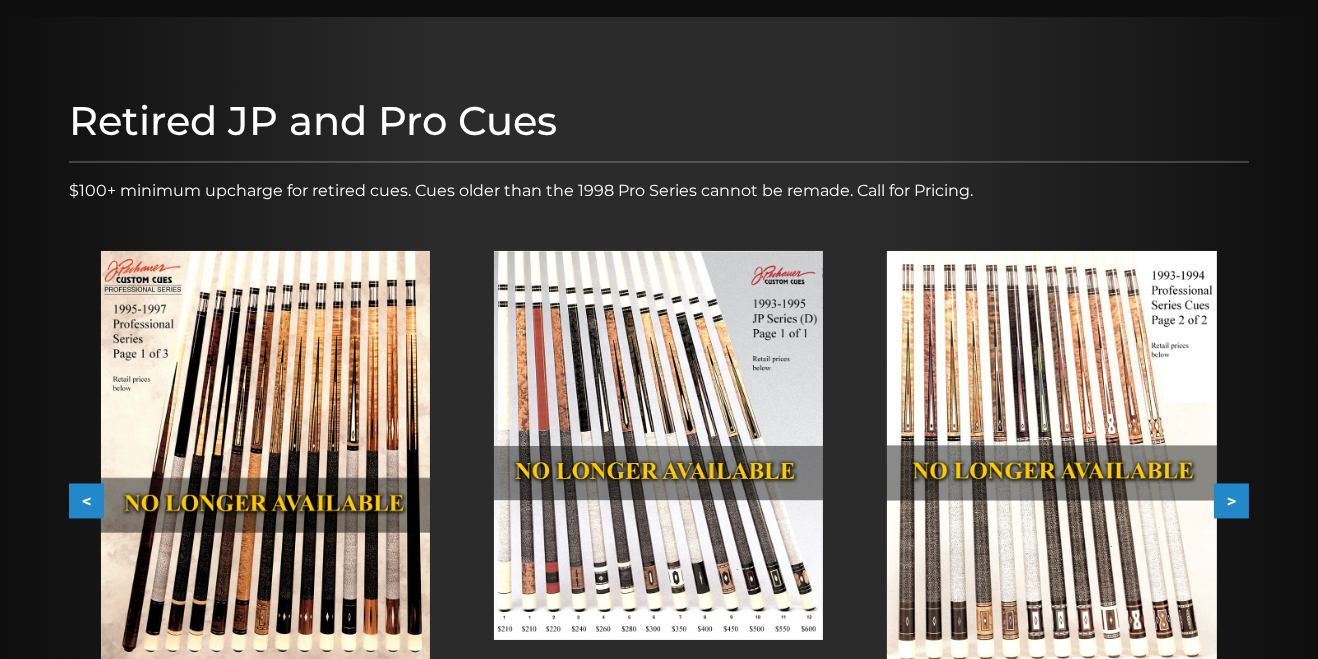 click on ">" at bounding box center [1231, 501] 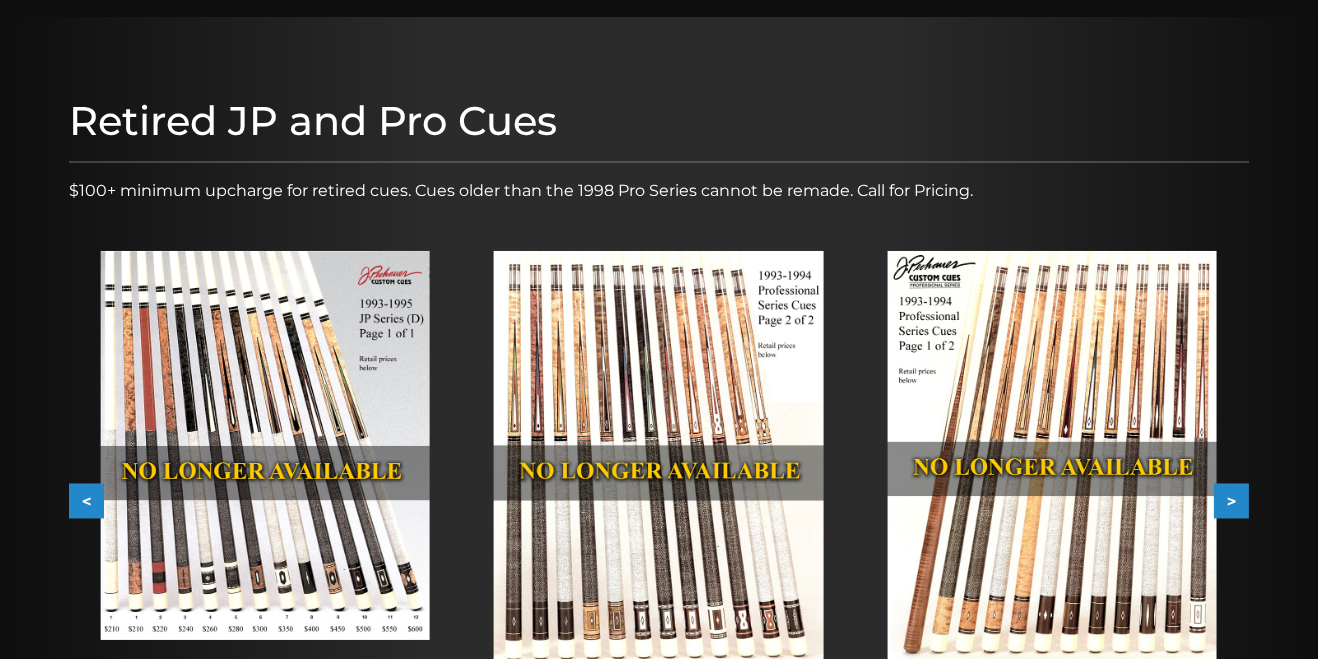 click on ">" at bounding box center (1231, 501) 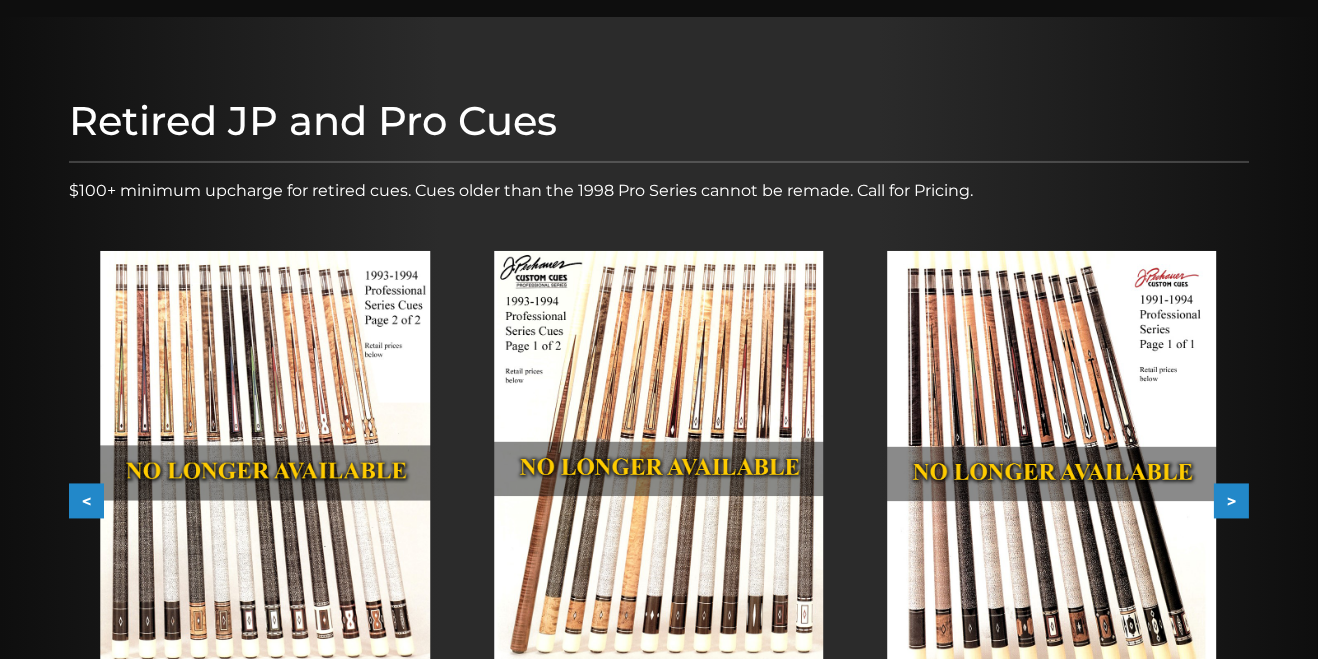 click on ">" at bounding box center [1231, 501] 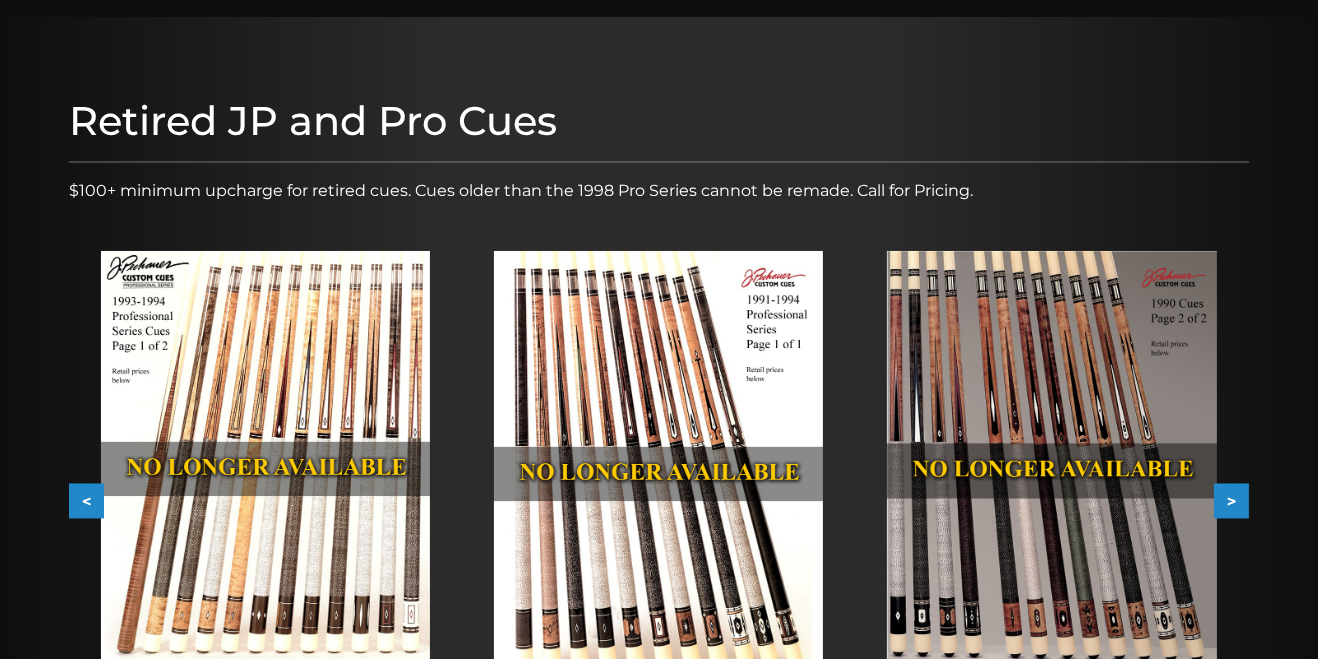 click on ">" at bounding box center [1231, 501] 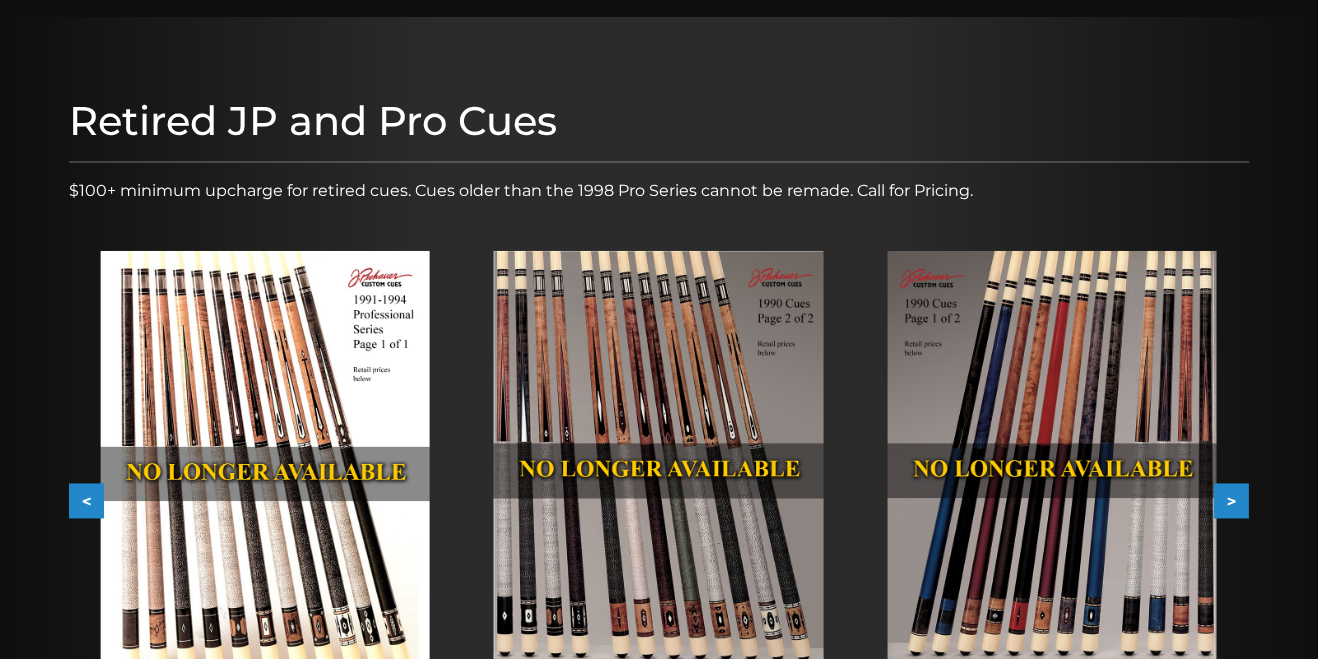 click on ">" at bounding box center (1231, 501) 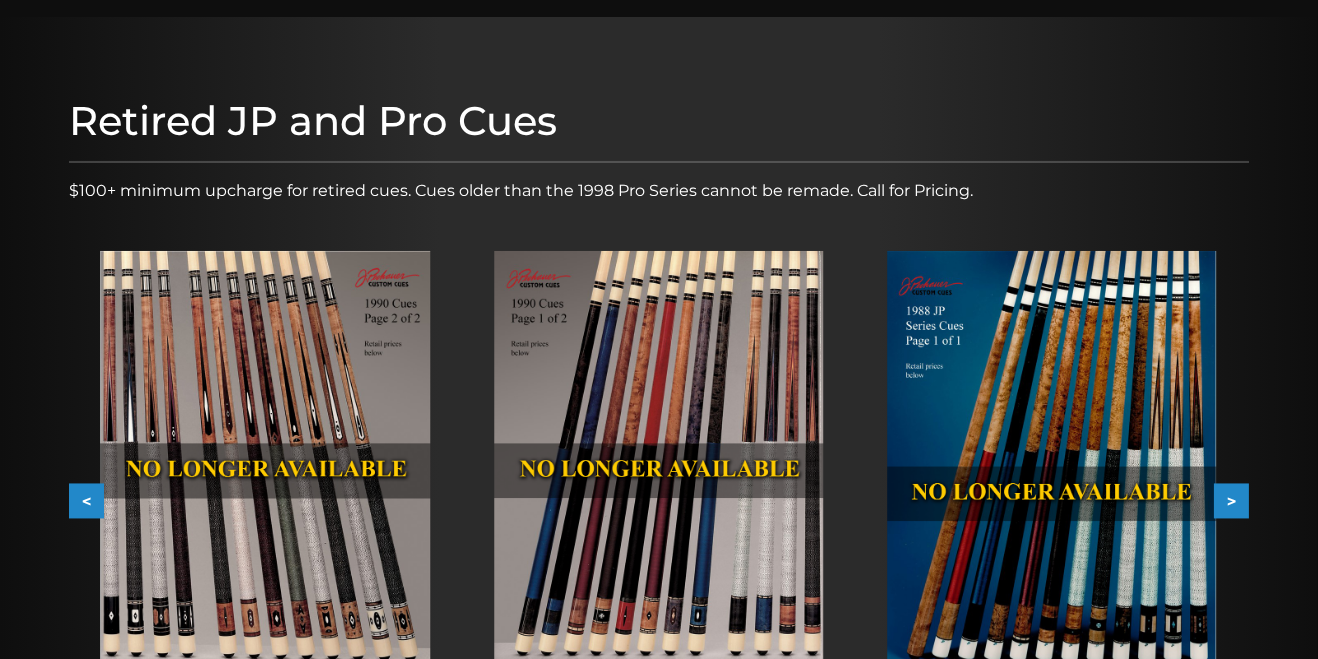 click on "Retired JP and Pro Cues
$100+ minimum upcharge for retired cues. Cues older than the 1998 Pro Series cannot be remade. Call for Pricing.
< > slide  54 to 56   of 53
2016-2018 1 of 2
2016-2018 2 of 2
2015-2017 1 of 2
2015-2017 2 of 2
2014-2016 1 of 2
2014-2016 2 of 2
2012-2014 1 of 2
2012-2014 2 of 2
2011-2013 1 of 2
2011-2013 2 of 2
2010-2012 1 of 2
2010-2012 2 of 2
2009-2011
2008-2010    1 of 2
2008-2010     2 of 2
2007-2009
2006
2005 1 of 2
2005 2 of 2" at bounding box center (659, 440) 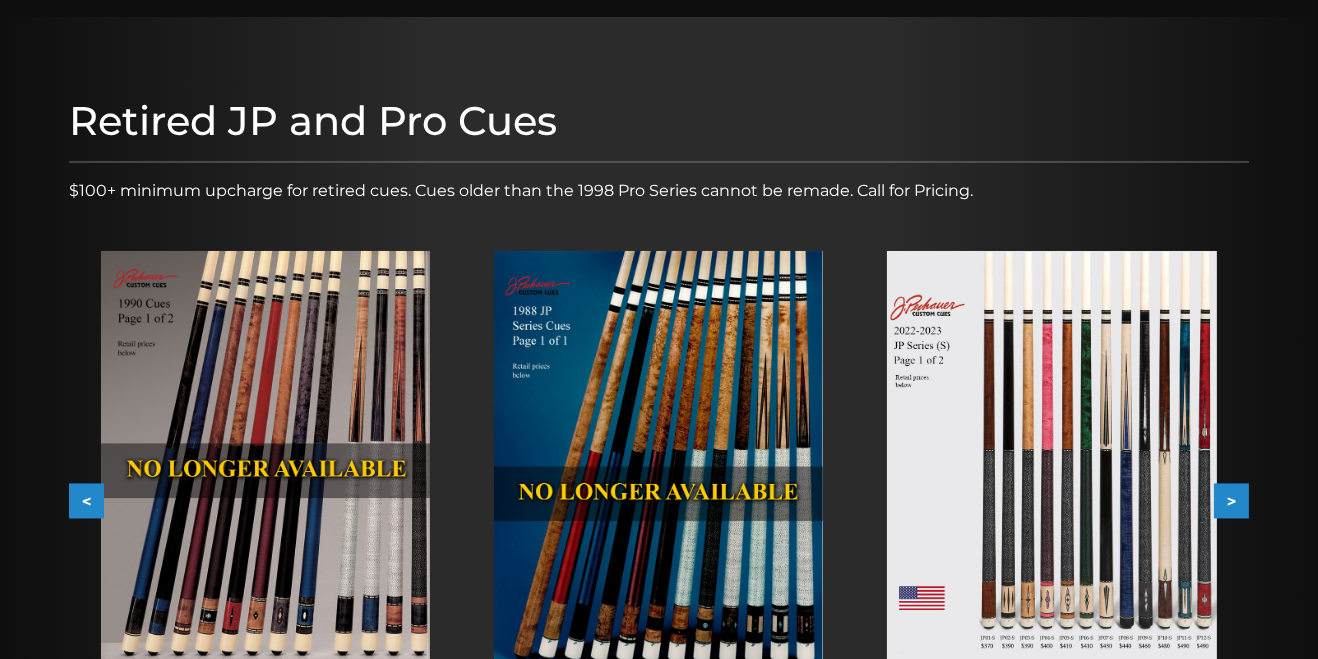 click on ">" at bounding box center [1231, 501] 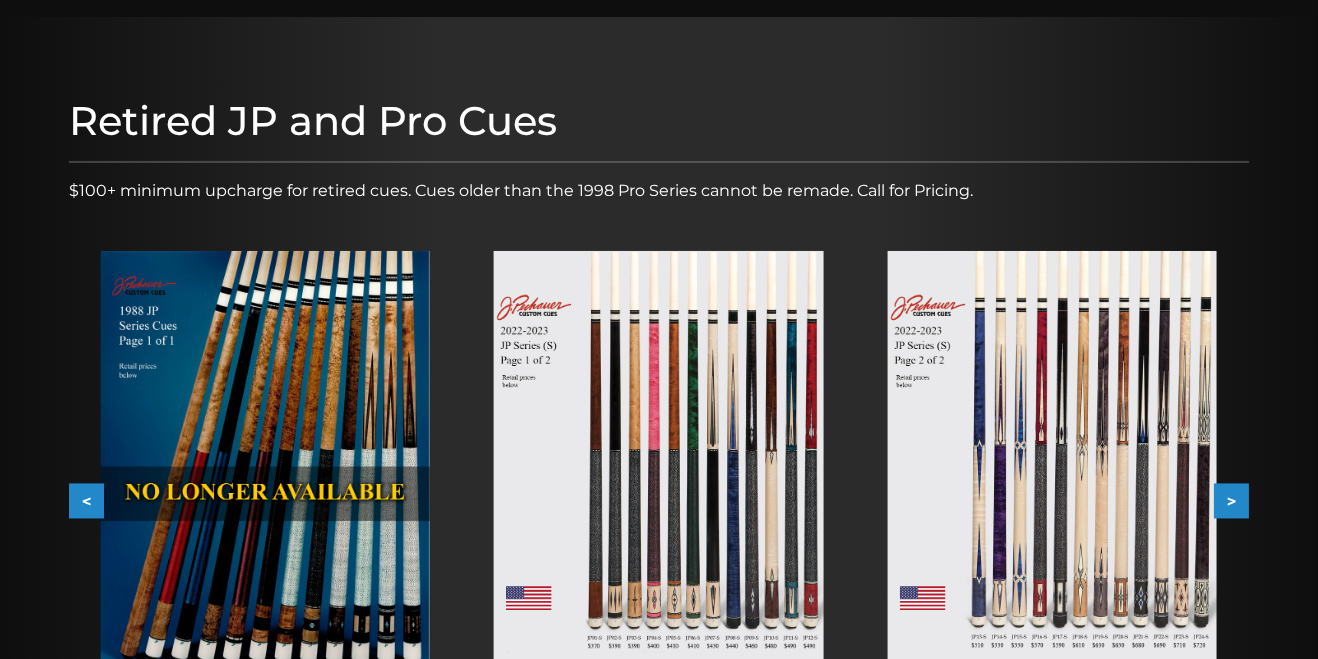click on ">" at bounding box center (1231, 501) 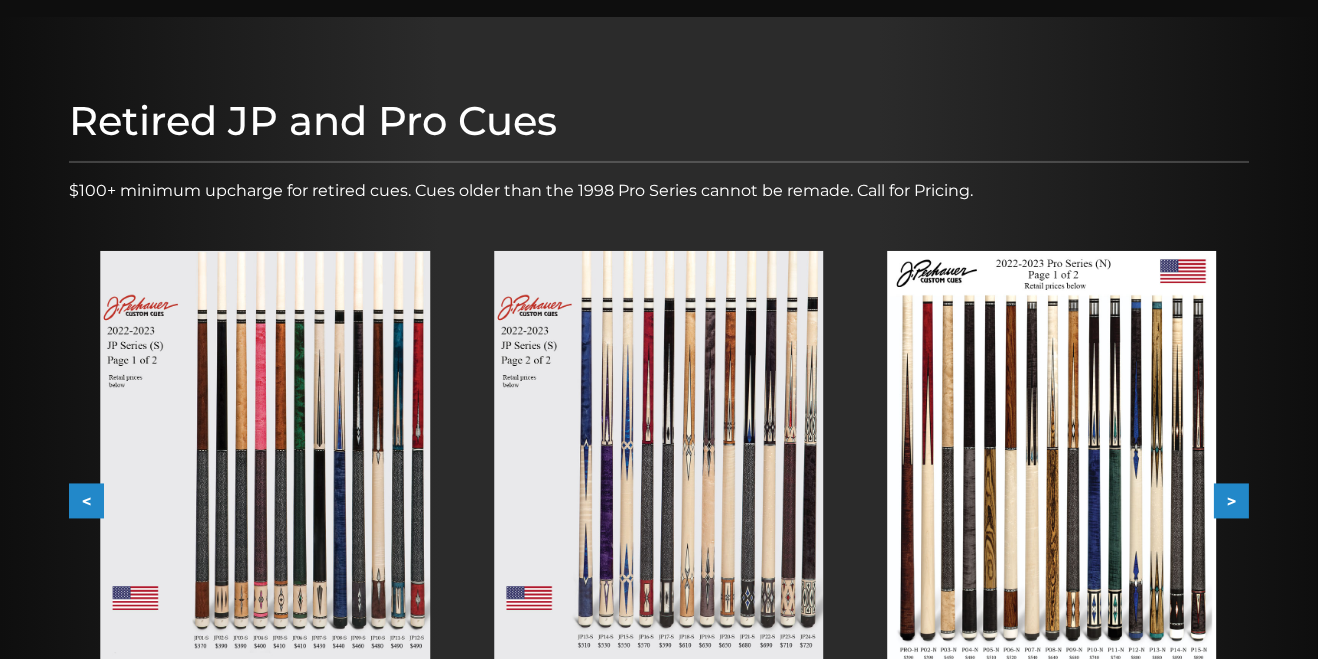 click on ">" at bounding box center [1231, 501] 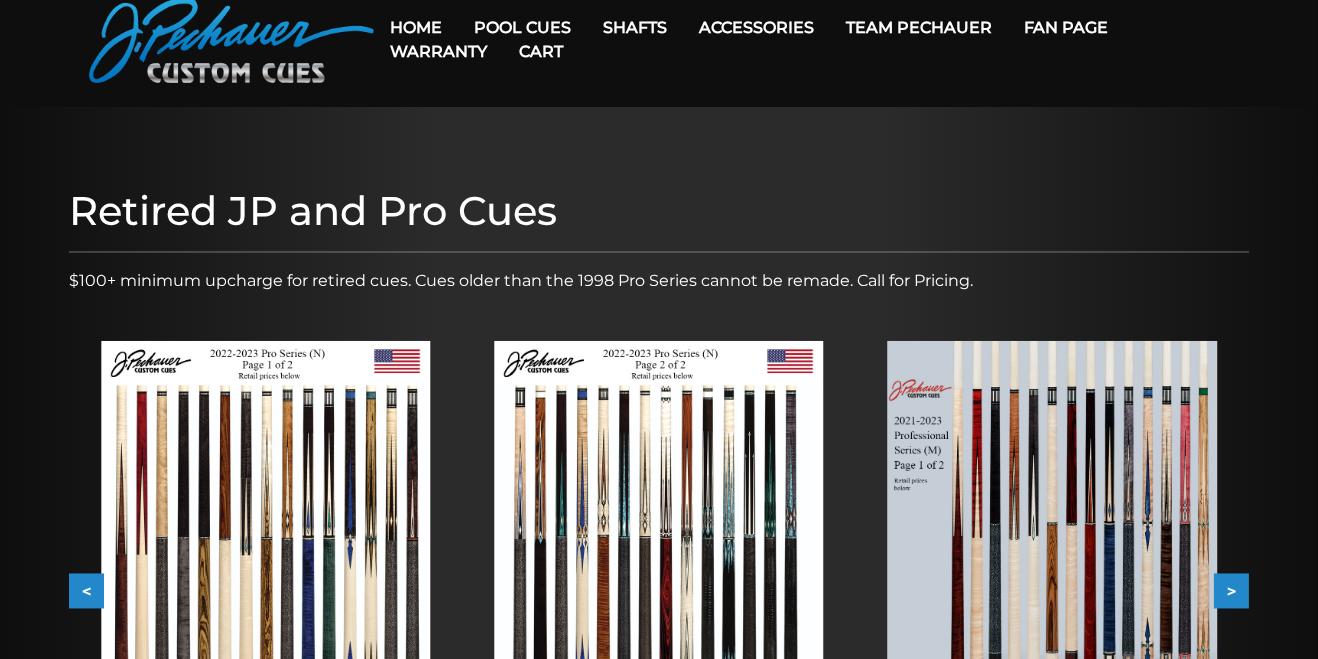 scroll, scrollTop: 0, scrollLeft: 0, axis: both 